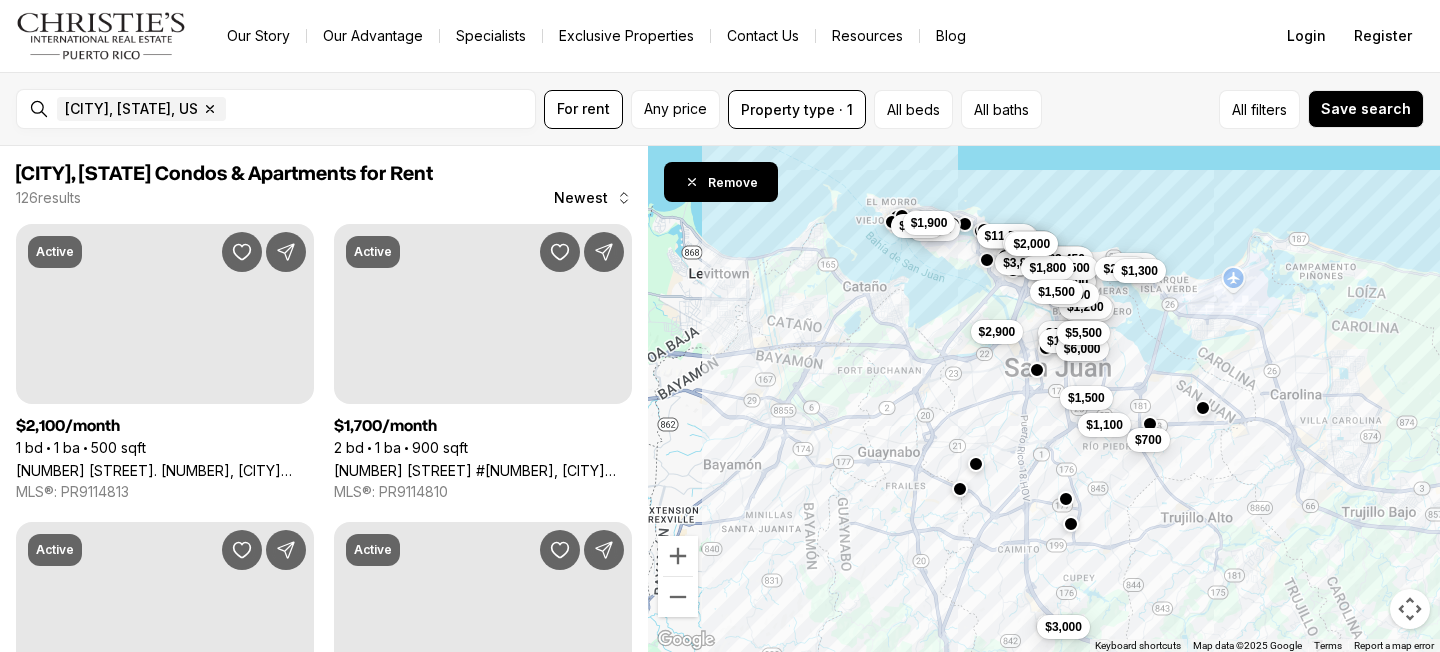 scroll, scrollTop: 0, scrollLeft: 0, axis: both 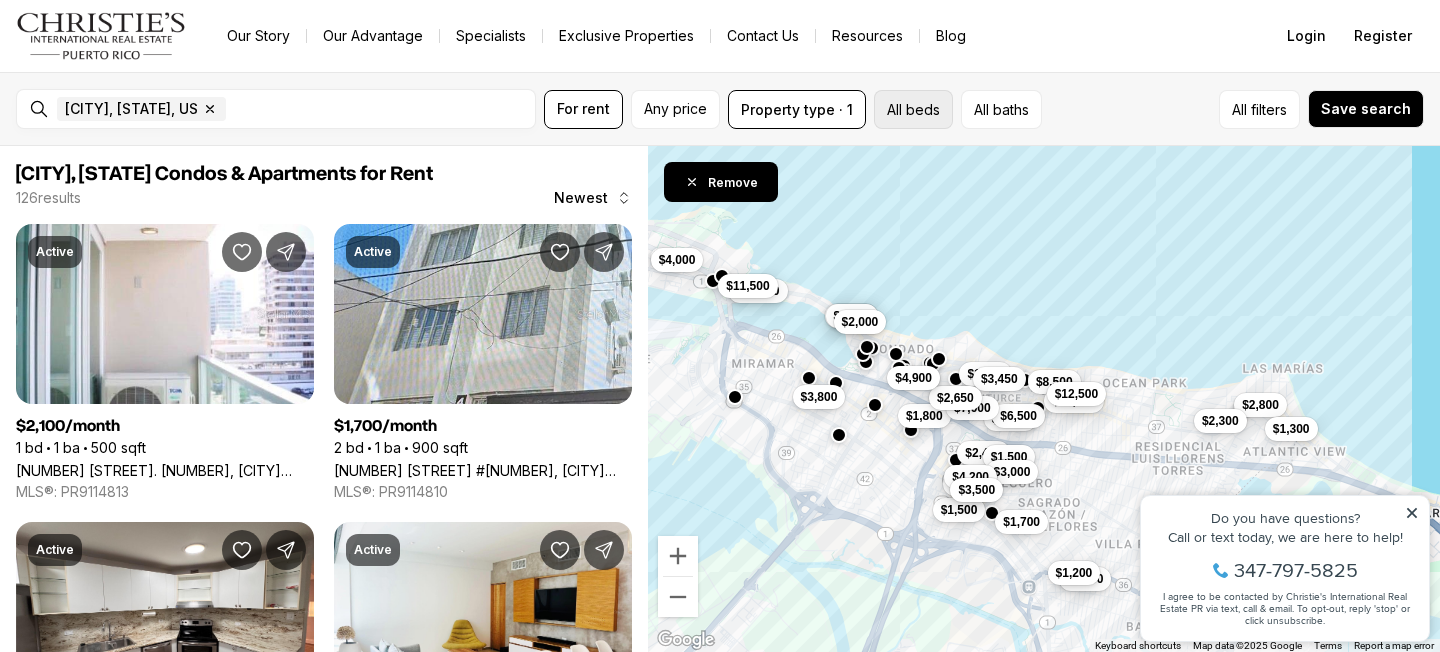 click on "All beds" at bounding box center (913, 109) 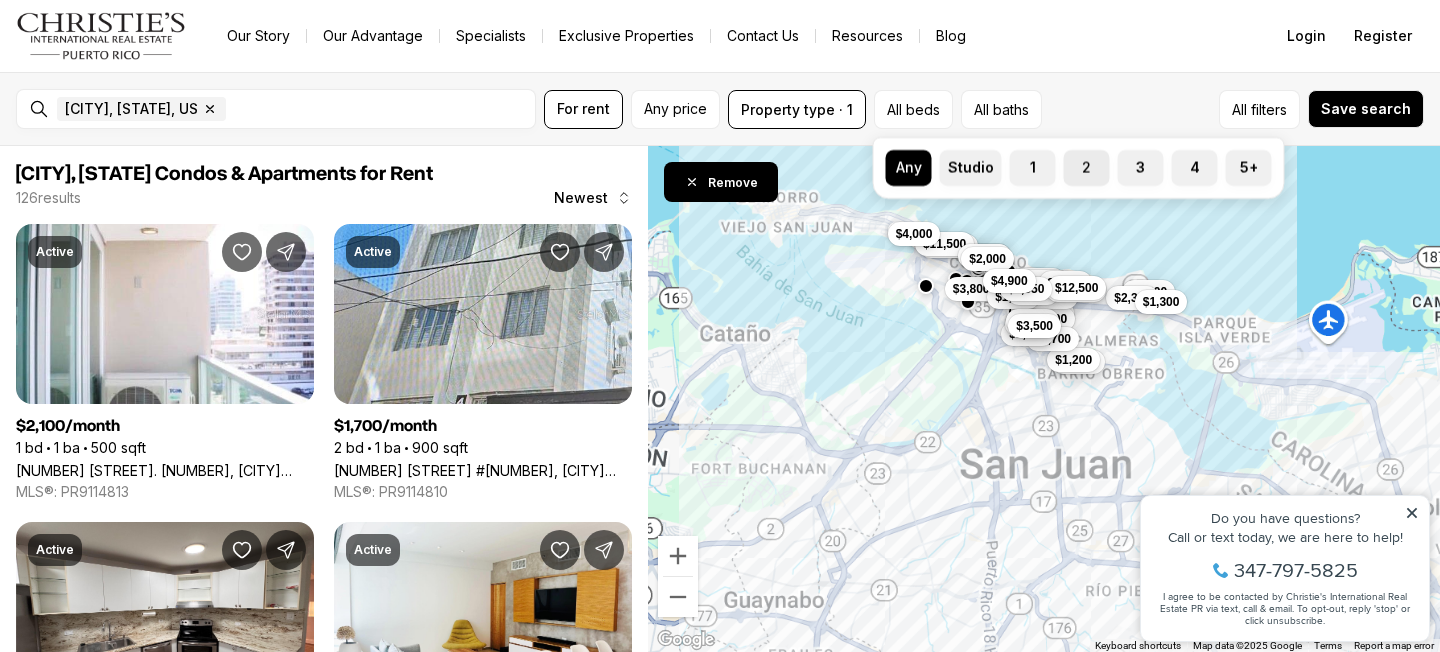 click on "2" at bounding box center [1074, 160] 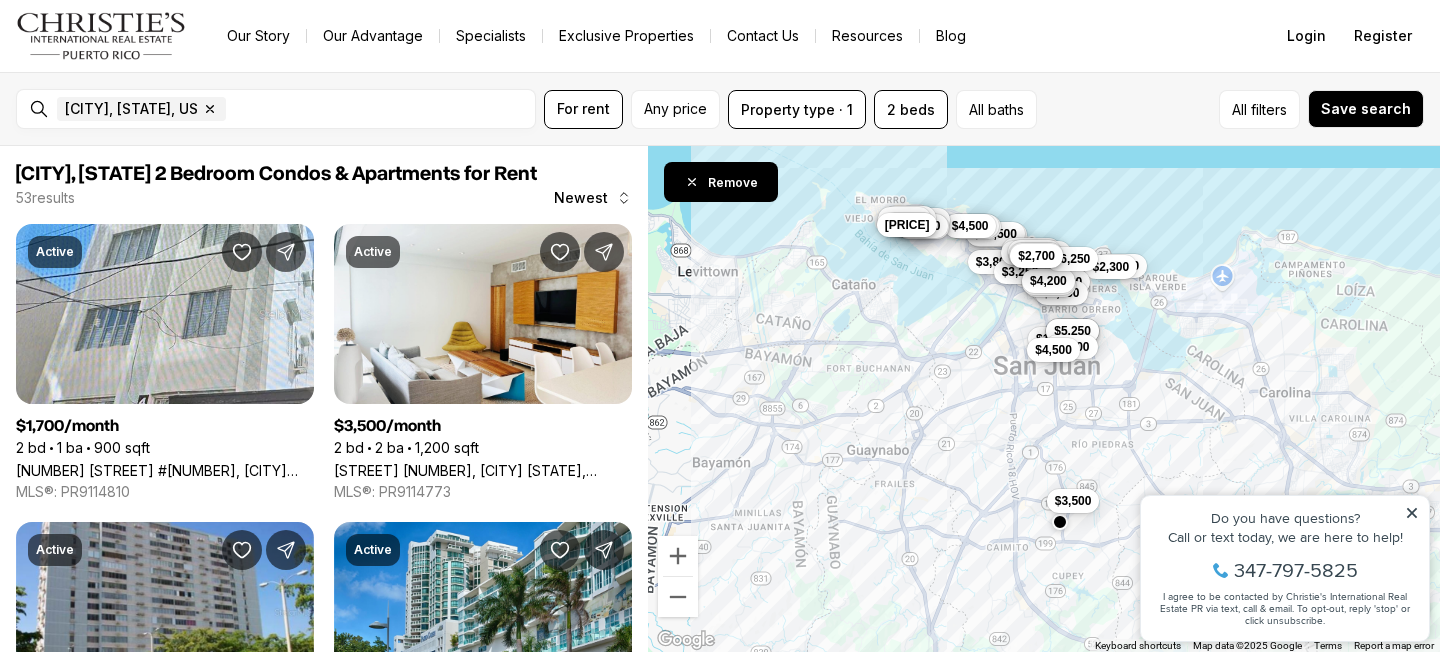 click on "$2,000 $6,500 $2,800 $4,400 $2,300 $2,300 $1,700 $10,000 $11,500 $3,800 $1,900 $3,250 $12,000 $5,800 $2,500 $4,750 $3,300 $6,000 $3,500 $4,200 $1,800 $4,950 $4,500 $5,500 $5,000 $5,250 $1,900 $2,400 $7,350 $3,500 $3,500 $6,250 $4,800 $3,400 $2,700 $5,000 $4,500 $6,000 $4,250 $3,500 $4,500 $3,850" at bounding box center [1044, 399] 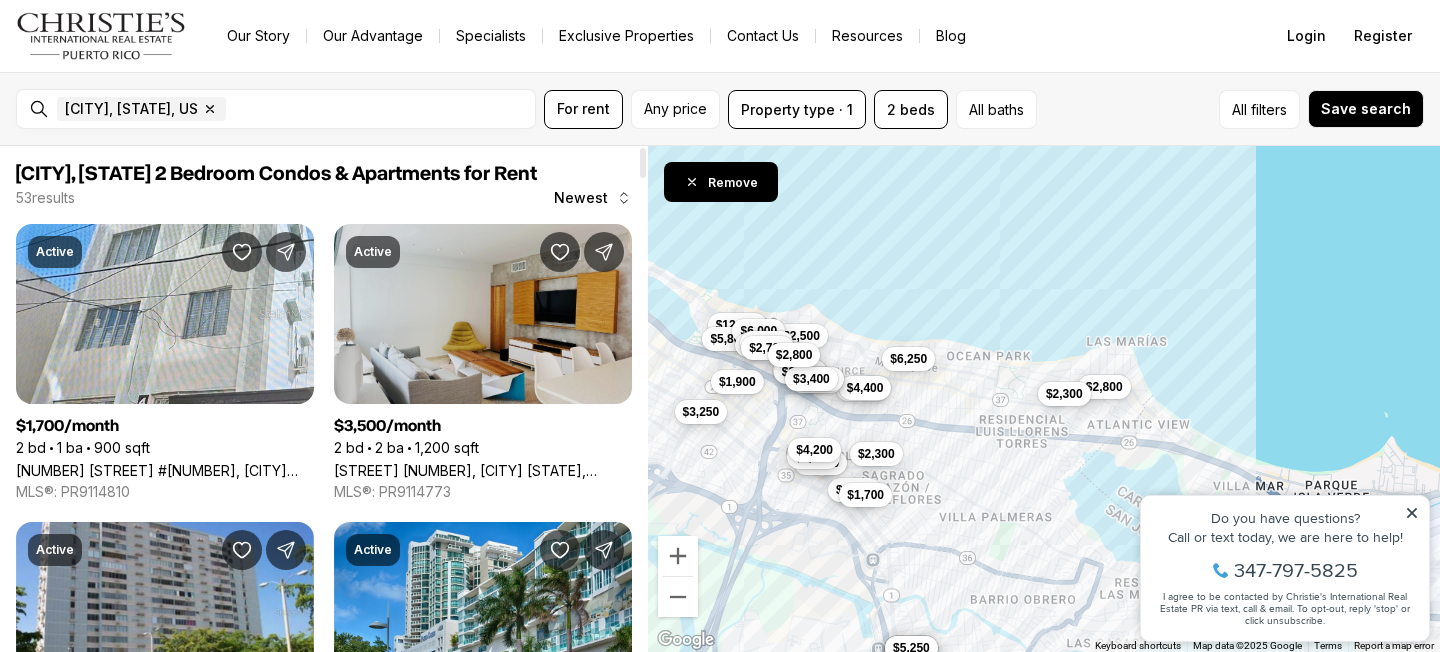 click on "Avenida PONCE DE LEON #1243, SAN JUAN PR, 00909" at bounding box center [483, 470] 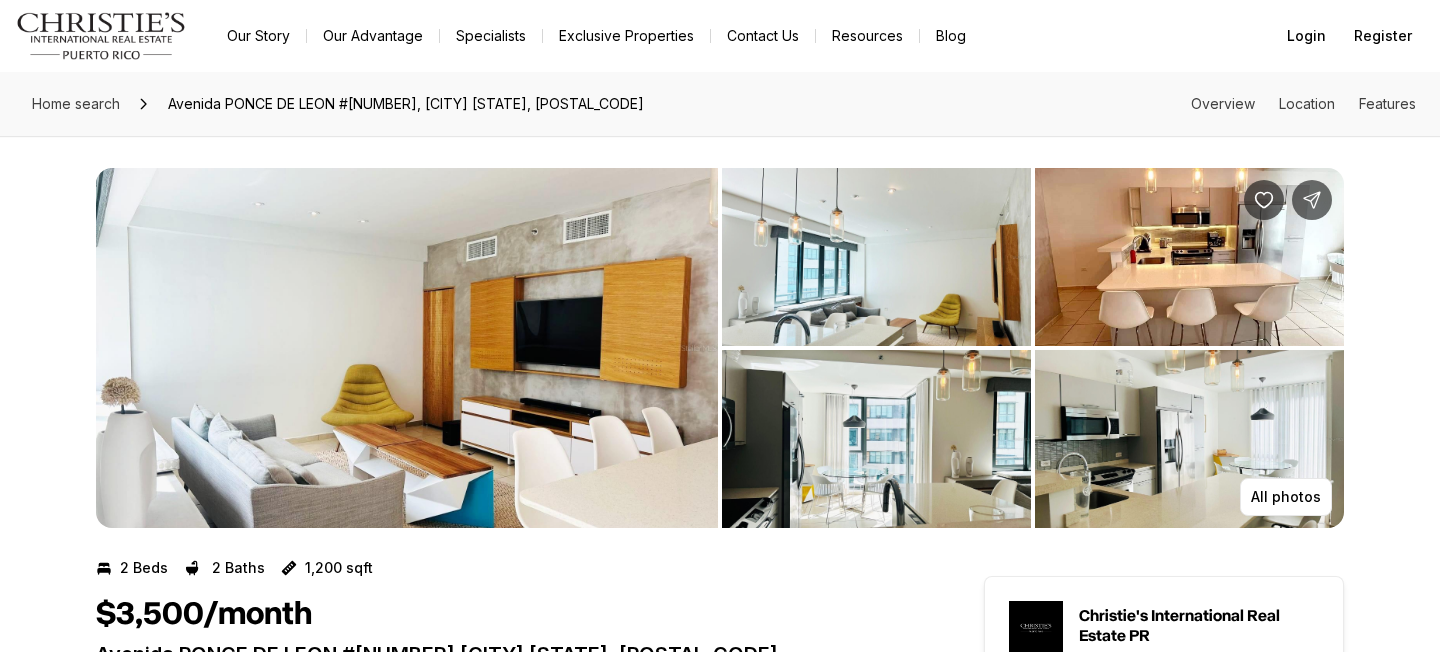 scroll, scrollTop: 0, scrollLeft: 0, axis: both 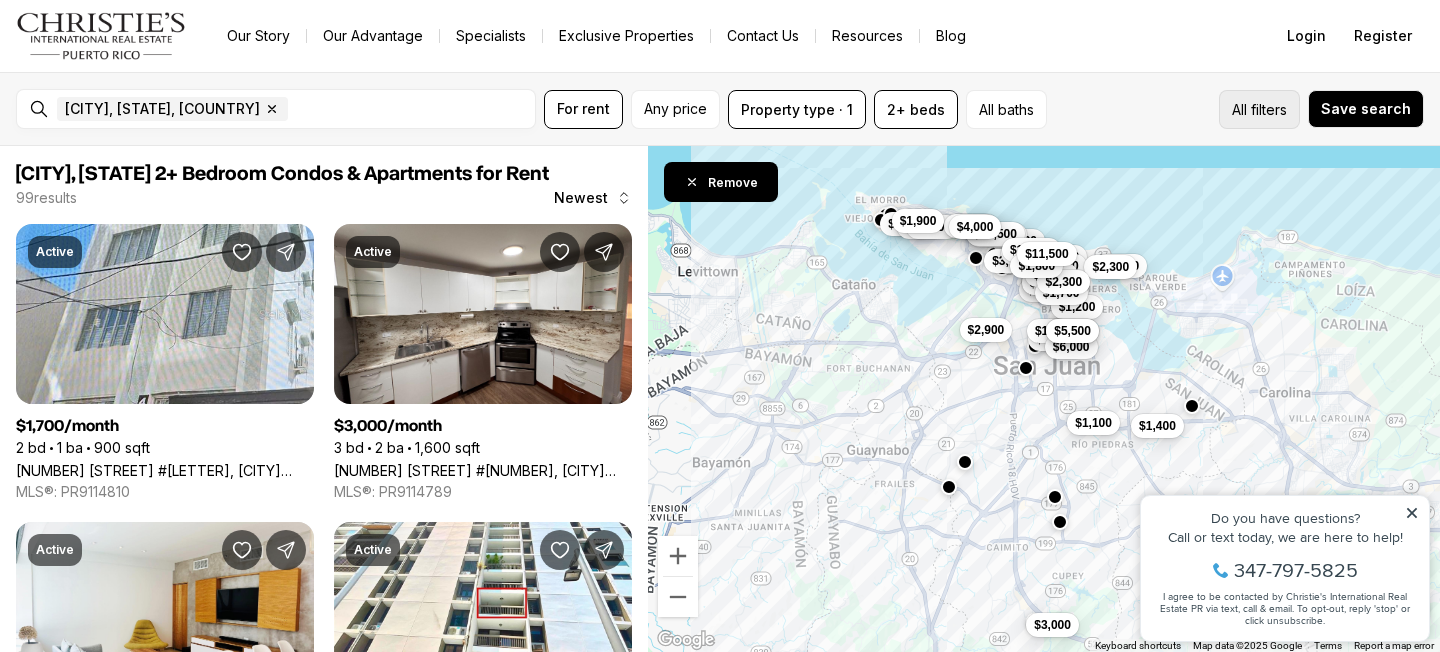 click on "All filters" at bounding box center [1259, 109] 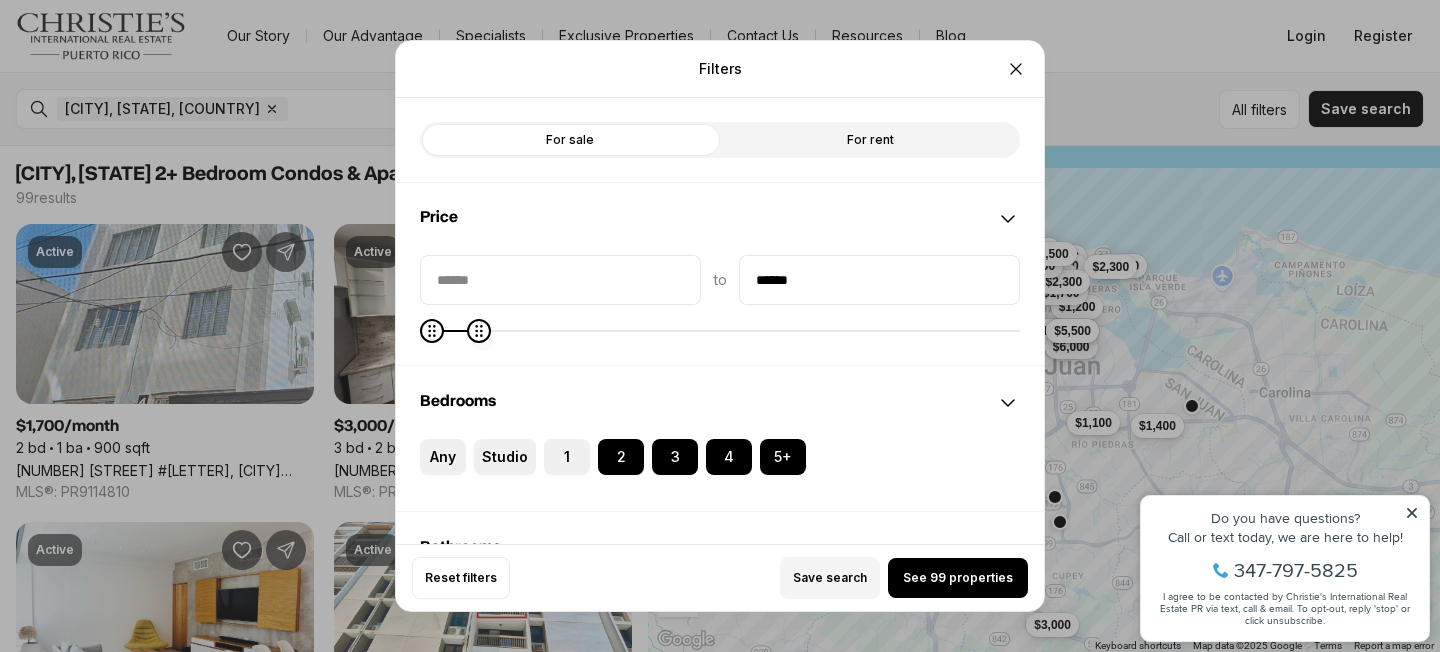 type on "******" 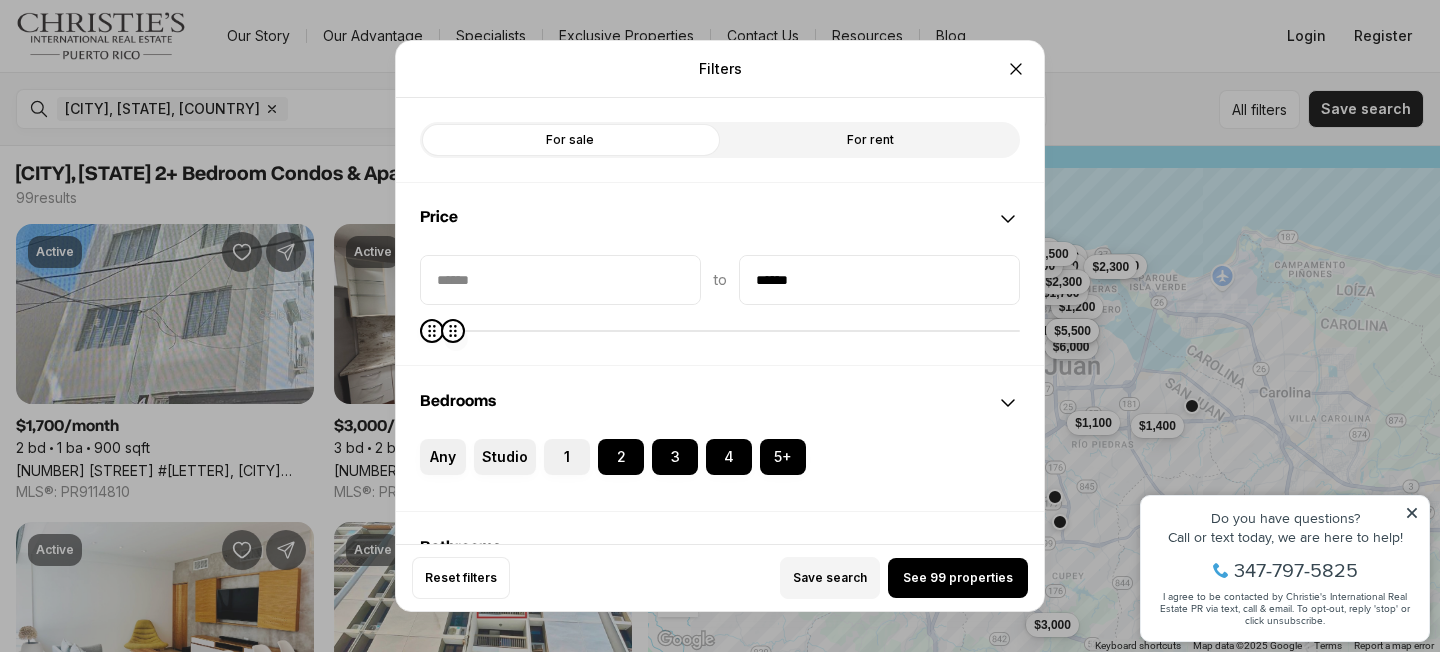 click 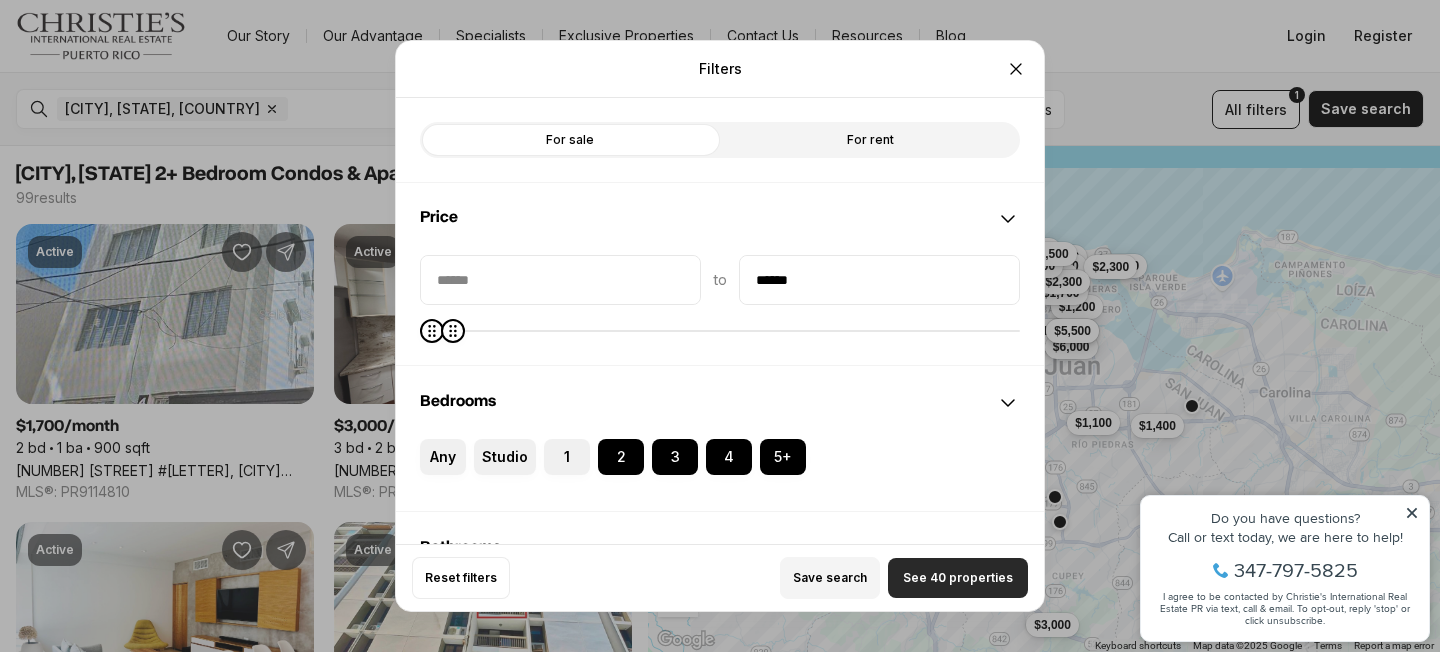 click on "See 40 properties" at bounding box center [958, 578] 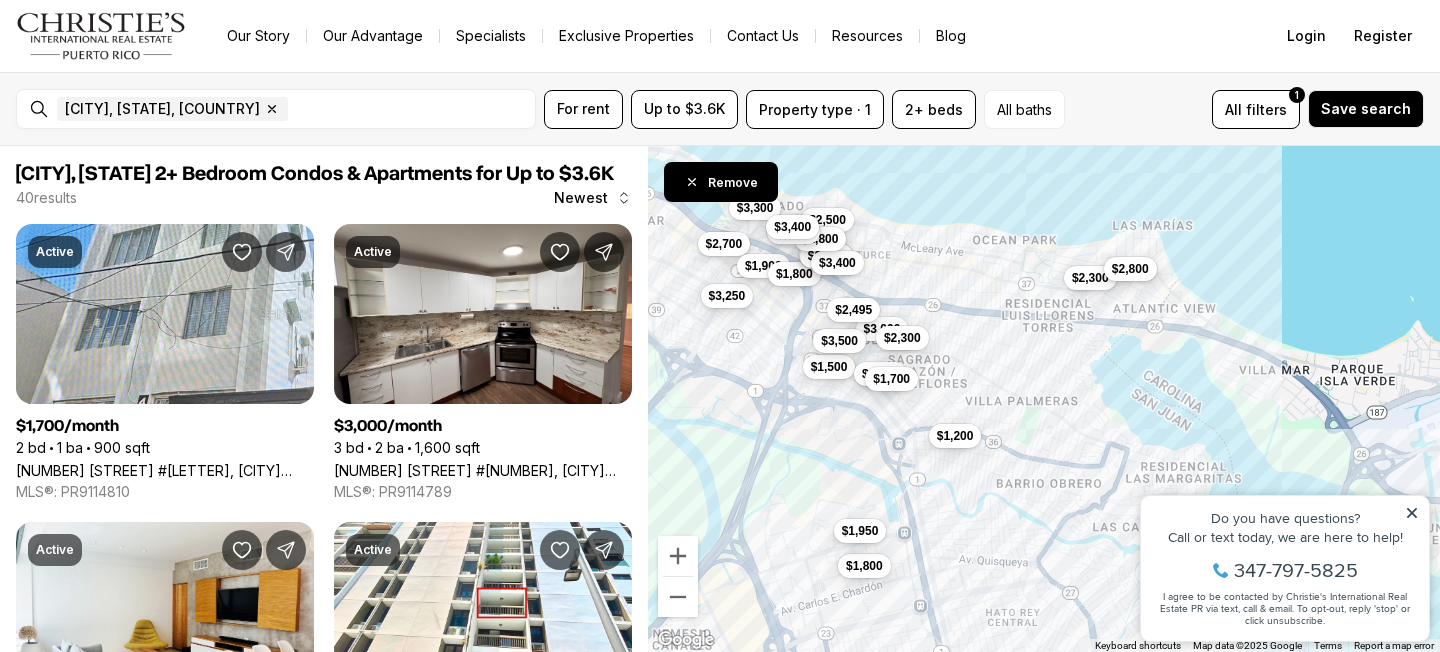 click on "$2,800" at bounding box center [1130, 268] 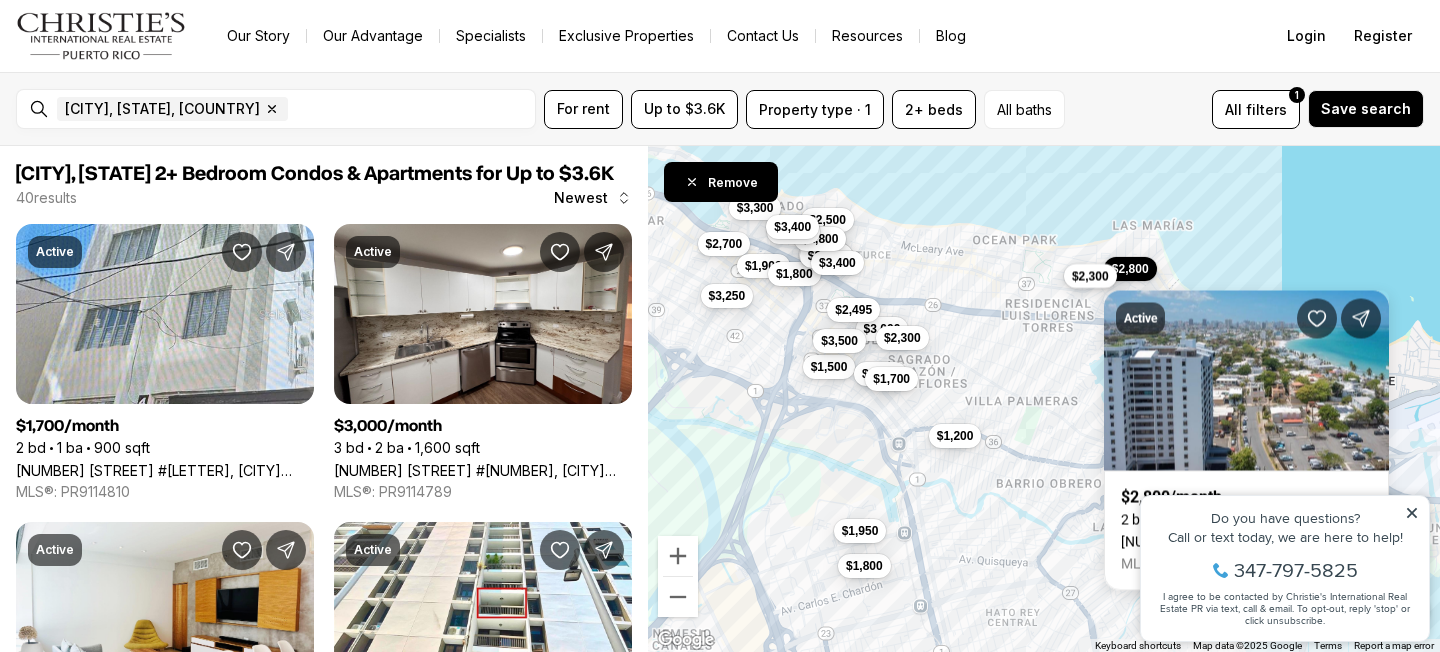 click on "$2,300" at bounding box center (1090, 276) 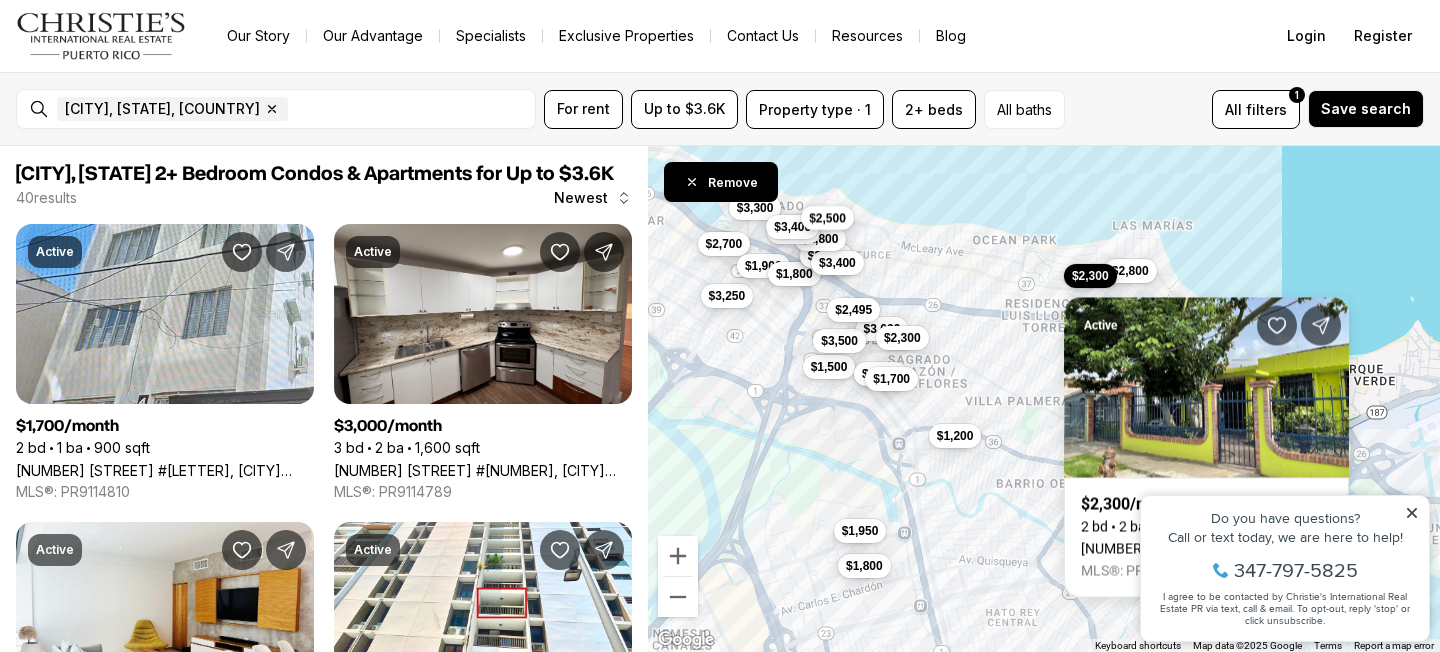 click on "$2,500" at bounding box center [827, 217] 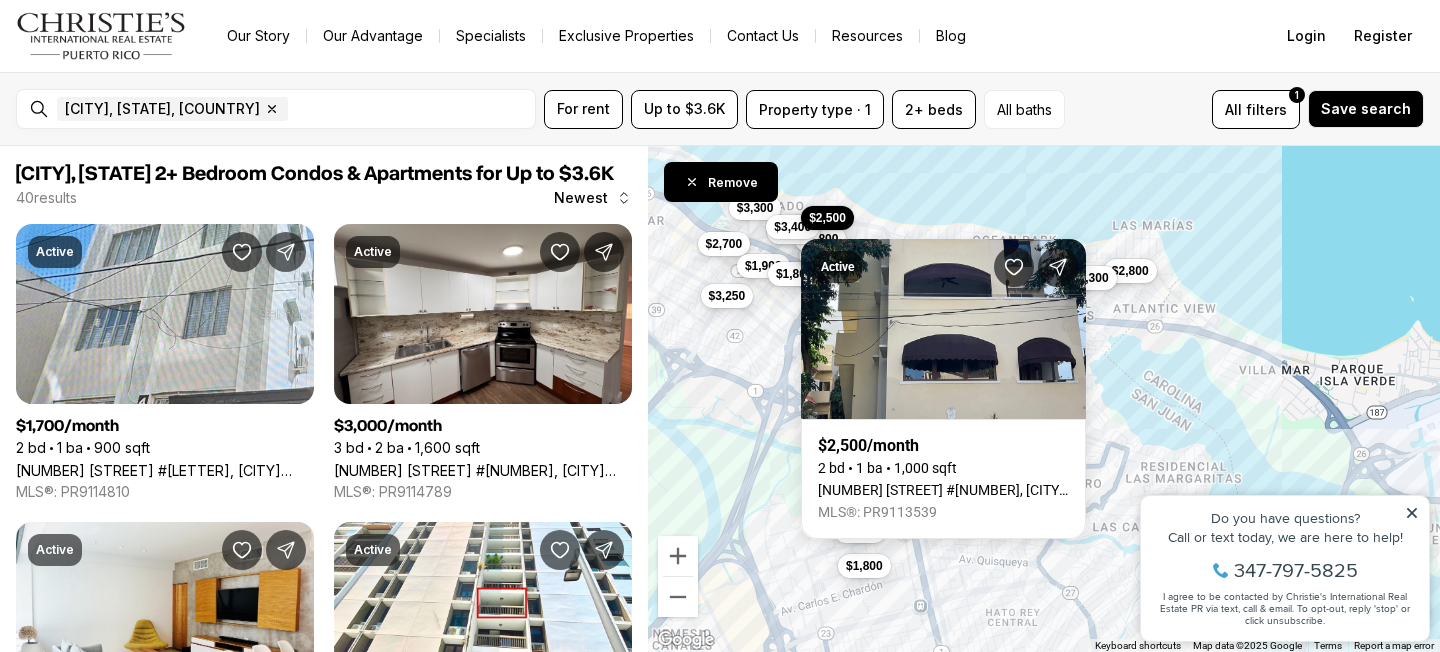 click on "$1,500 $1,800 $3,000 $3,500 $2,000 $2,495 $1,950 $2,800 $1,200 $1,700 $2,300 $2,300 $2,700 $3,250 $1,900 $3,300 $1,800 $2,500 $2,650 $2,600 $3,400 $2,800 $2,700 $3,400" at bounding box center [1044, 399] 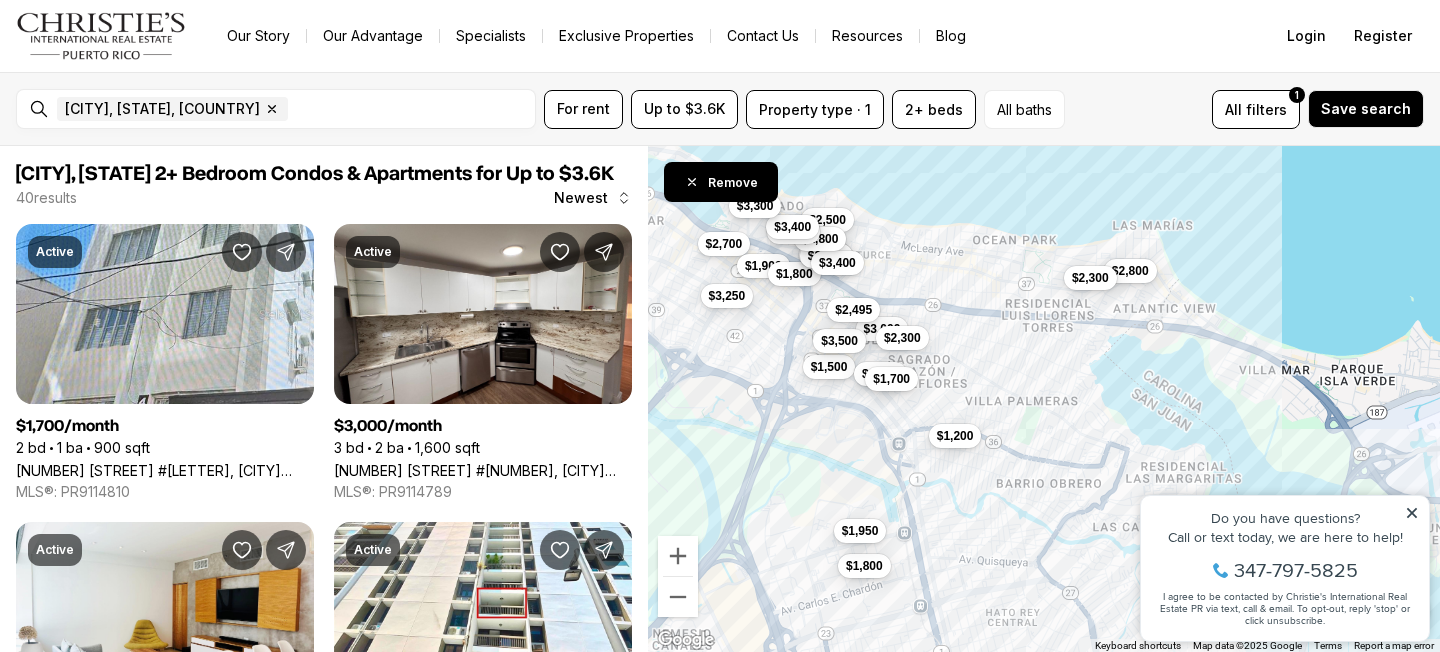 click on "$3,300" at bounding box center [755, 206] 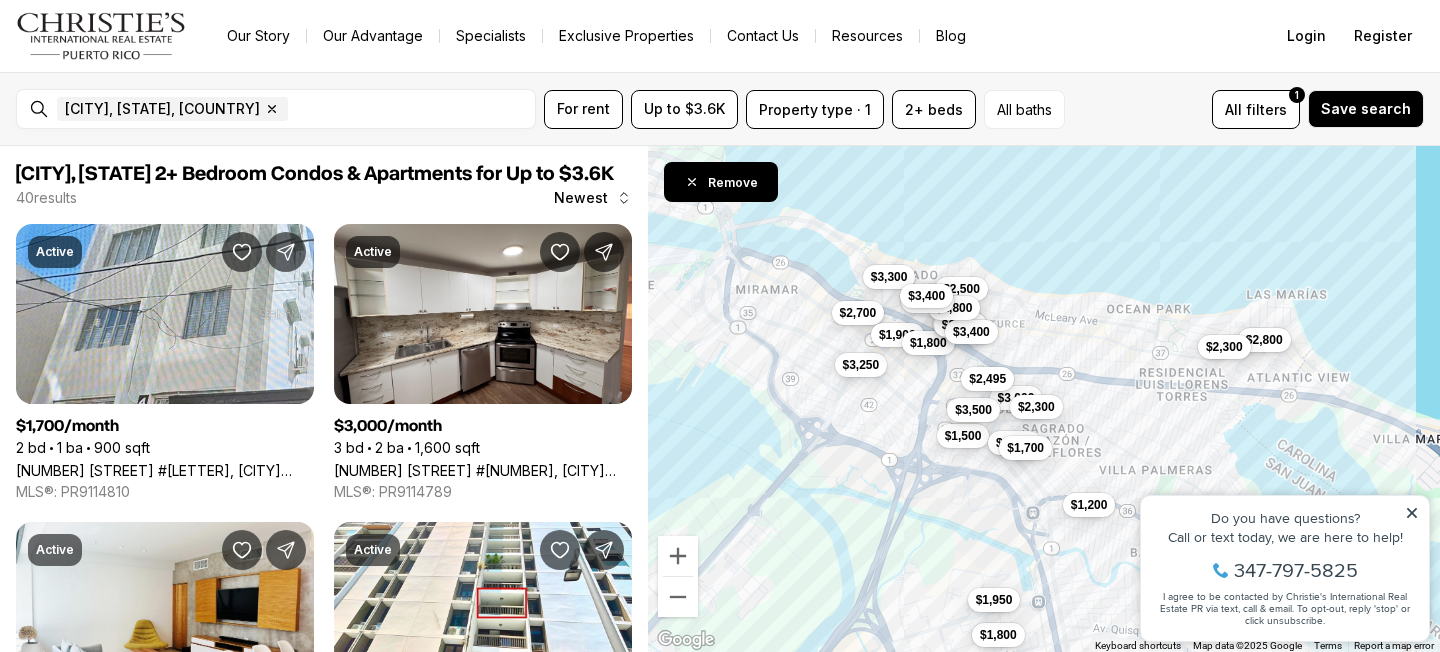 drag, startPoint x: 694, startPoint y: 333, endPoint x: 832, endPoint y: 403, distance: 154.7385 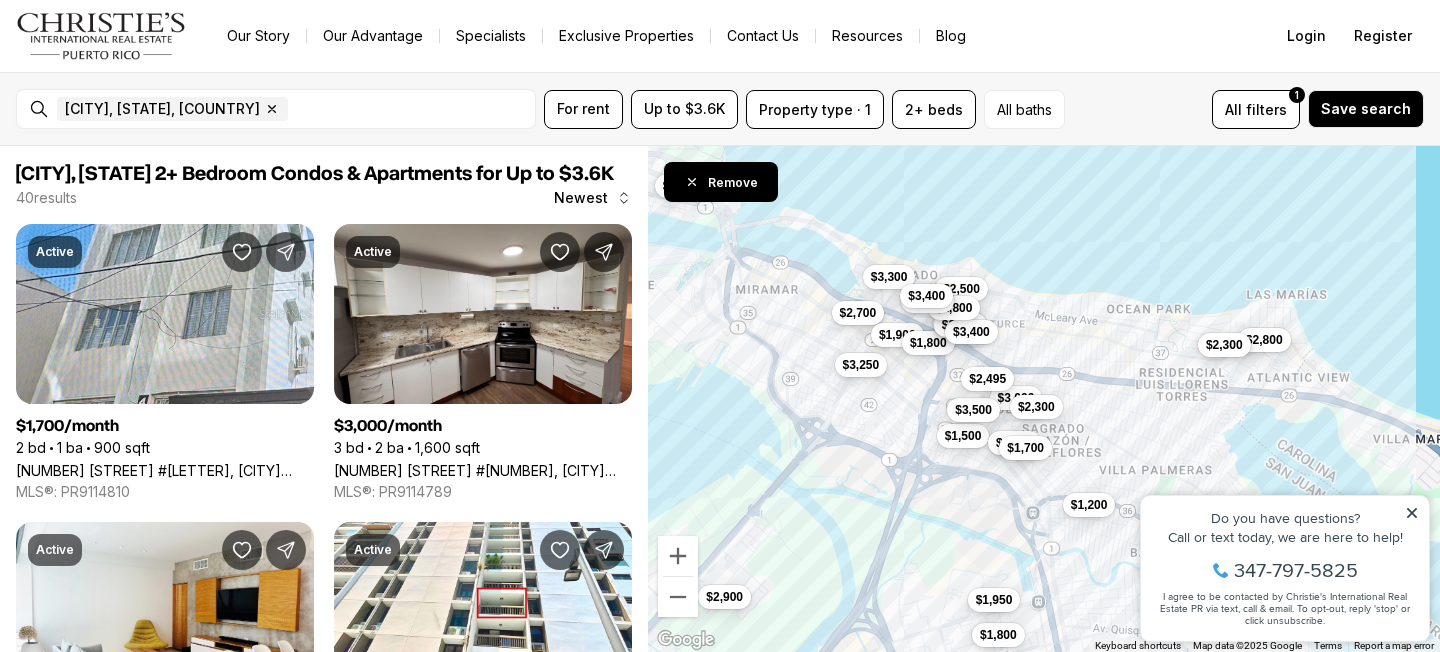 click on "$2,300" at bounding box center [1224, 345] 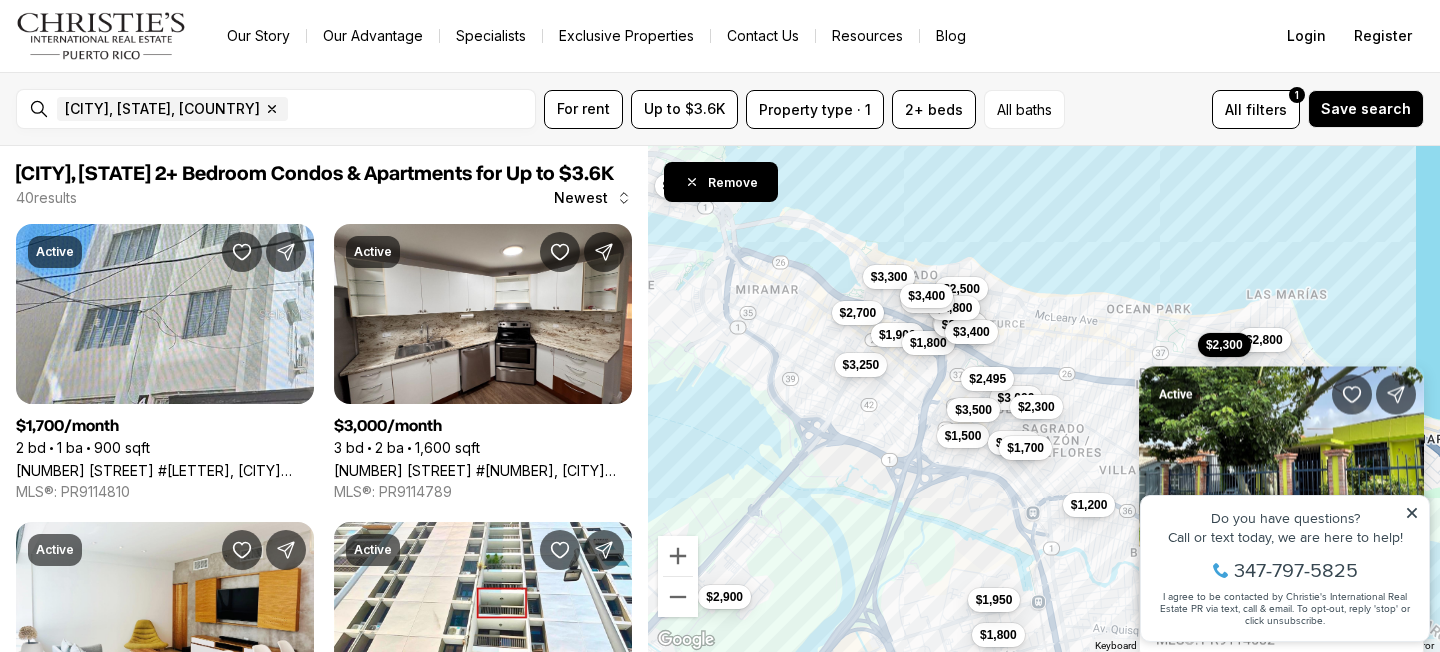 click on "[NUMBER] [STREET], [CITY] [STATE], [POSTAL_CODE]" at bounding box center (1281, 618) 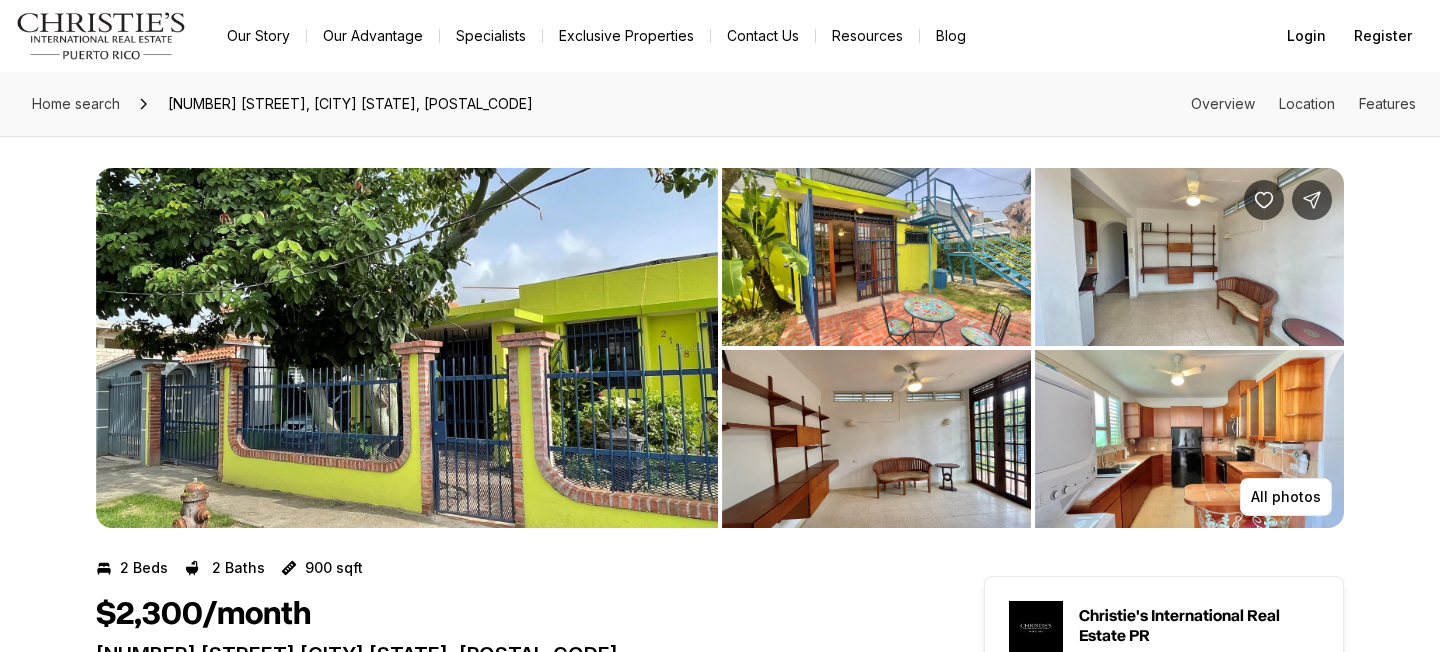 scroll, scrollTop: 0, scrollLeft: 0, axis: both 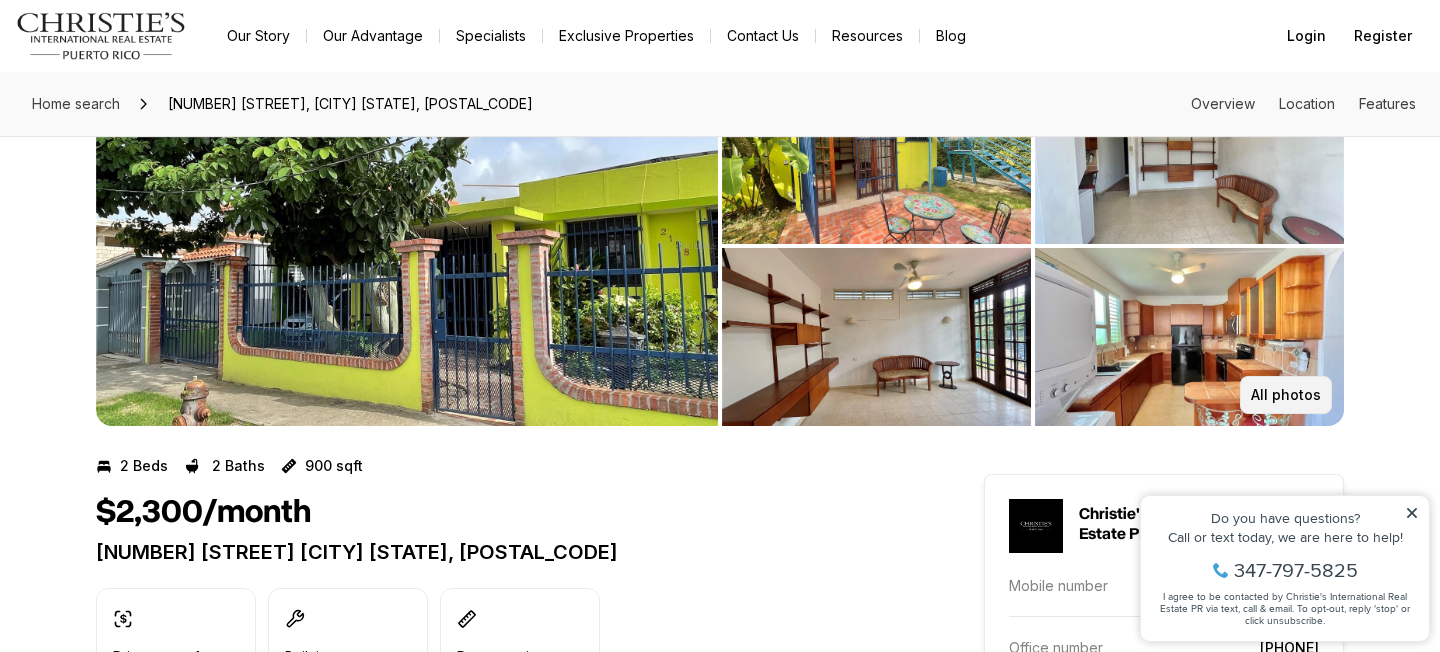 click on "All photos" at bounding box center [1286, 395] 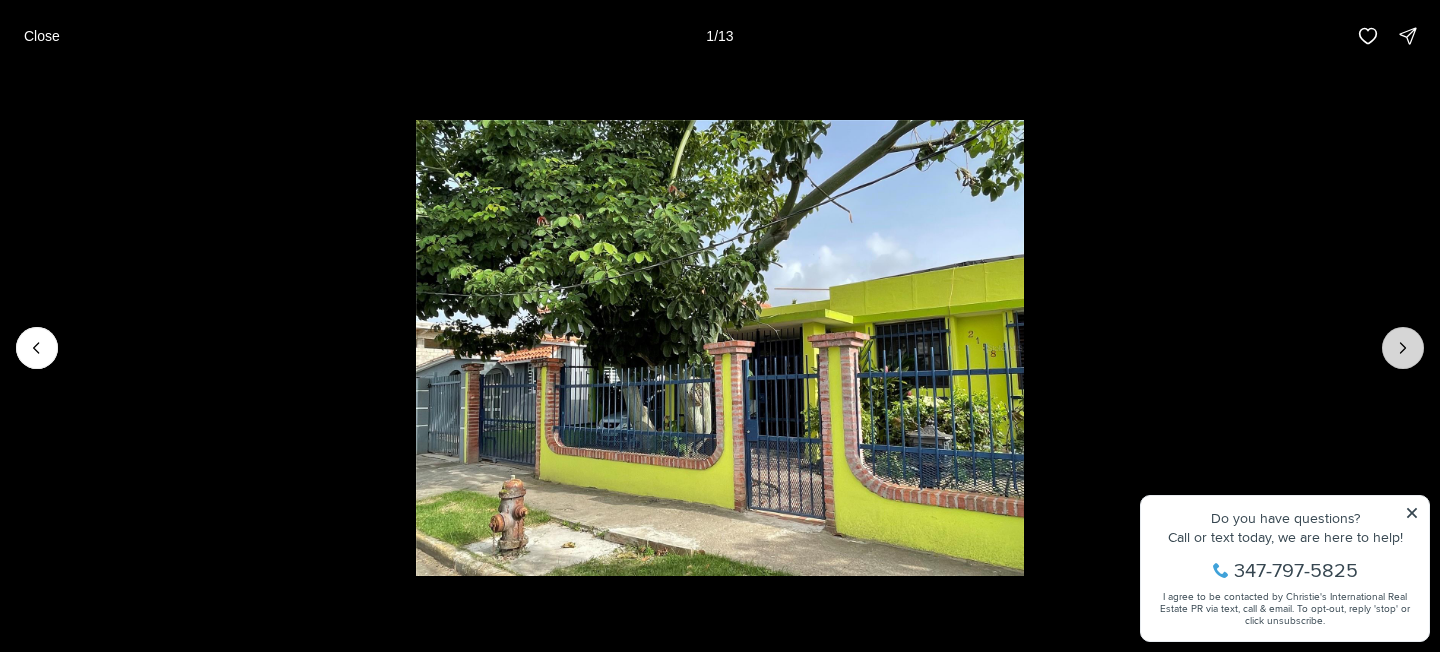 click at bounding box center (1403, 348) 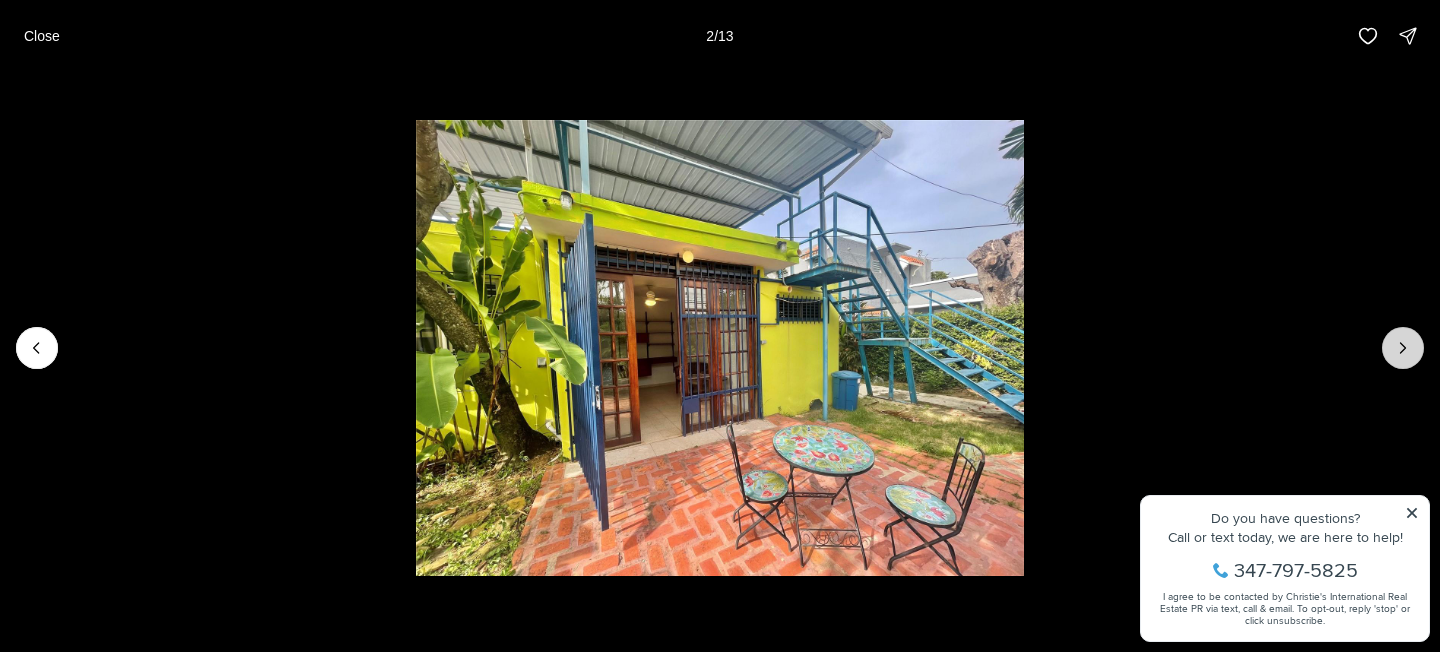 click at bounding box center [1403, 348] 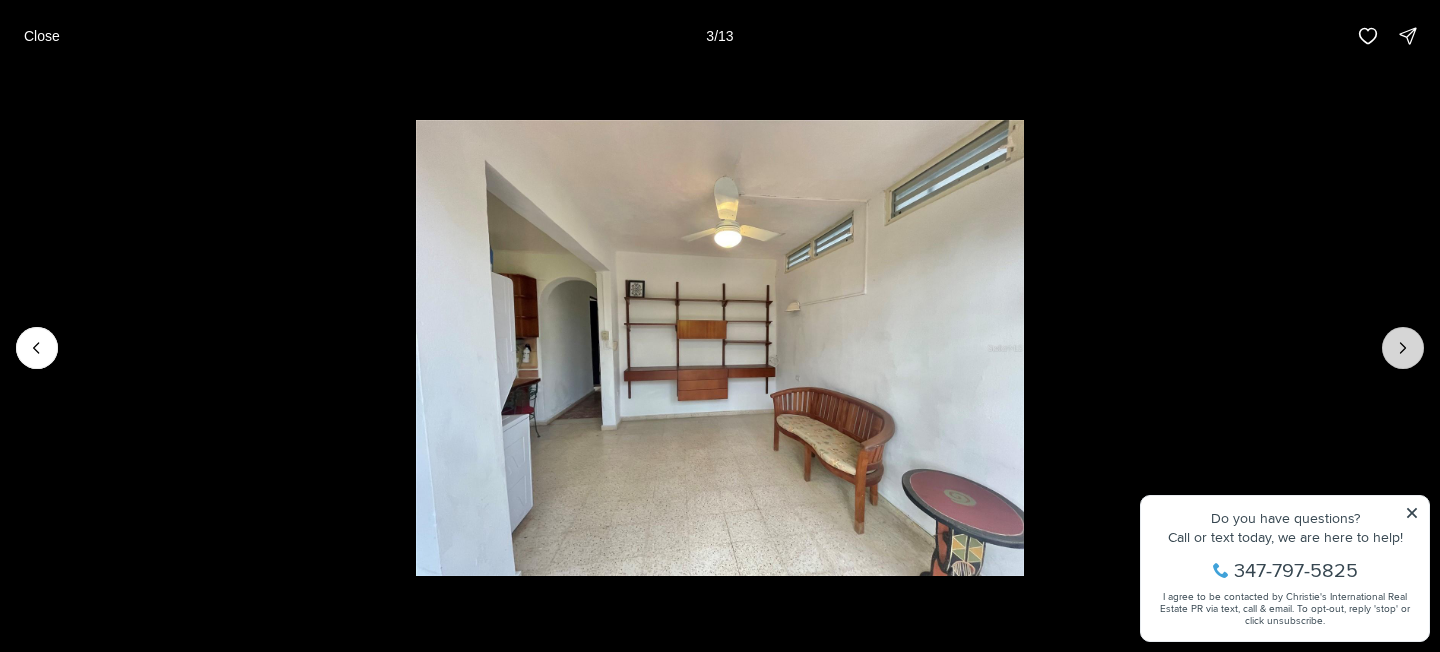 click at bounding box center [1403, 348] 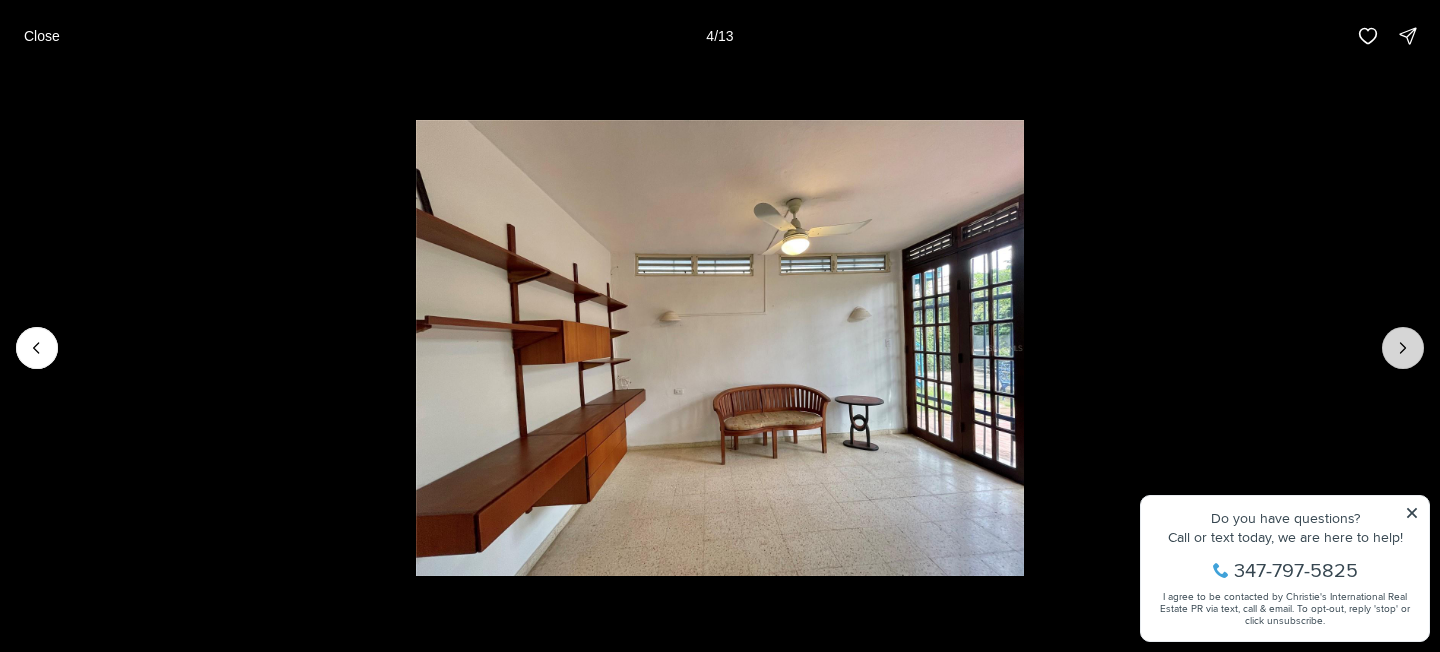 click at bounding box center [1403, 348] 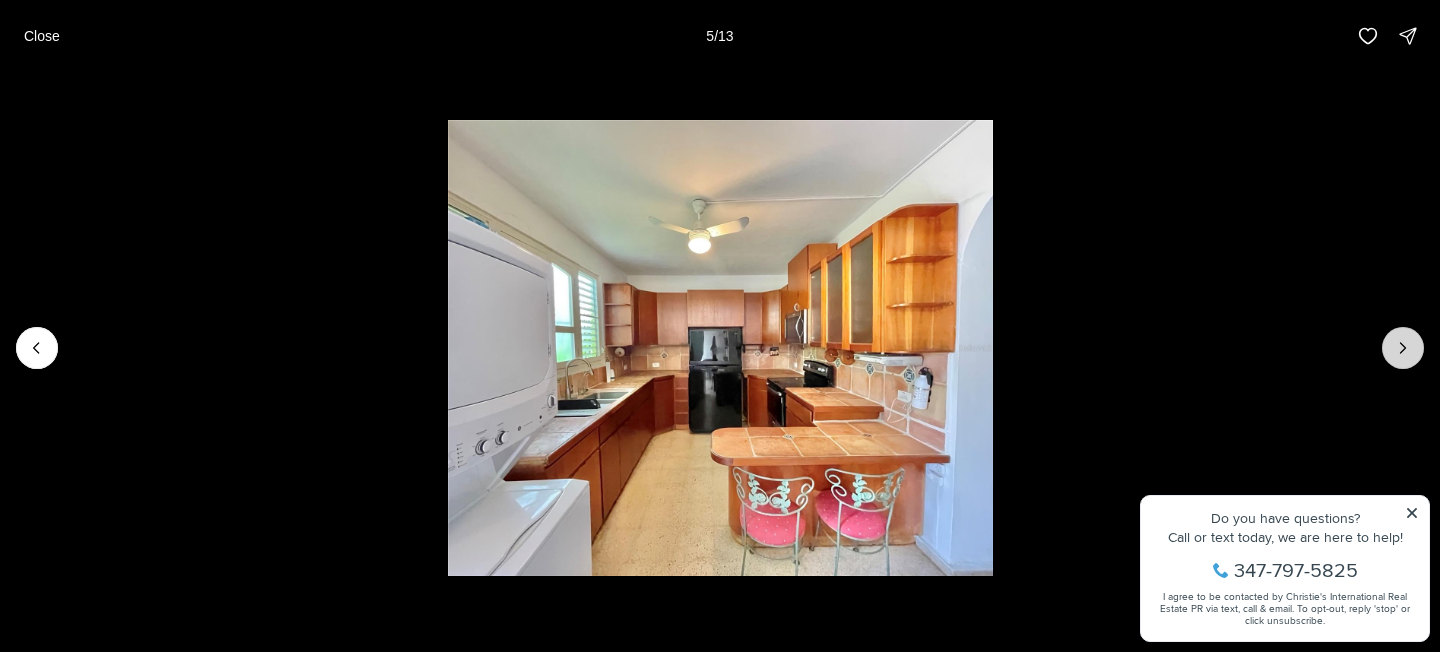 click at bounding box center [1403, 348] 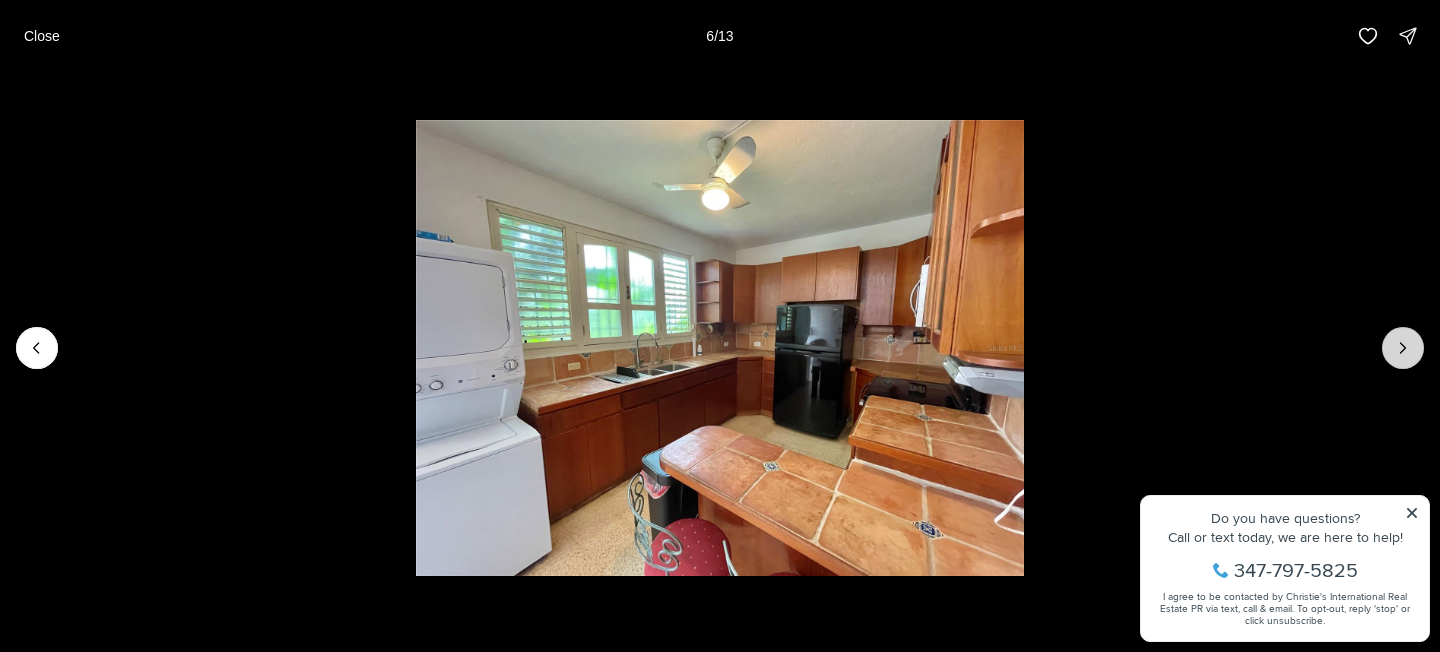click at bounding box center (1403, 348) 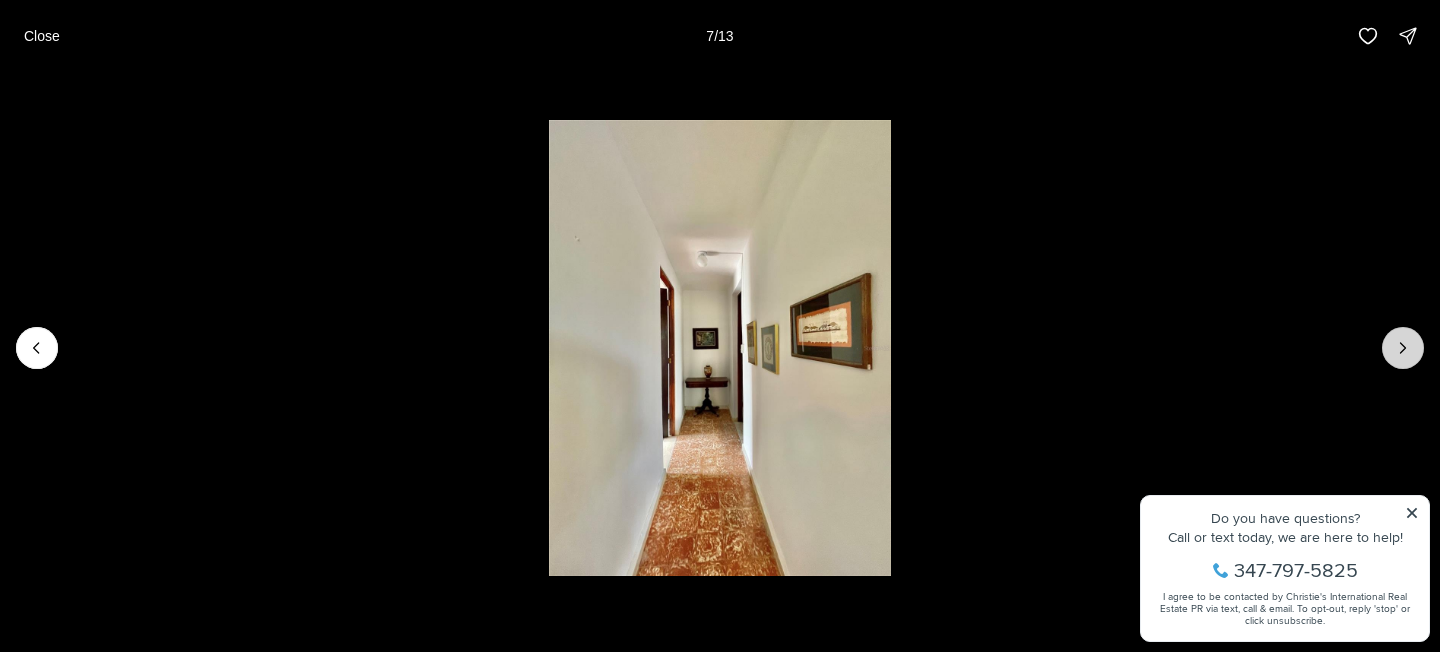 click at bounding box center (1403, 348) 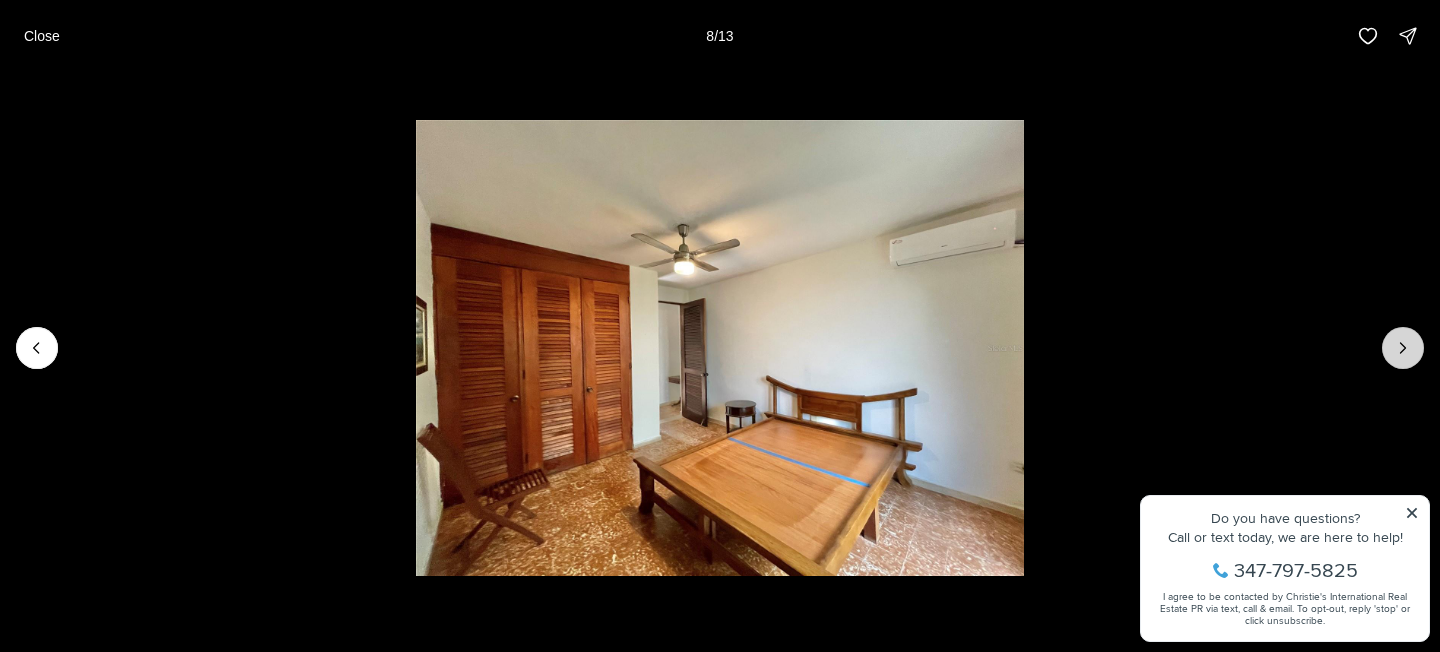 click at bounding box center [1403, 348] 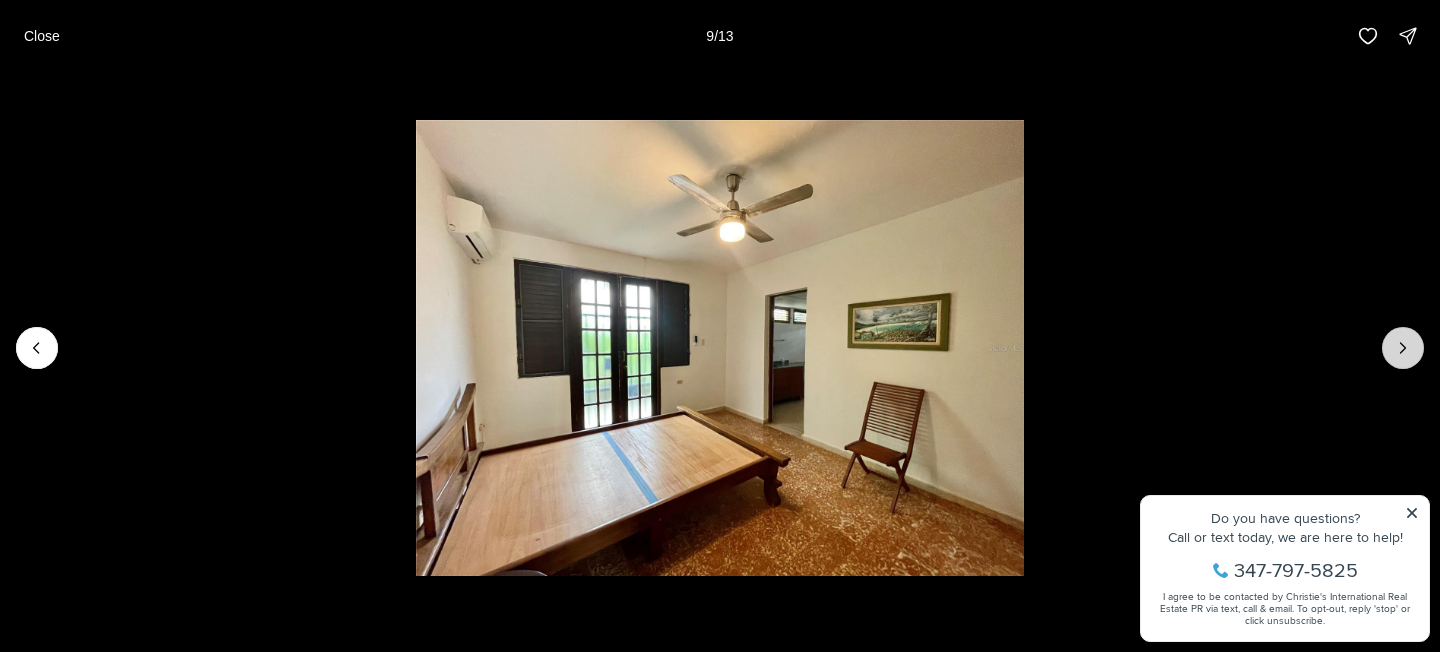 click at bounding box center [1403, 348] 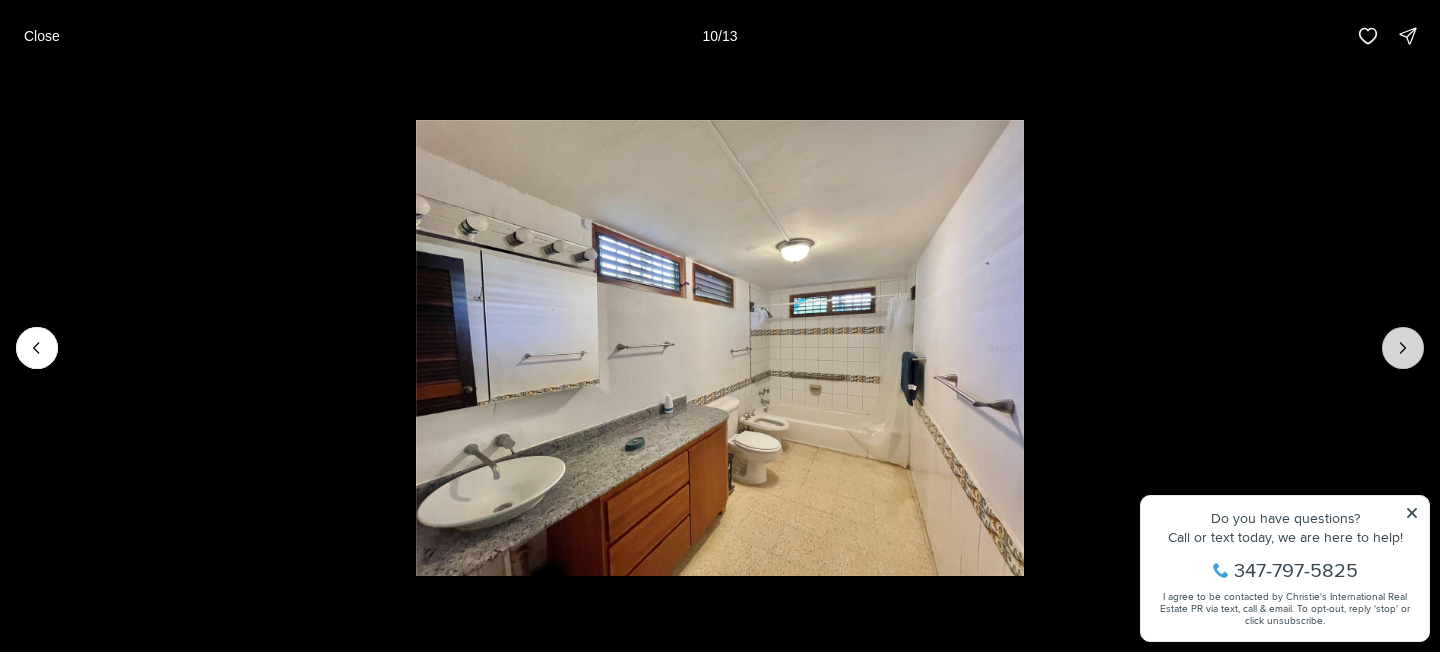 click at bounding box center (1403, 348) 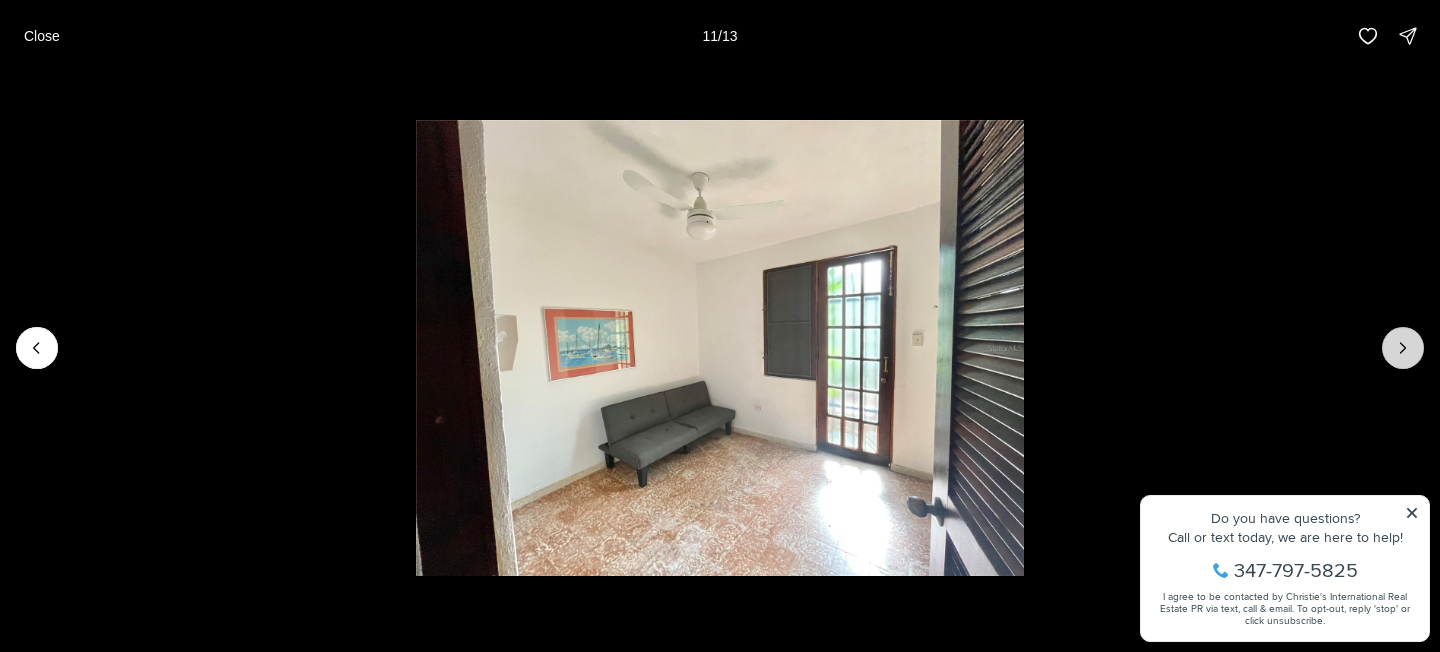 click at bounding box center [1403, 348] 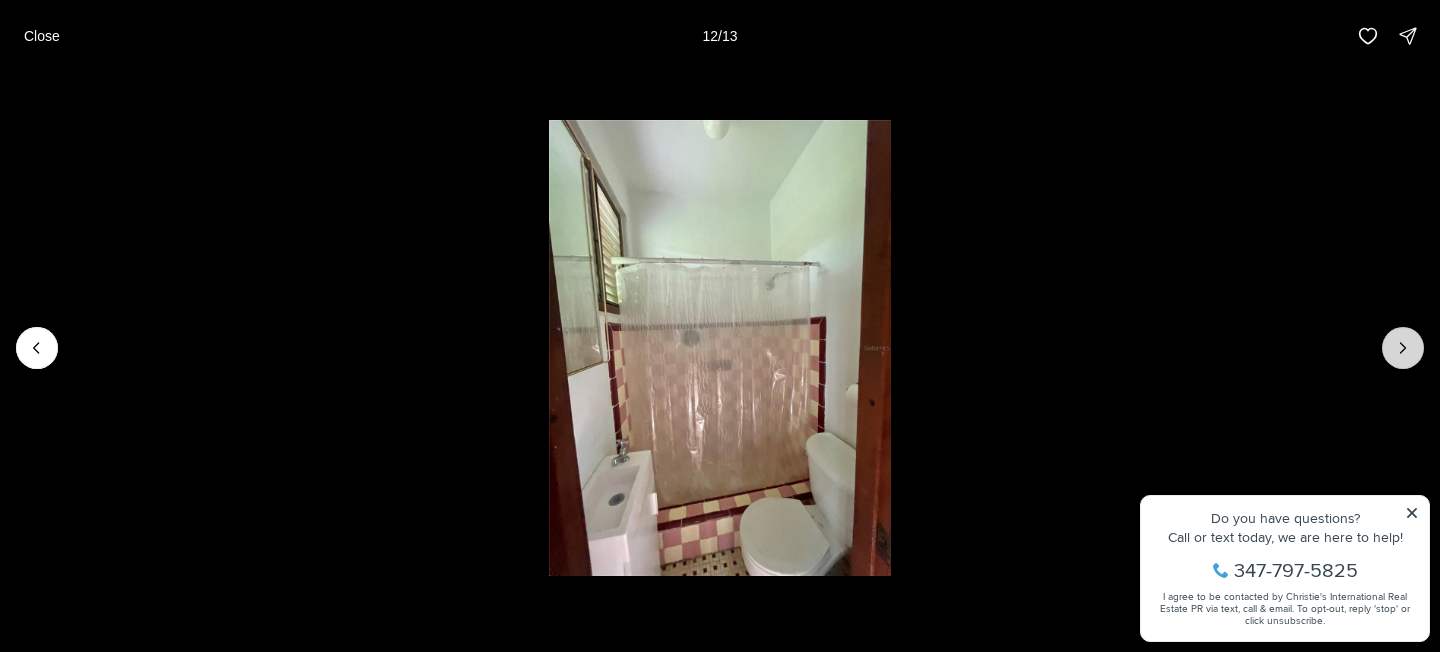 click at bounding box center [1403, 348] 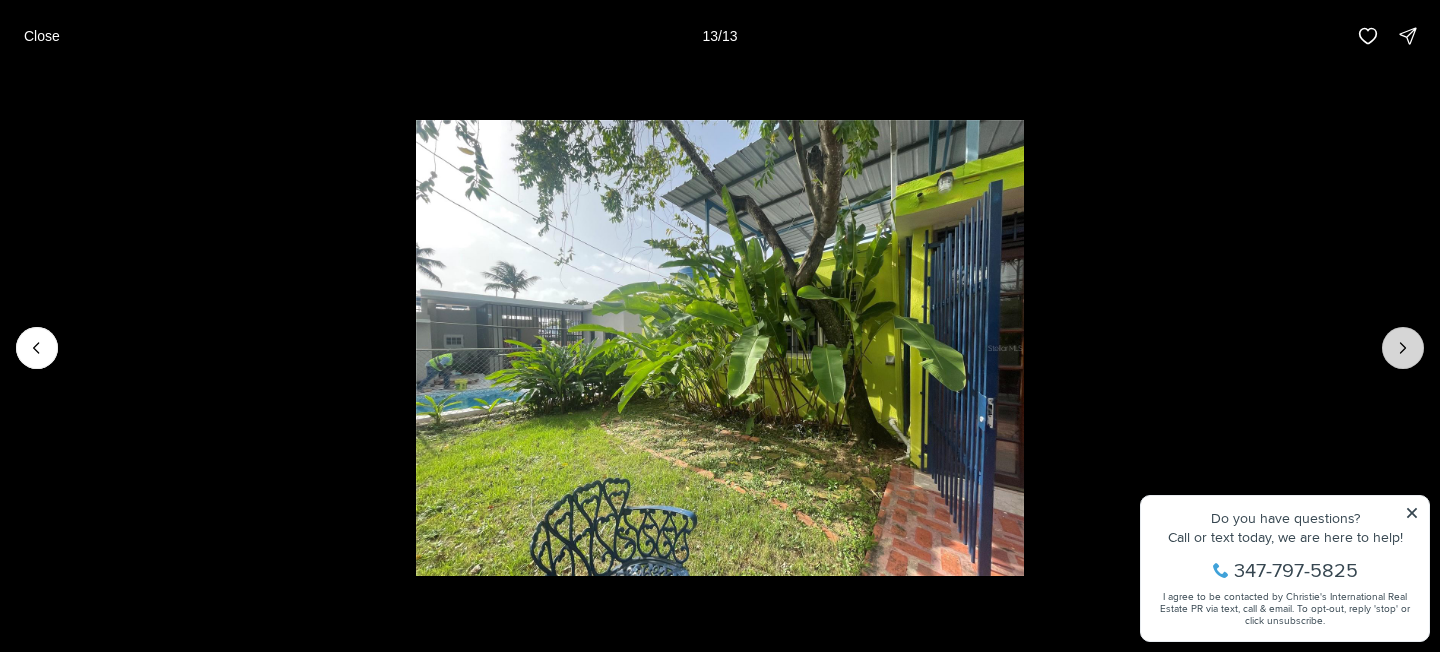 click at bounding box center [1403, 348] 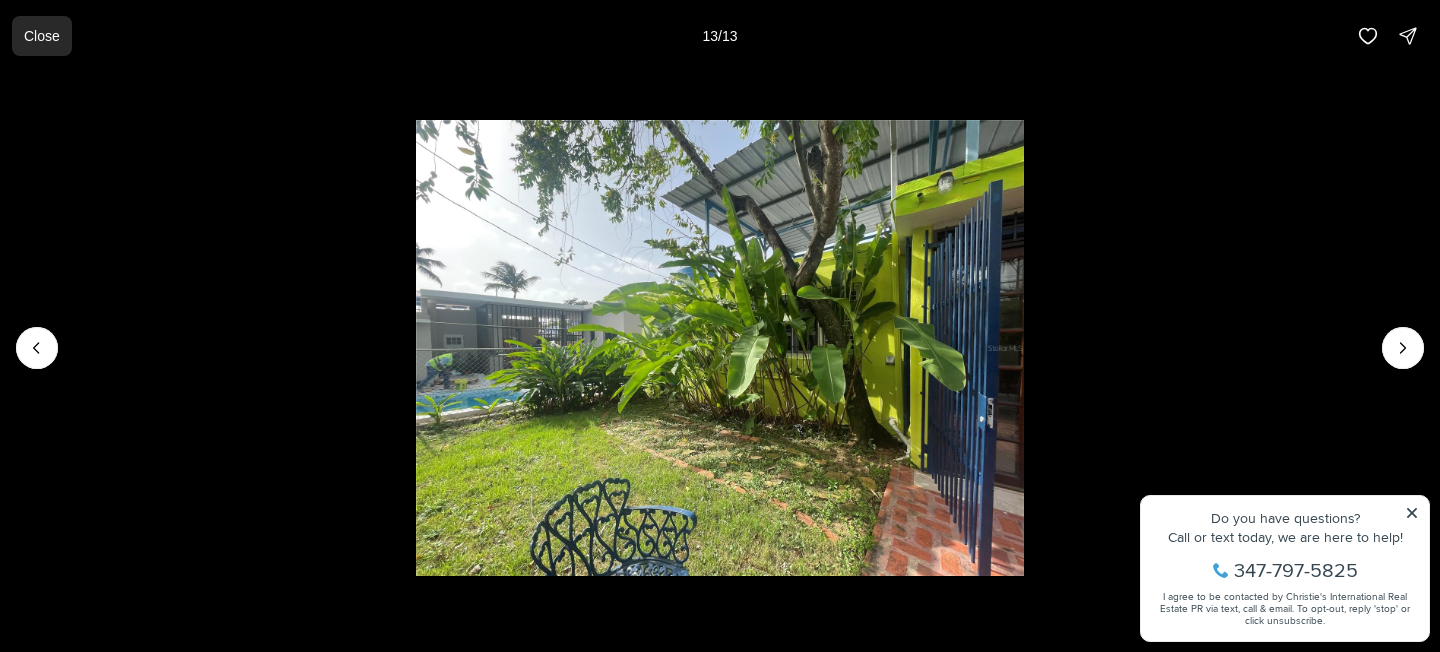 click on "Close" at bounding box center [42, 36] 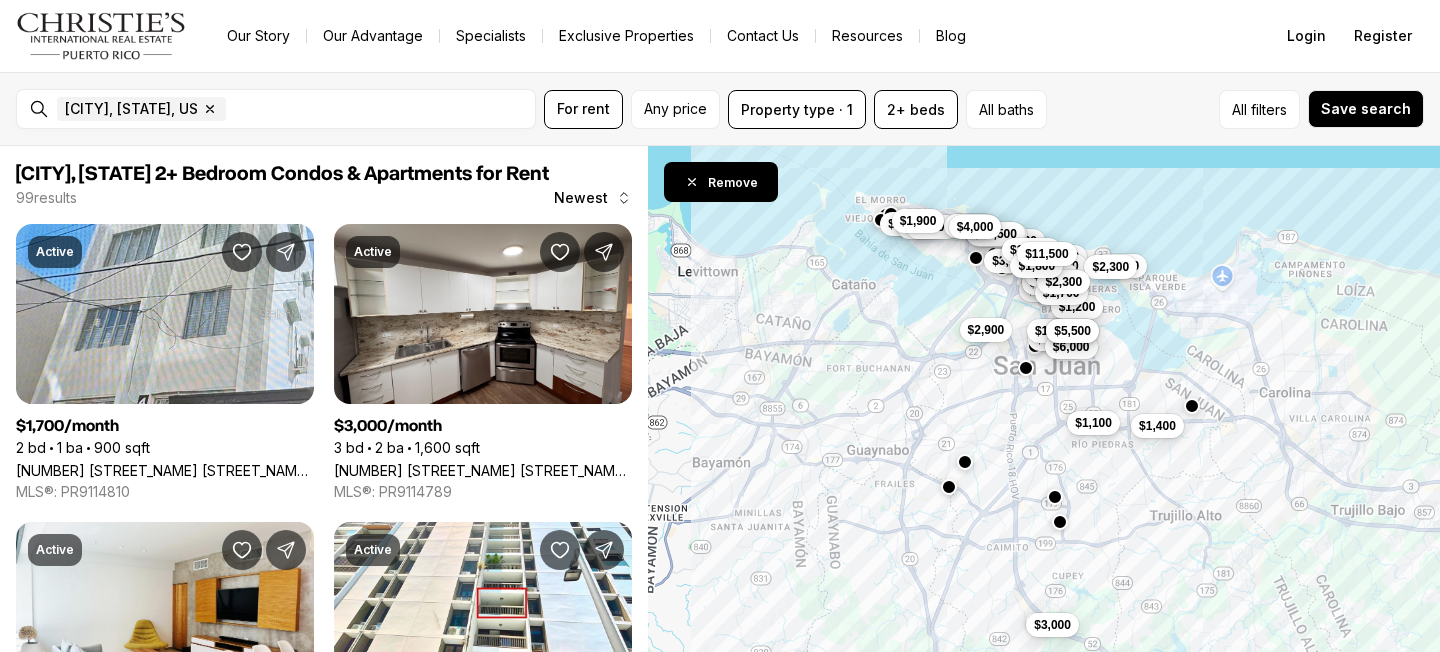 scroll, scrollTop: 0, scrollLeft: 0, axis: both 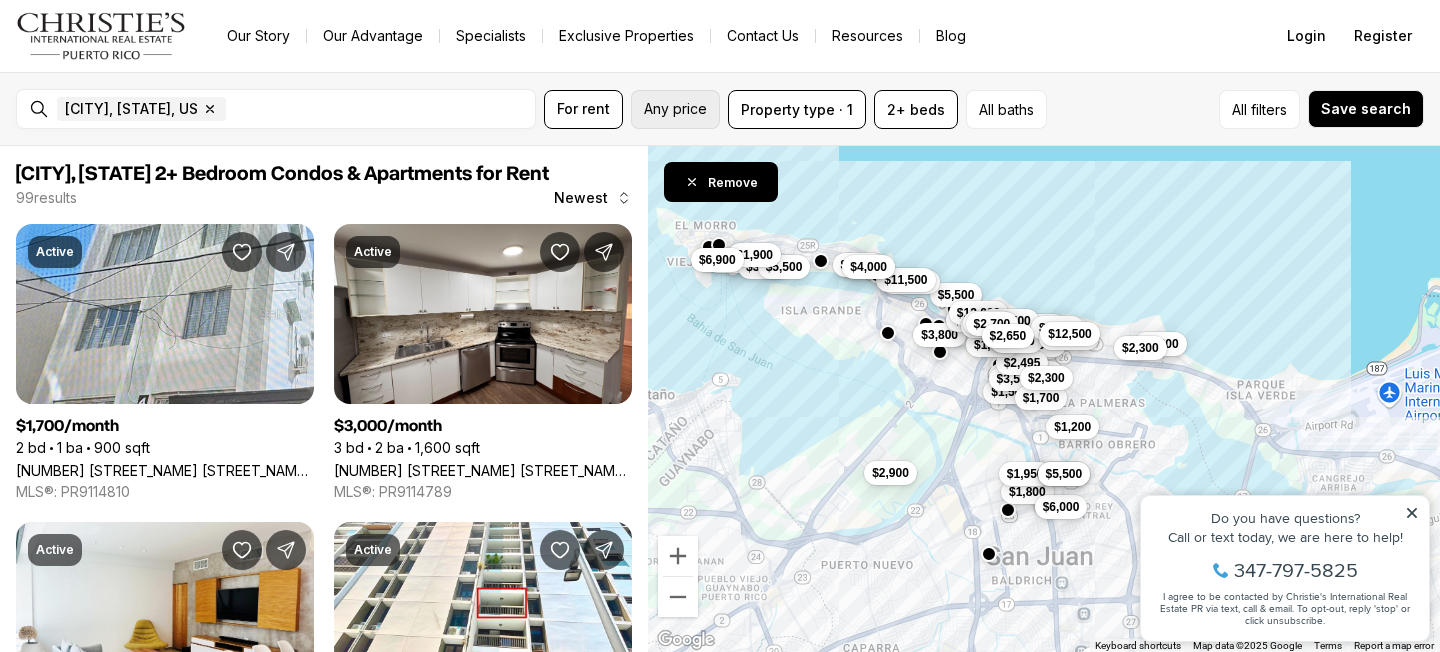 click on "Any price" at bounding box center [675, 109] 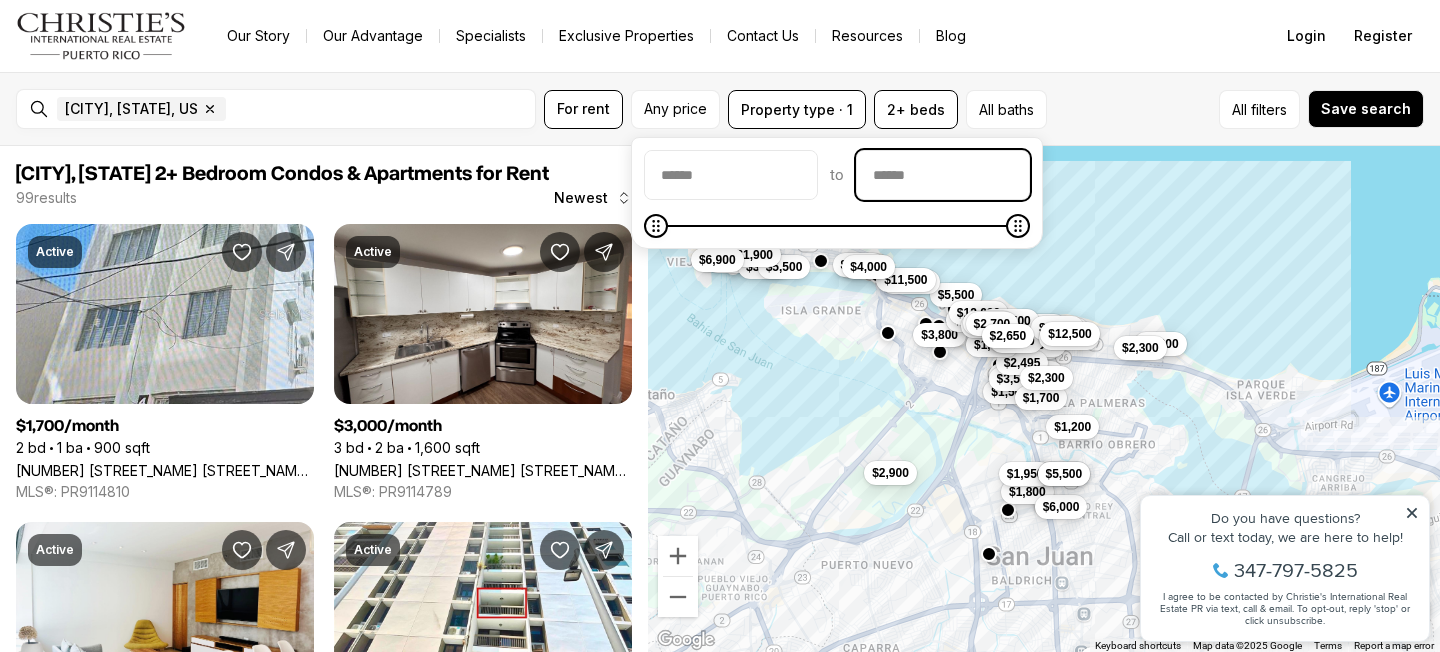 click at bounding box center [943, 175] 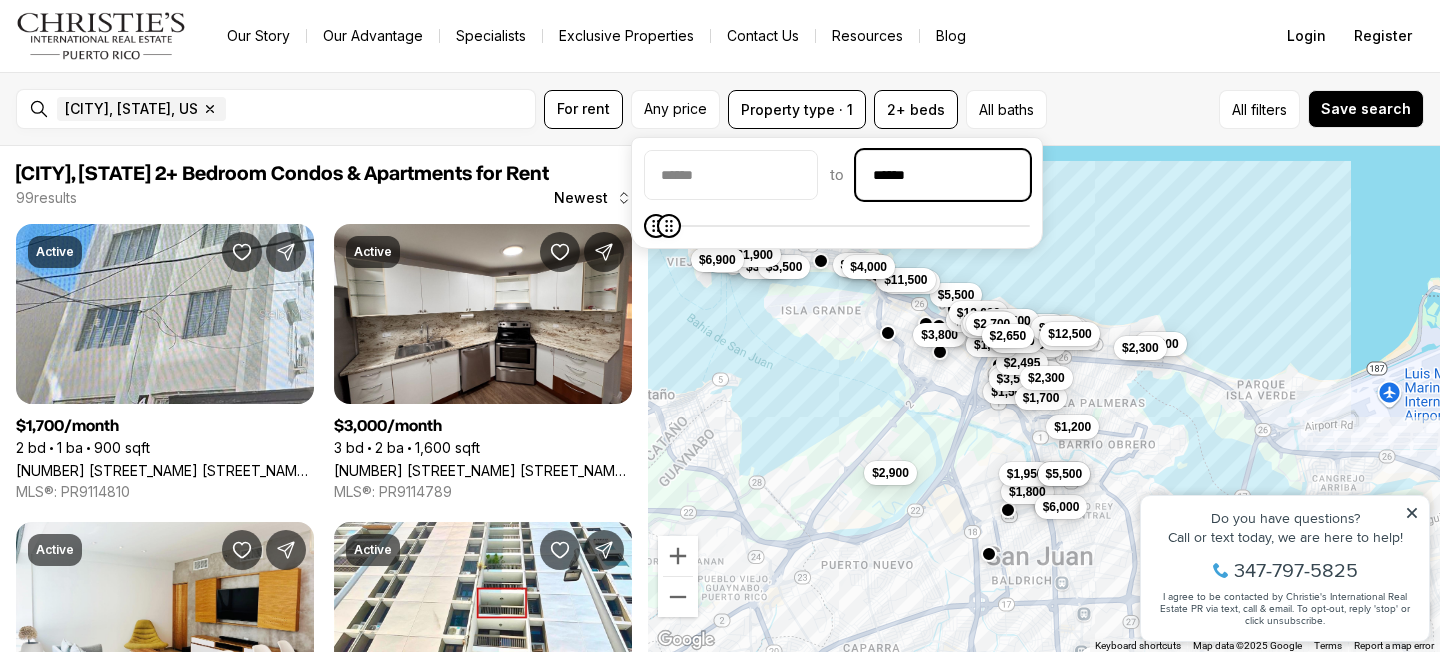 type on "******" 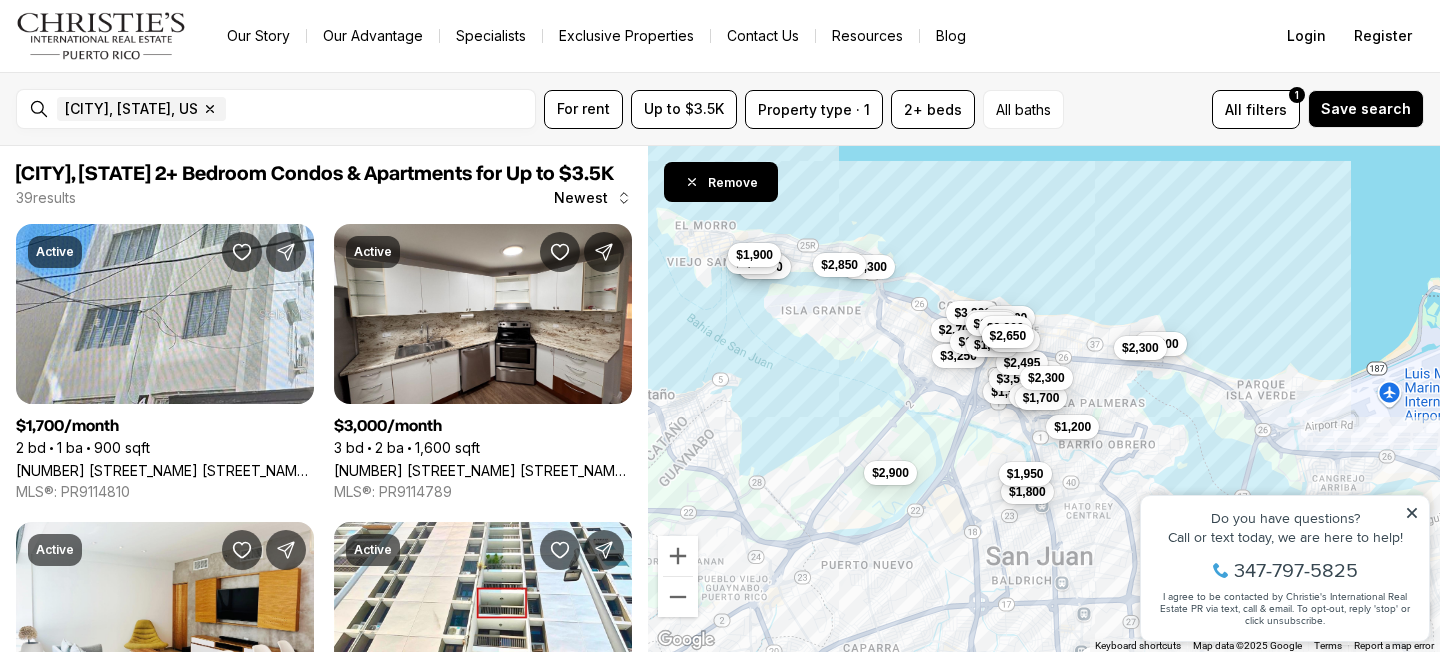 click on "$1,500 $1,800 $3,000 $3,500 $2,000 $2,495 $1,950 $2,800 $1,200 $1,700 $1,100 $2,300 $1,500 $2,300 $3,500 $3,500 $2,900 $3,300 $2,400 $2,850 $1,900 $2,700 $3,250 $1,900 $3,300 $1,800 $2,500 $2,600 $3,400 $3,400 $2,700 $2,800 $2,650" at bounding box center [1044, 399] 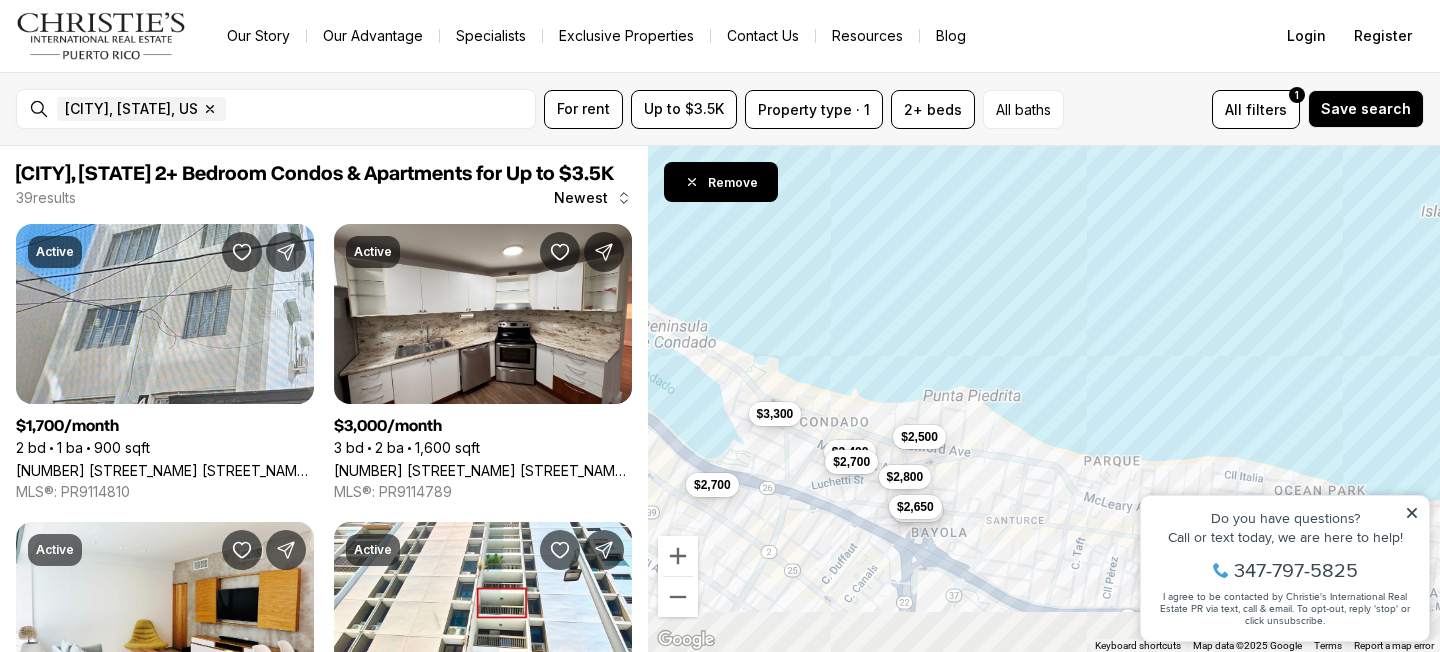drag, startPoint x: 998, startPoint y: 385, endPoint x: 935, endPoint y: 233, distance: 164.53874 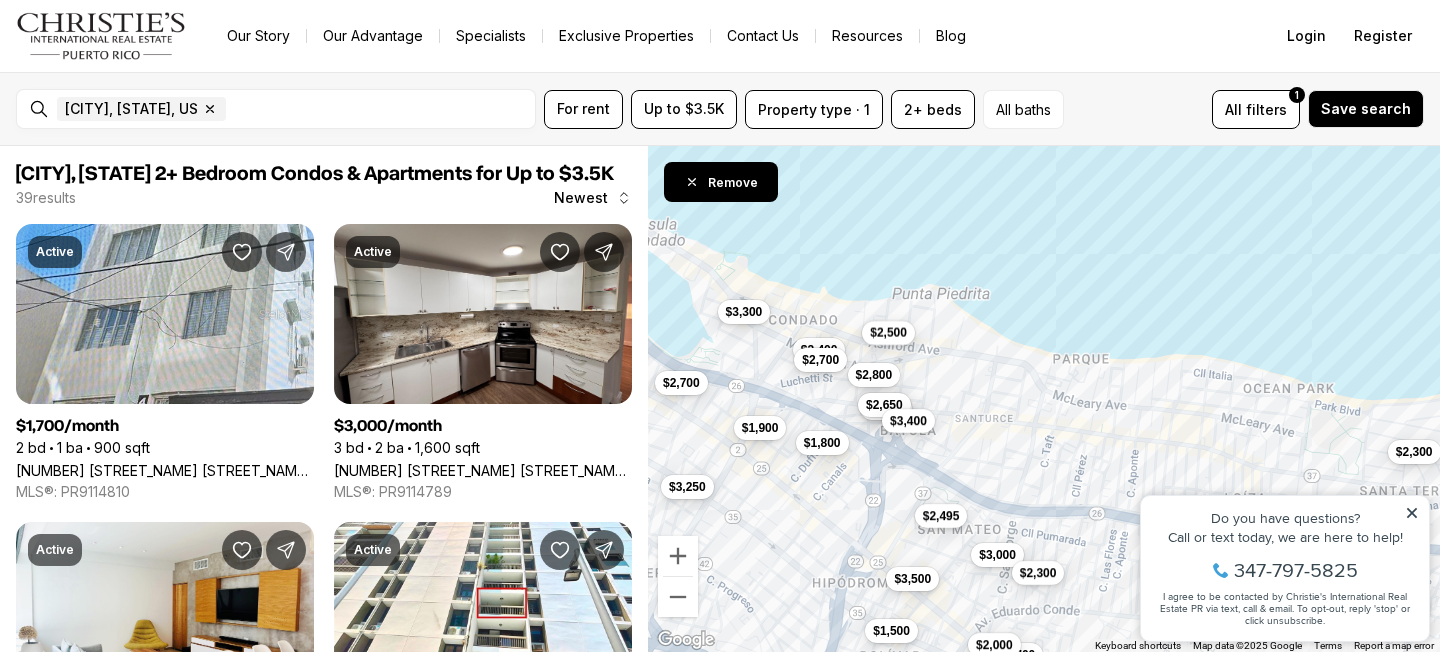 click on "$2,500" at bounding box center (888, 333) 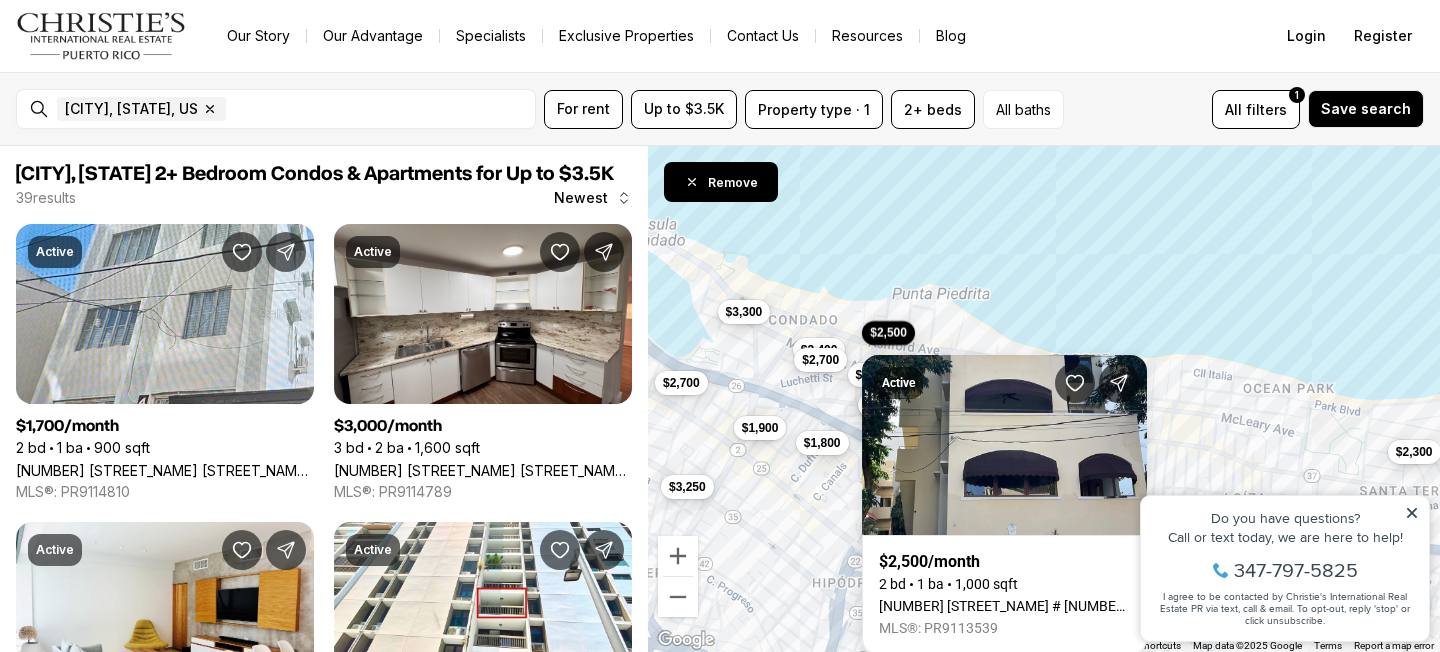 click on "$2,700 $3,300 $2,500 $2,600 $3,400 $2,700 $2,800 $2,650 $1,700 $3,500 $3,000 $1,800 $2,300 $1,500 $2,495 $2,300 $3,400 $3,250 $1,900 $2,000" at bounding box center (1044, 399) 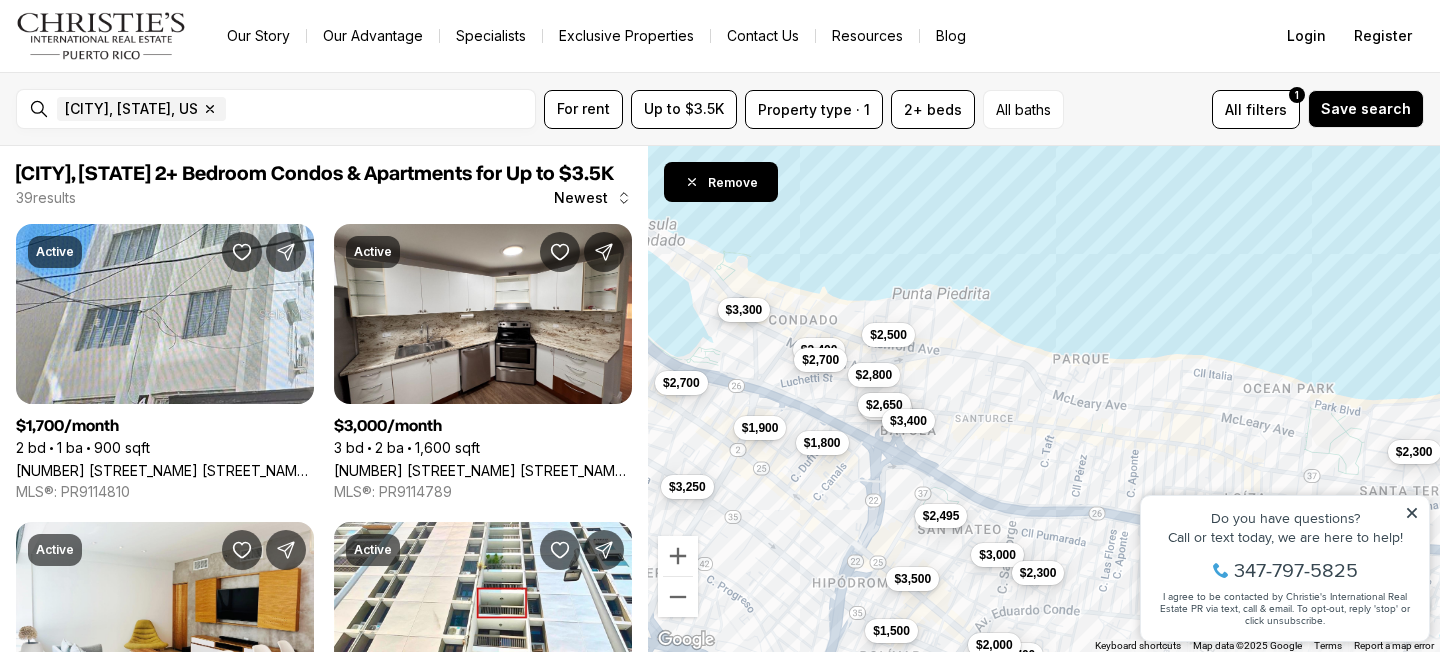 click on "$3,300" at bounding box center (744, 310) 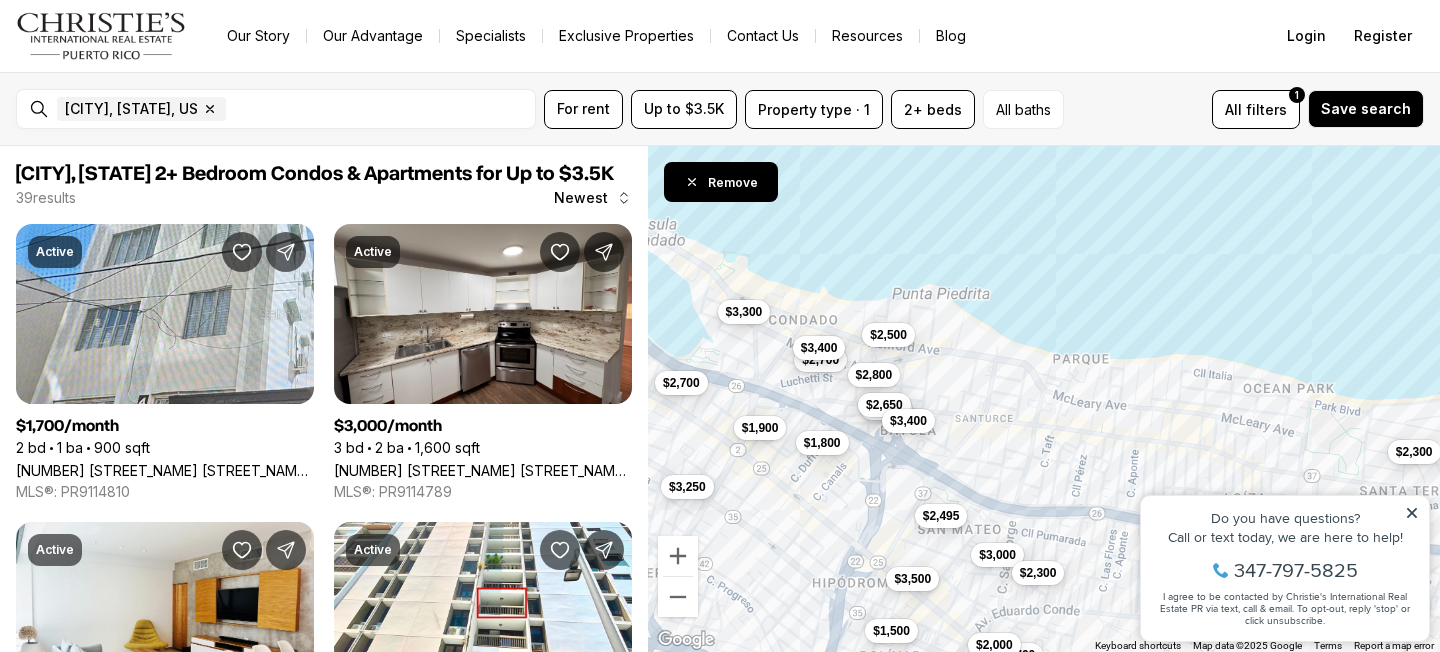 click on "$3,400" at bounding box center (819, 348) 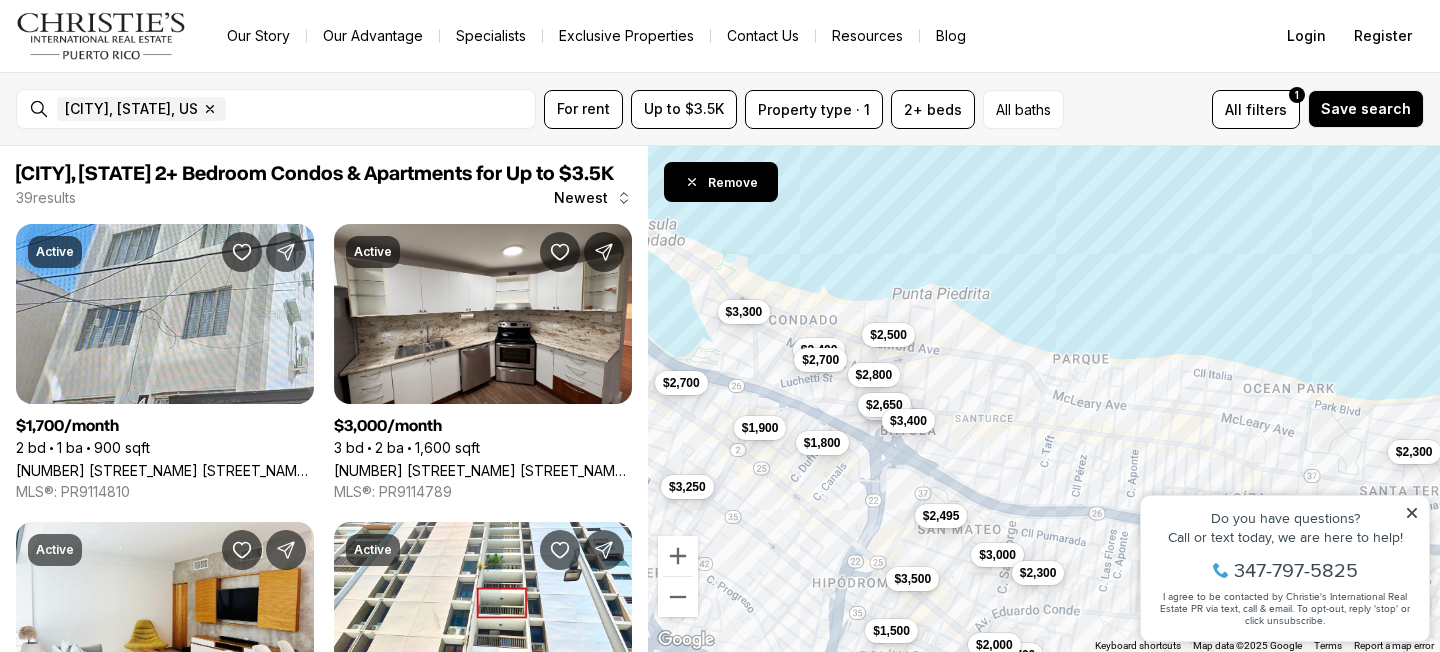 click on "$2,700 $3,300 $2,500 $2,600 $3,400 $2,700 $2,800 $2,650 $1,700 $3,500 $3,000 $1,800 $2,300 $1,500 $2,495 $2,300 $3,400 $3,250 $1,900 $2,000" at bounding box center [1044, 399] 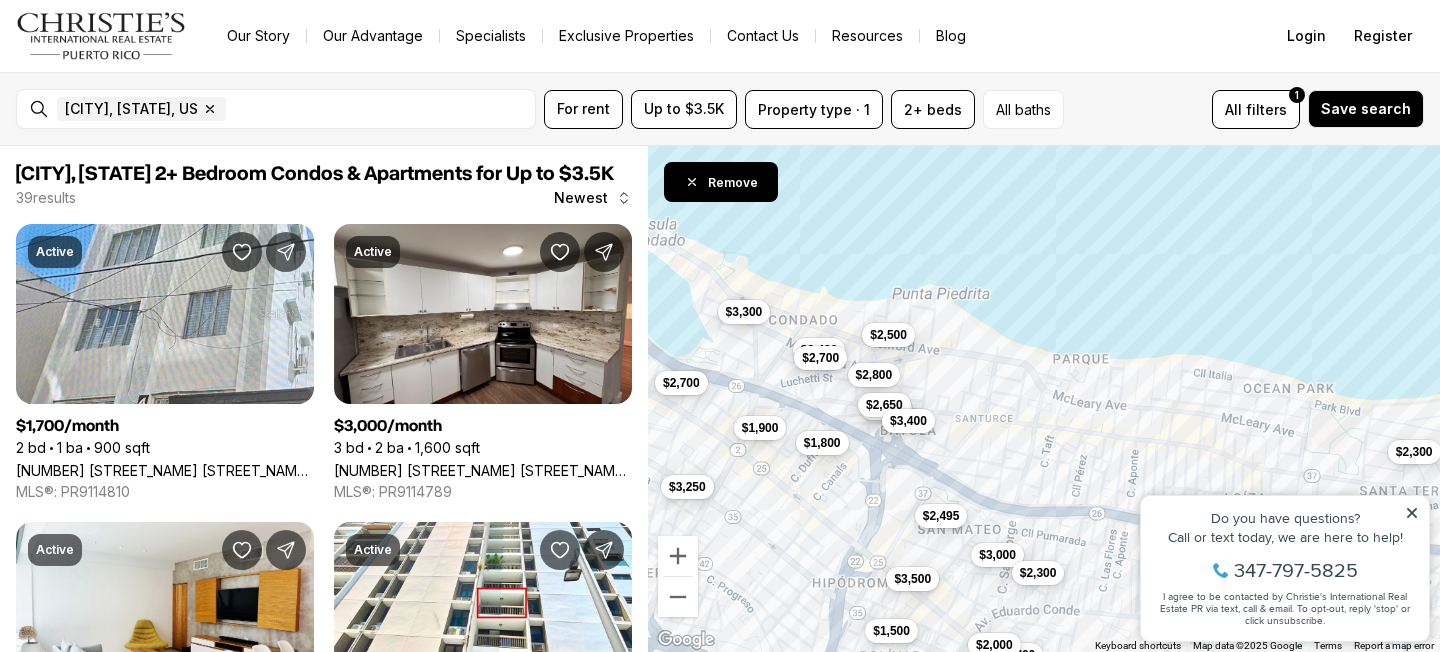 click on "$2,700" at bounding box center [820, 357] 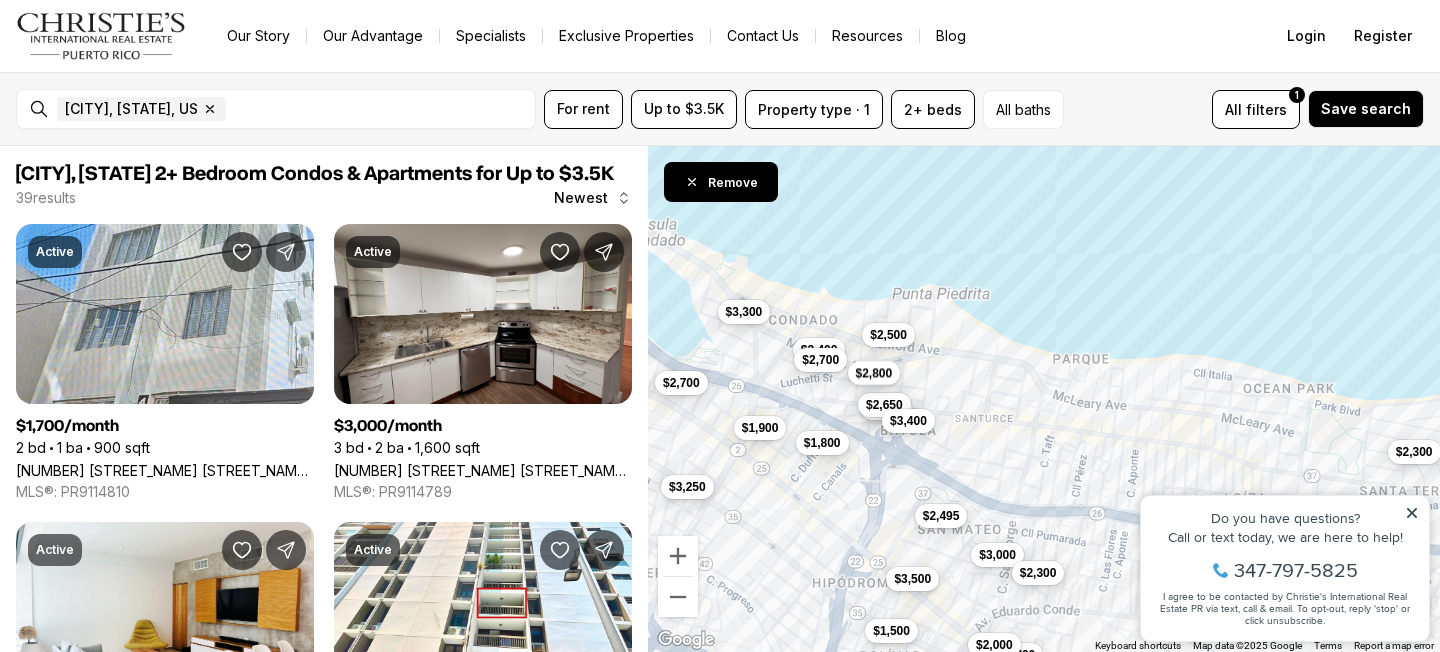 click on "$2,800" at bounding box center [874, 372] 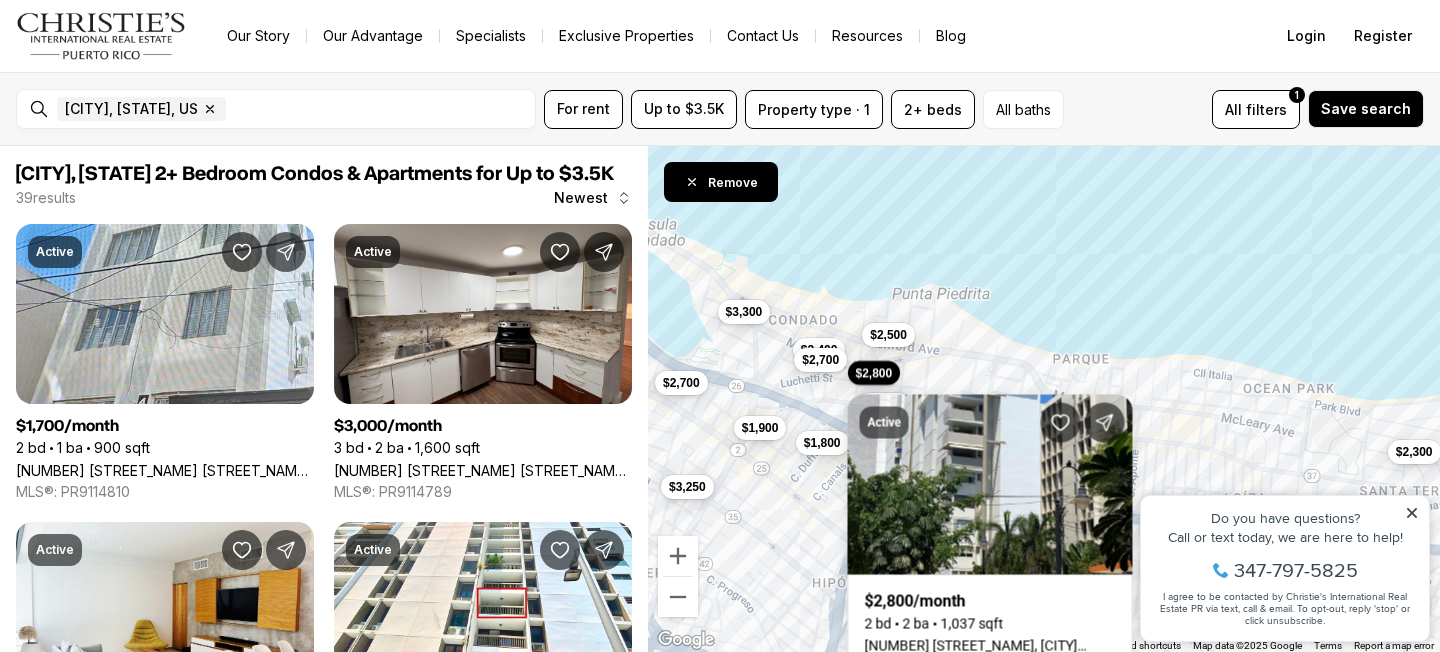 click on "$2,700 $3,300 $2,500 $2,600 $3,400 $2,700 $2,800 $2,650 $1,700 $3,500 $3,000 $1,800 $2,300 $1,500 $2,495 $2,300 $3,400 $3,250 $1,900 $2,000" at bounding box center [1044, 399] 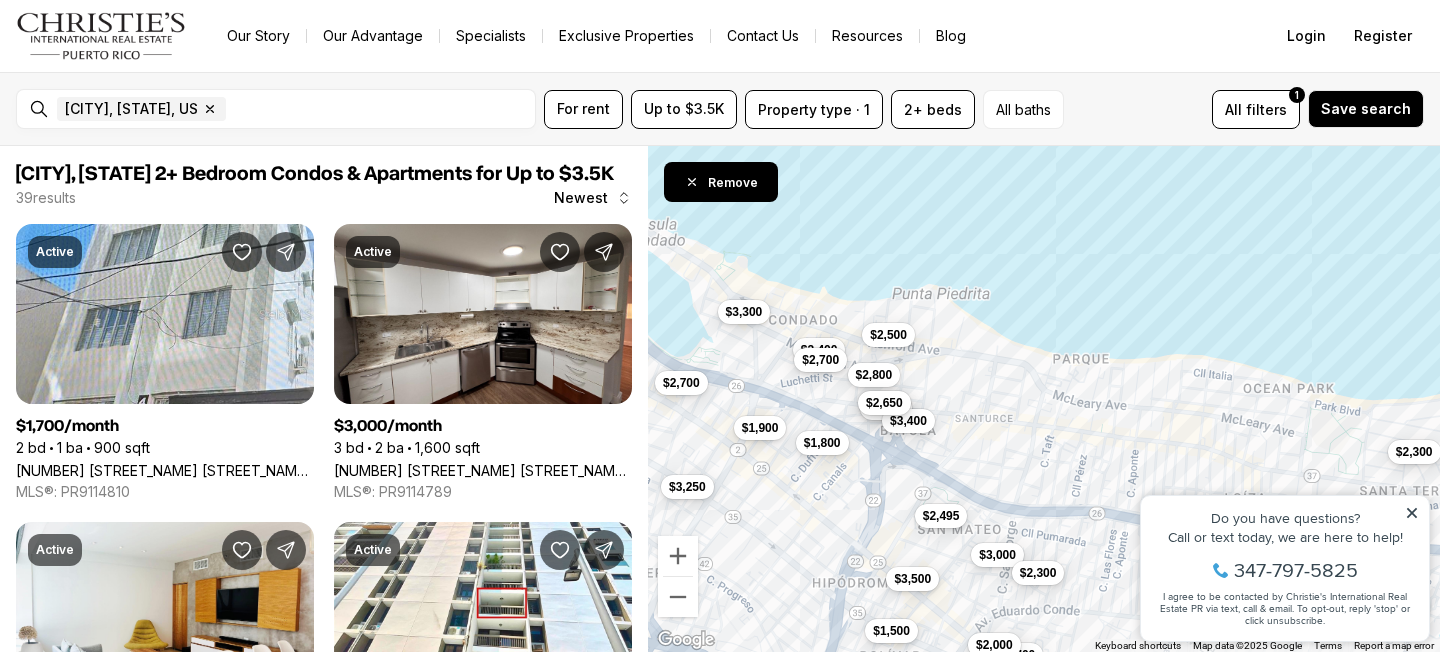 click on "$2,650" at bounding box center [884, 403] 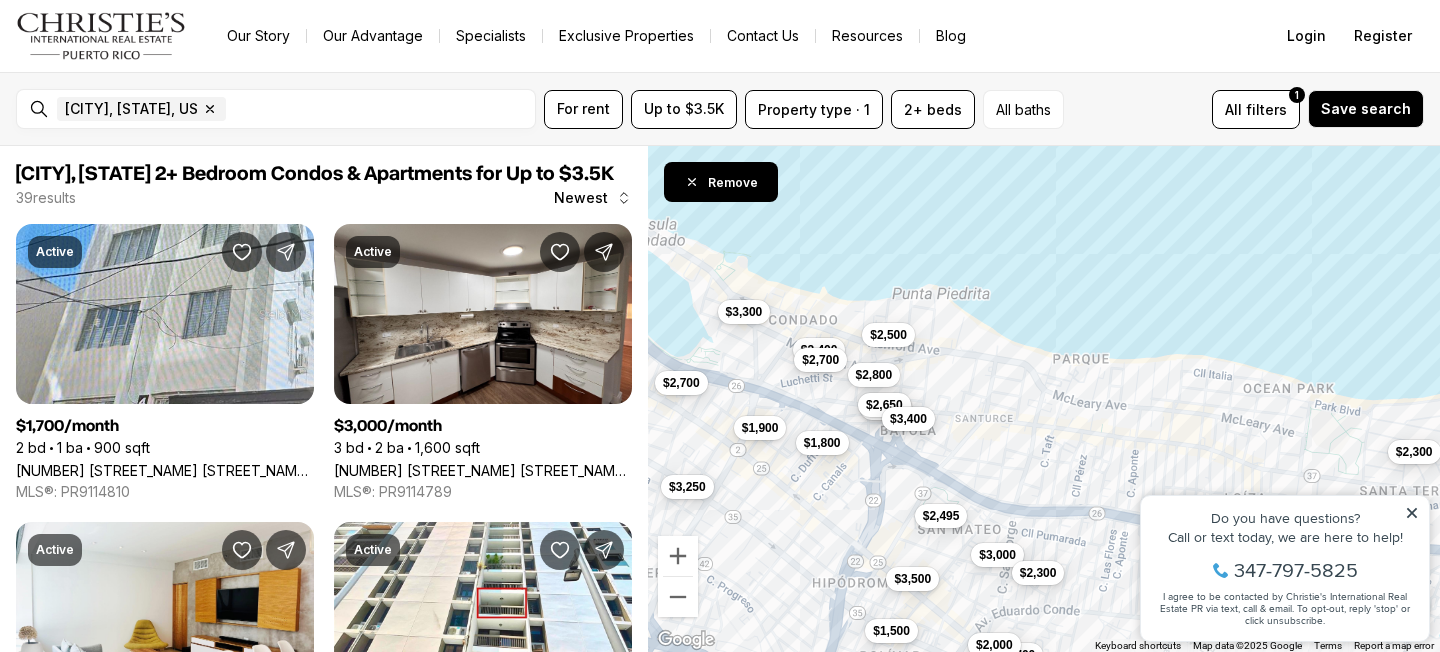 click on "$3,400" at bounding box center [908, 419] 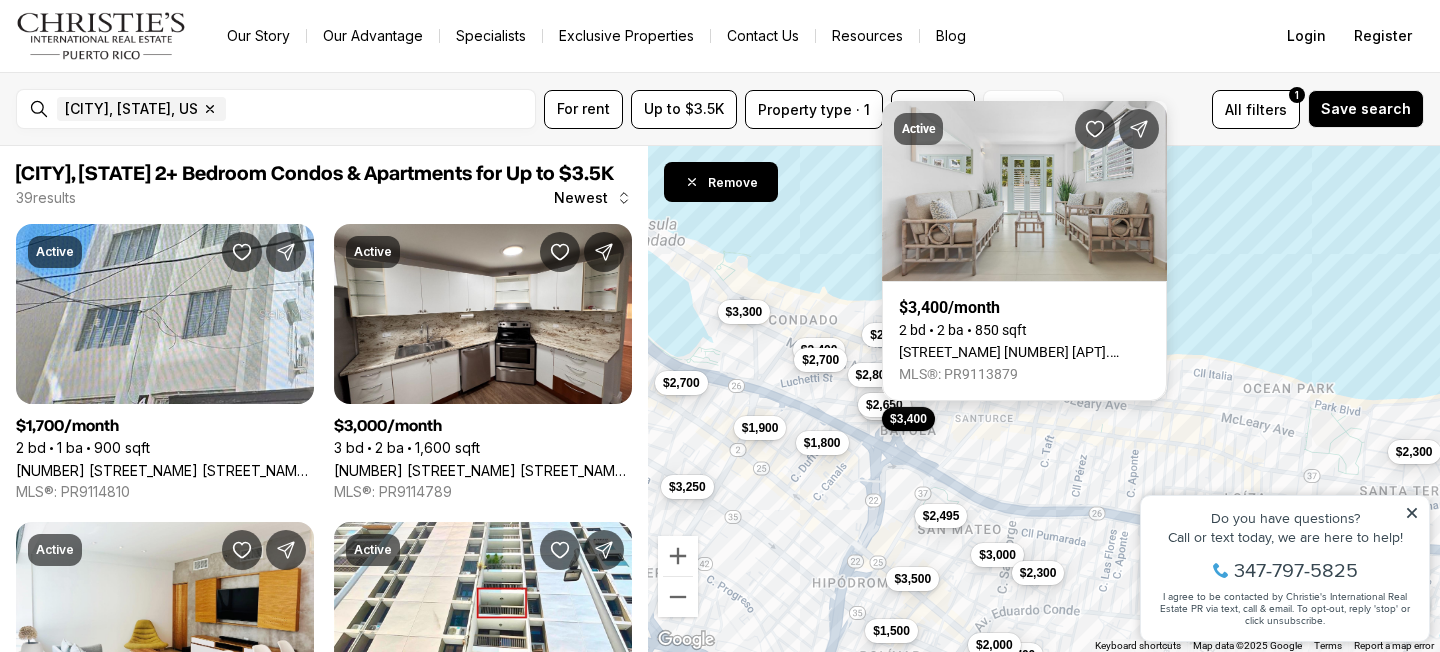 click on "[NAME] [NUMBER] APT. [NUMBER], [CITY] [STATE], [POSTAL_CODE]" at bounding box center [1024, 352] 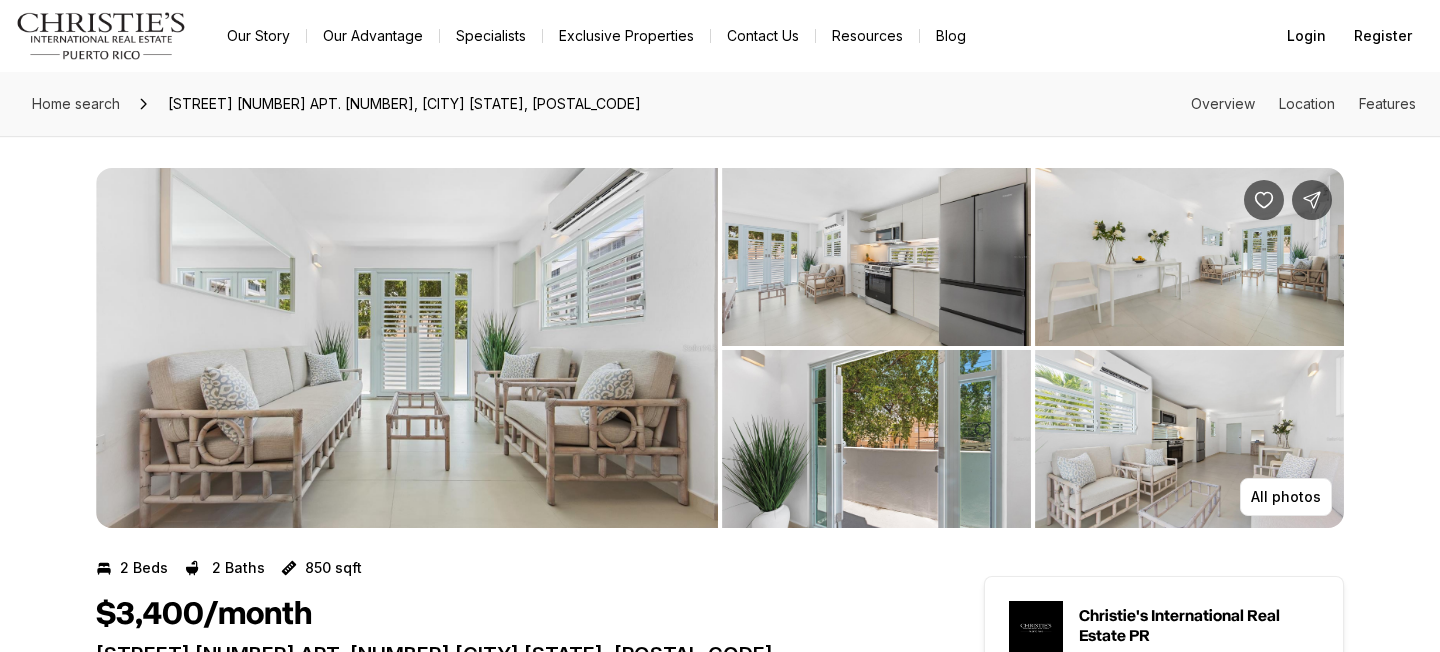 scroll, scrollTop: 0, scrollLeft: 0, axis: both 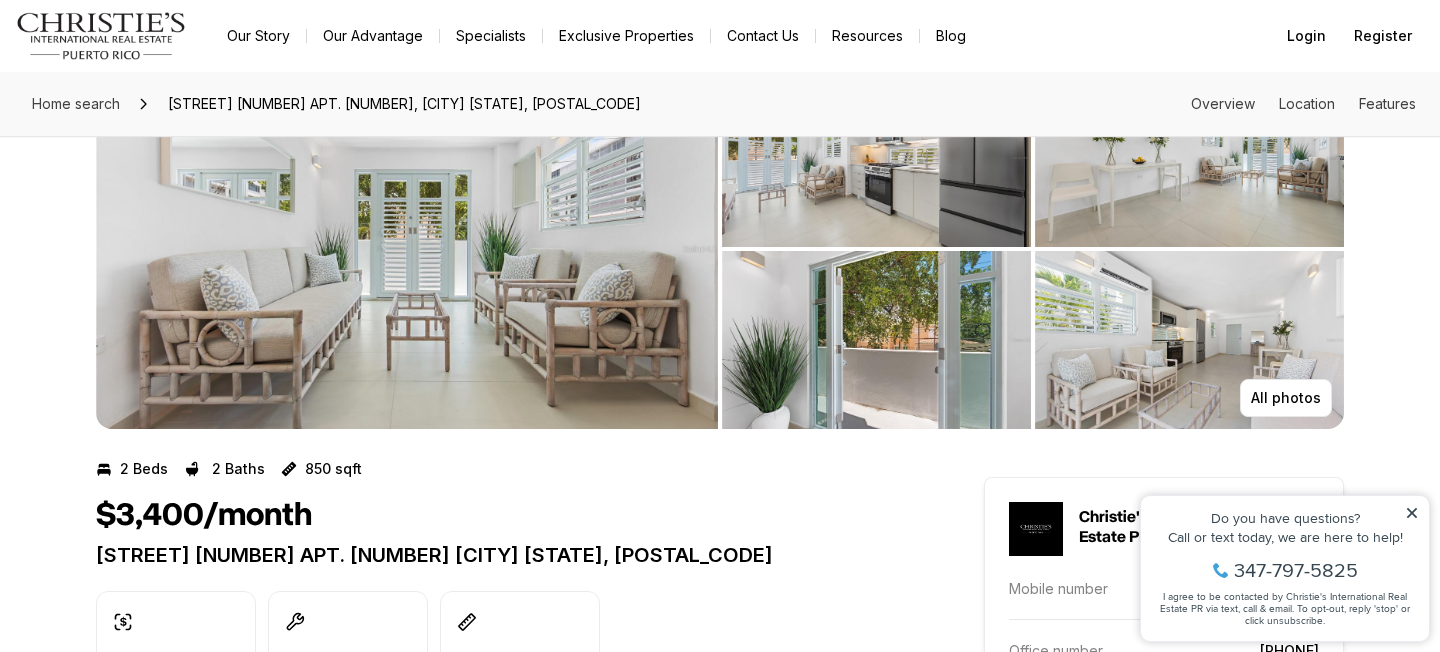 click at bounding box center (876, 340) 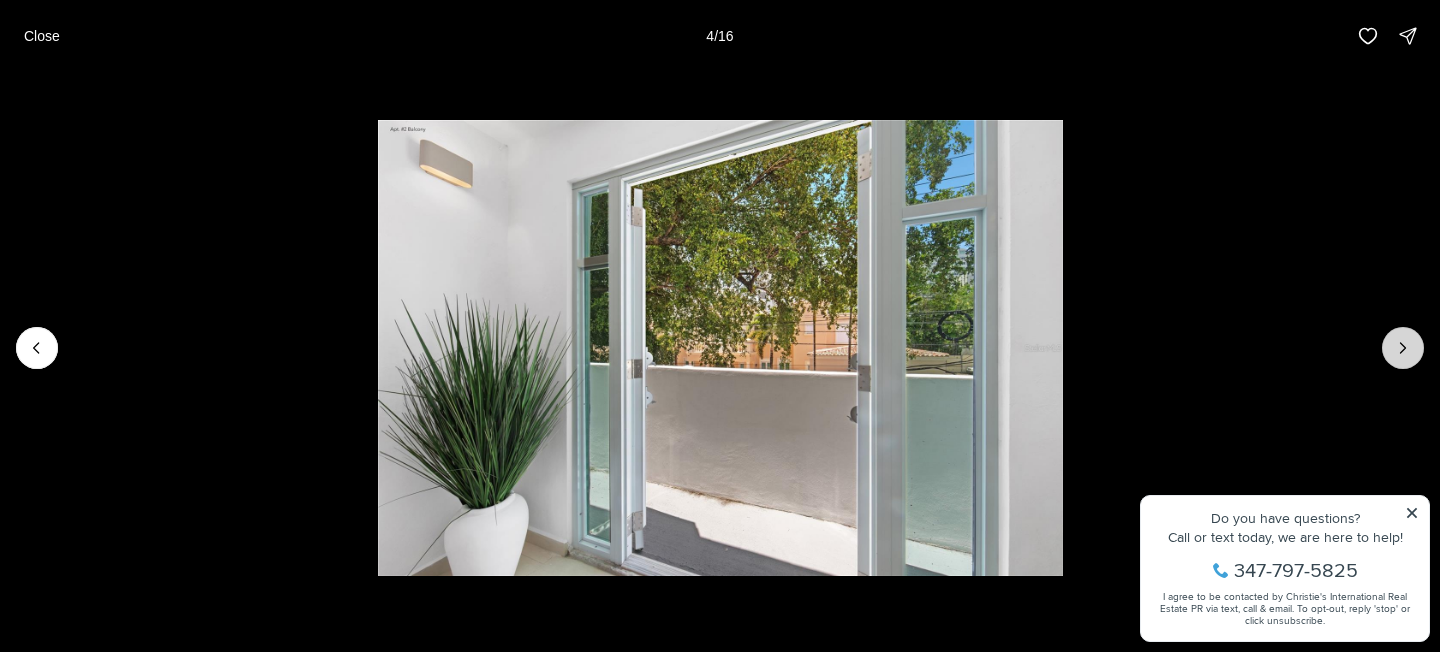 click 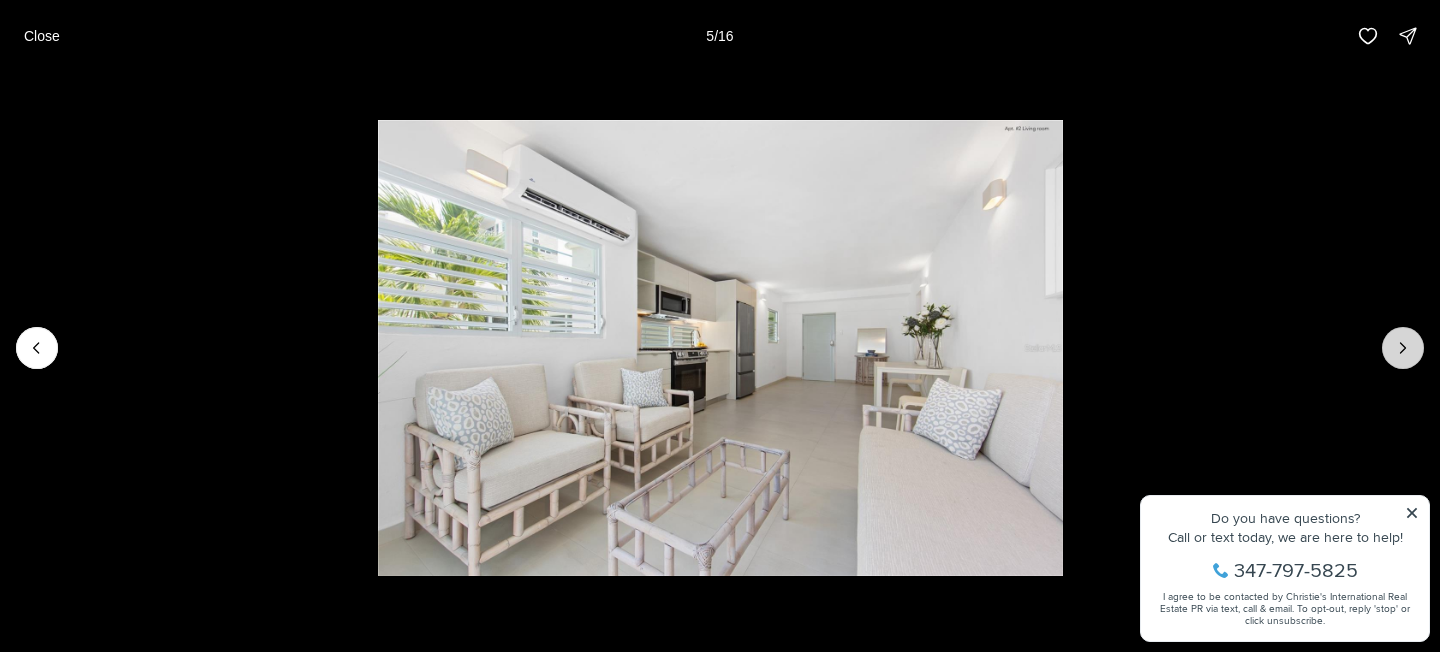 click 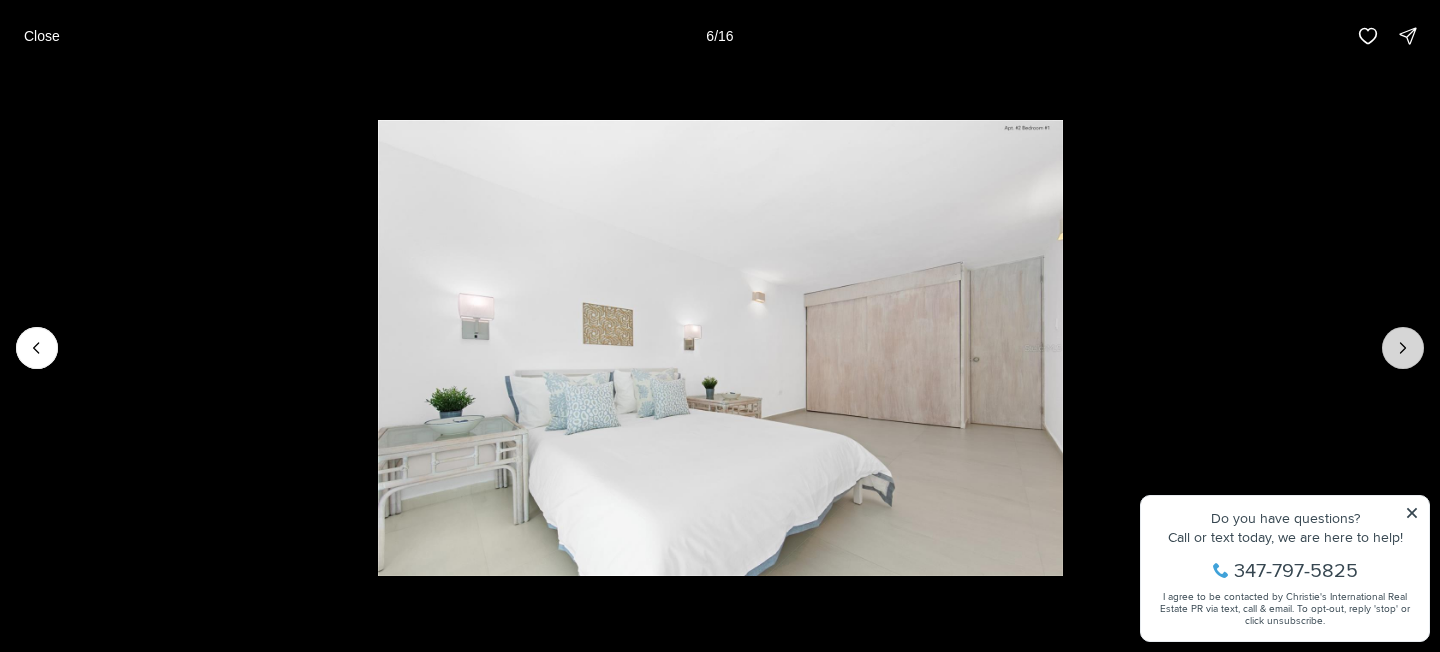 click 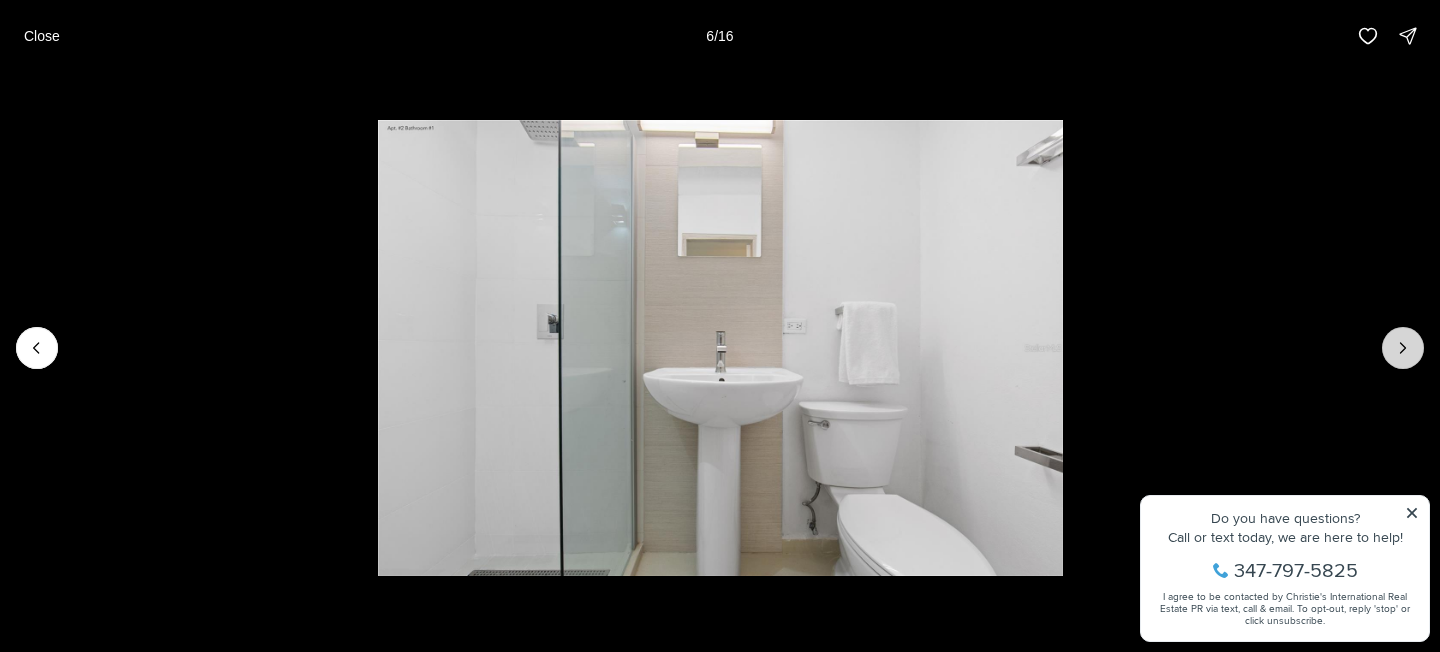 click 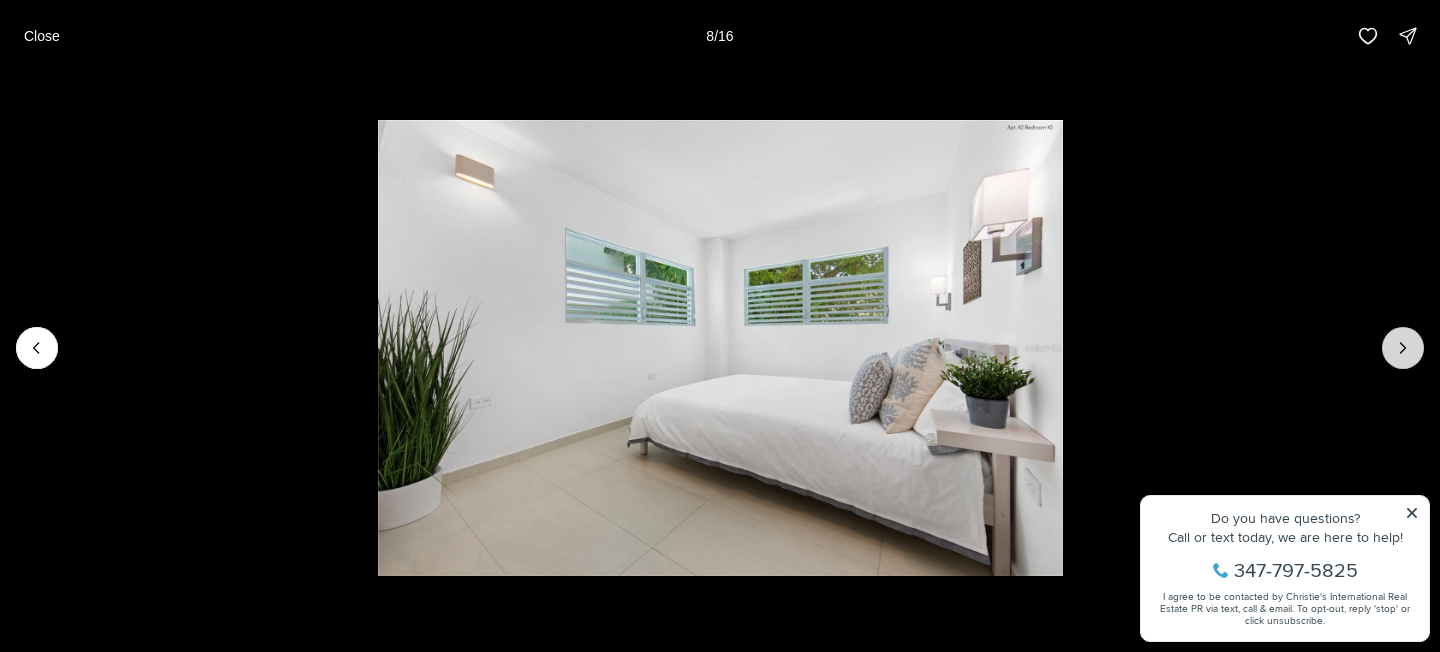click 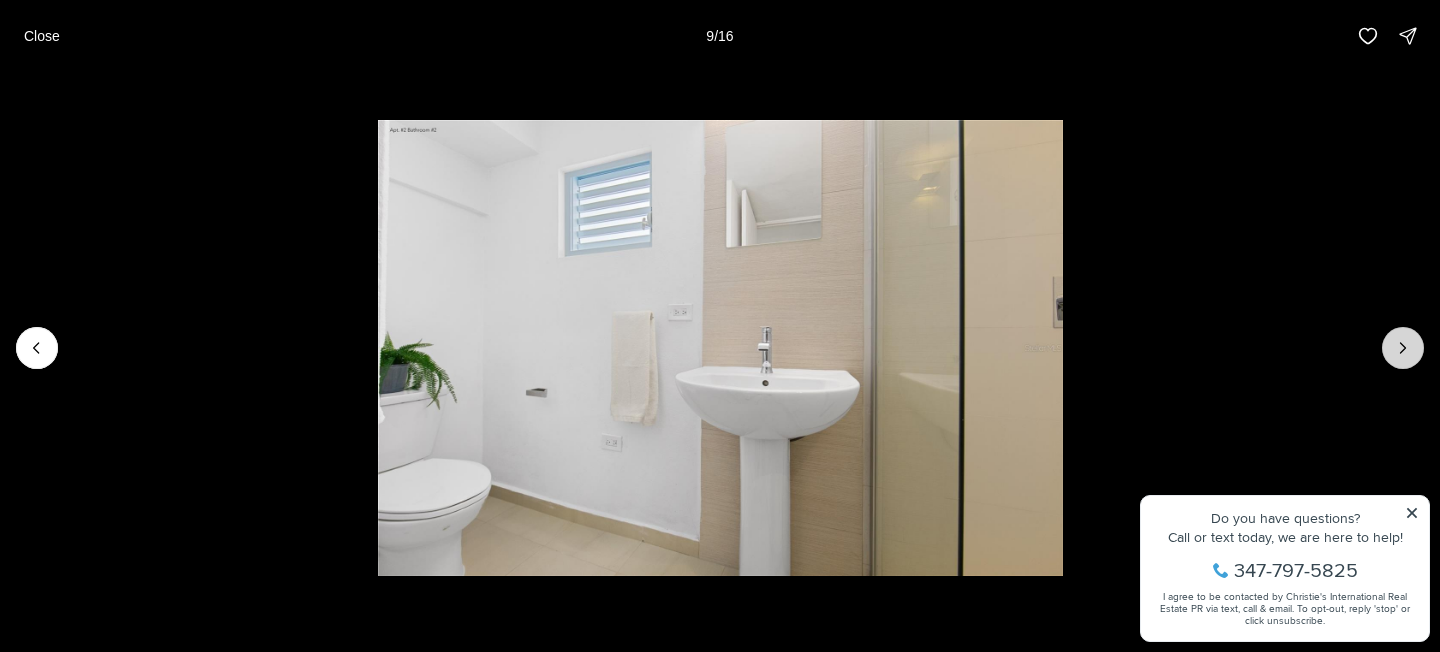 click 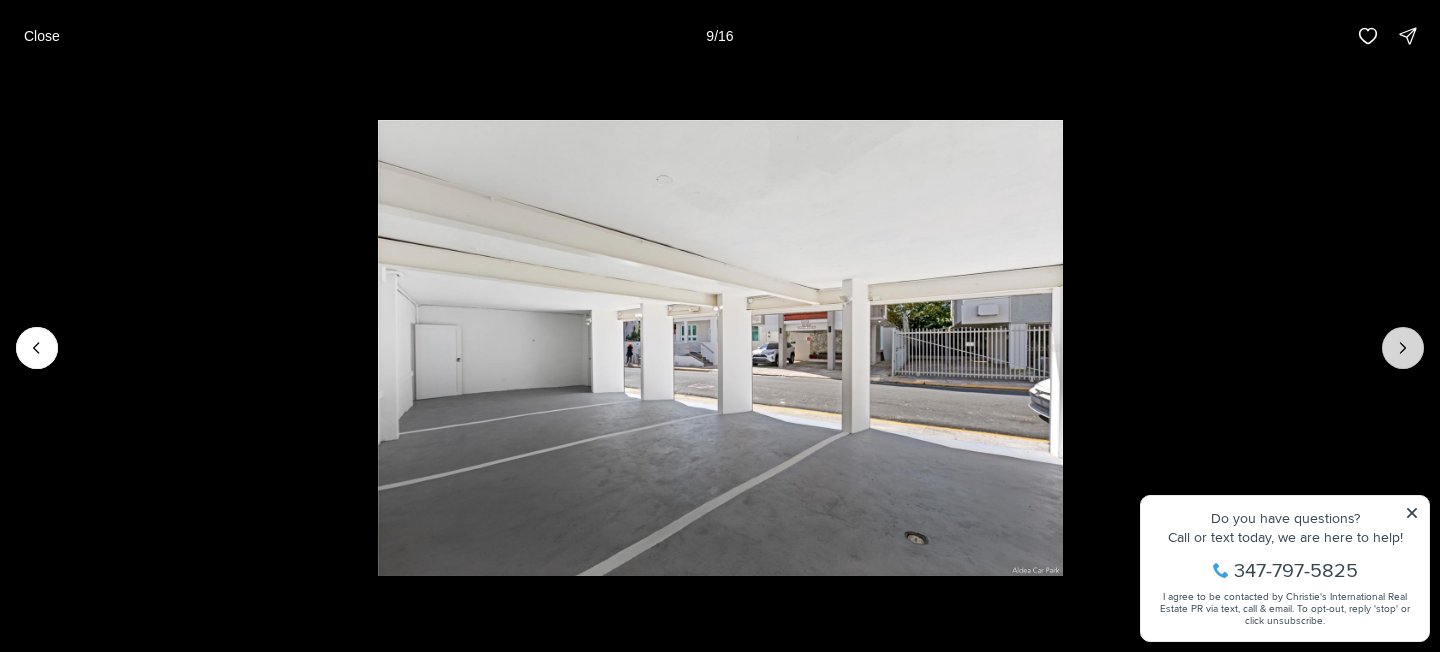 click 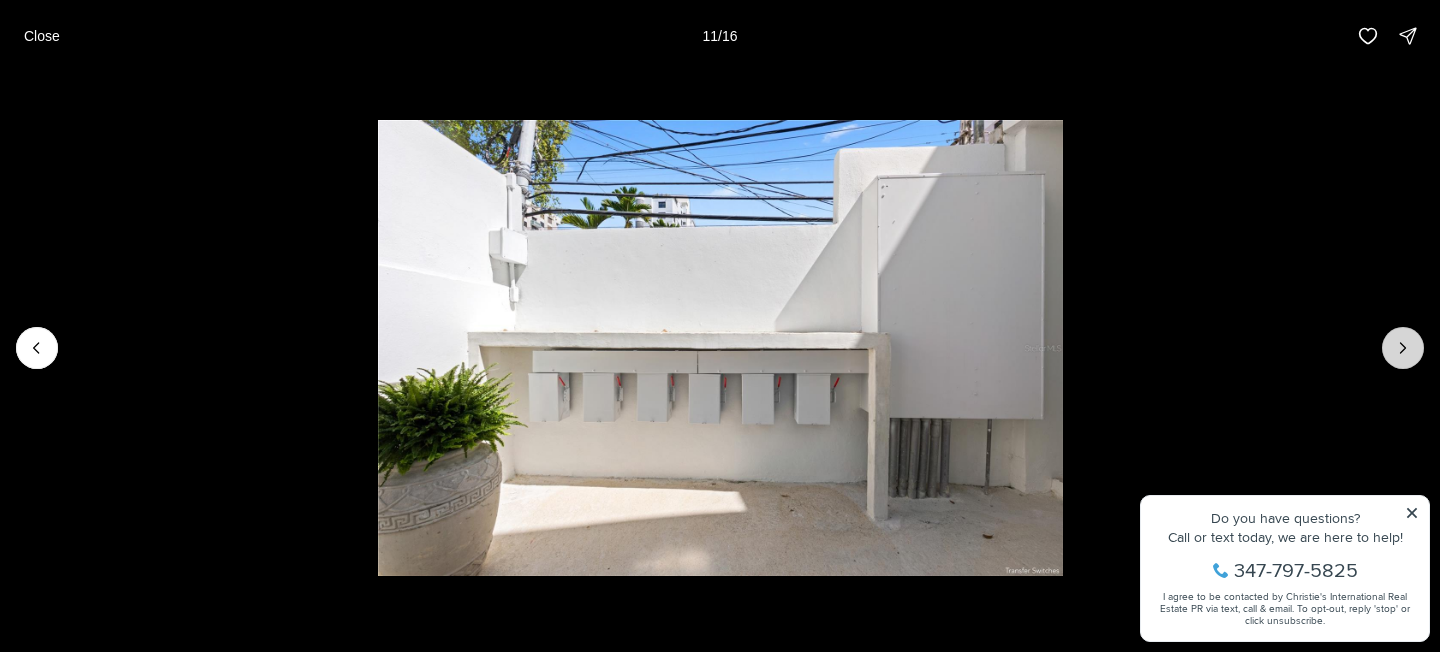 click 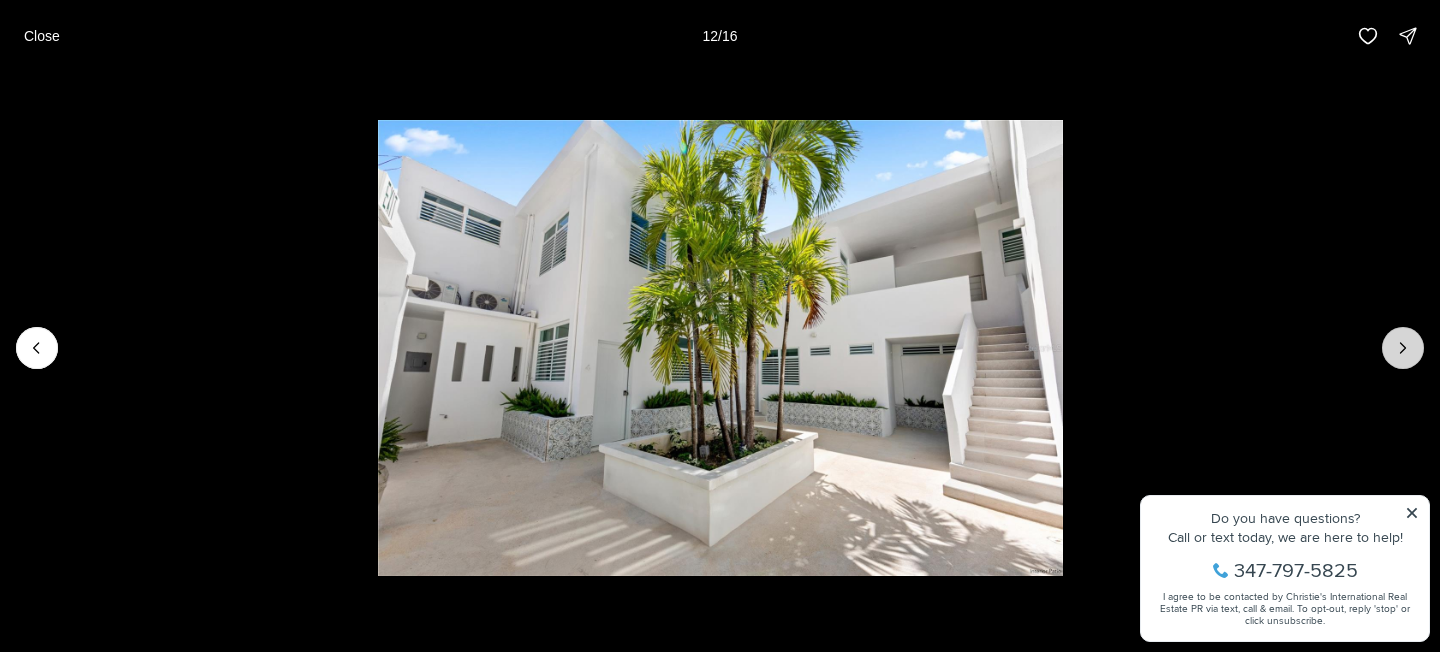 click 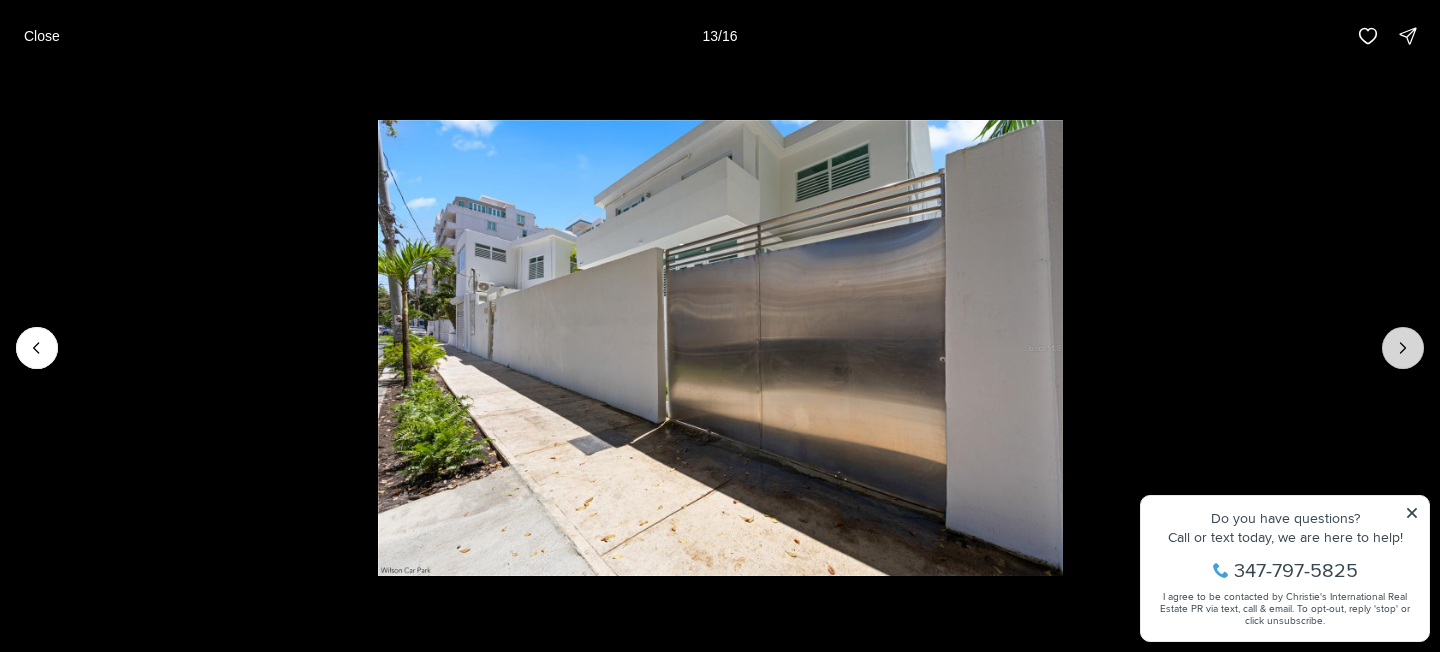 click 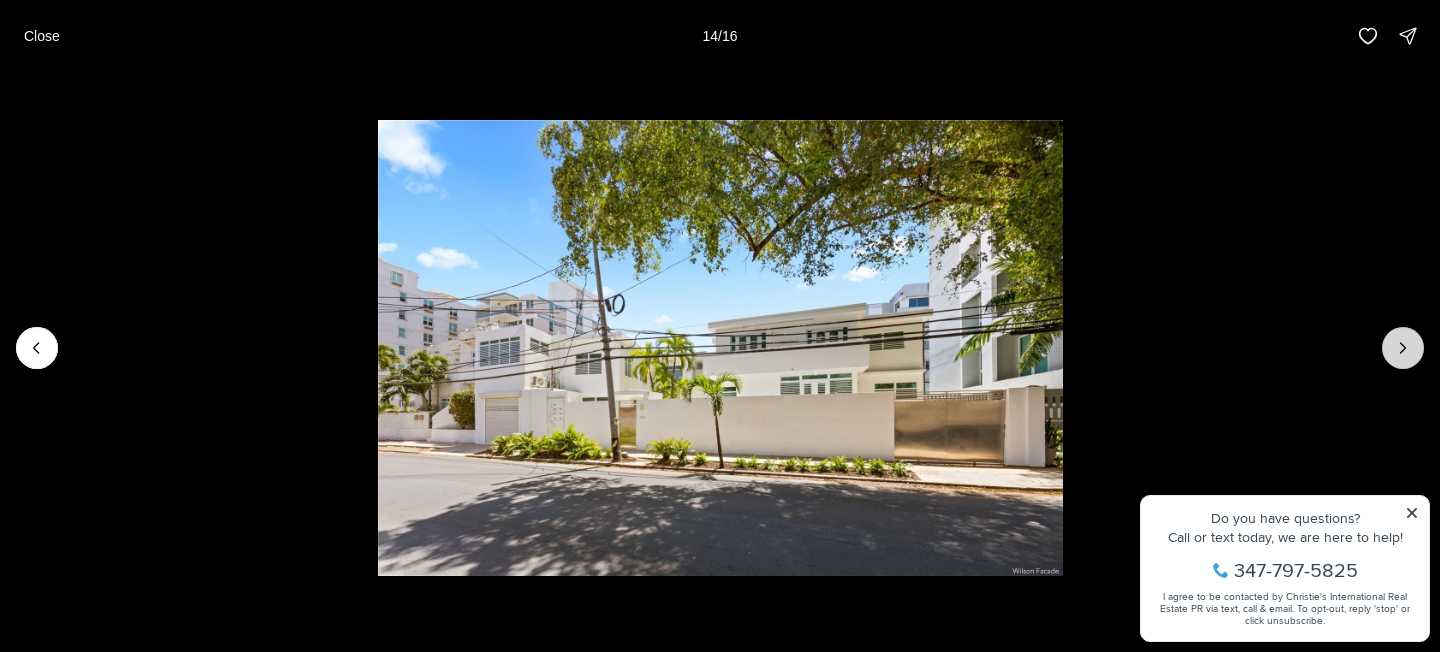click 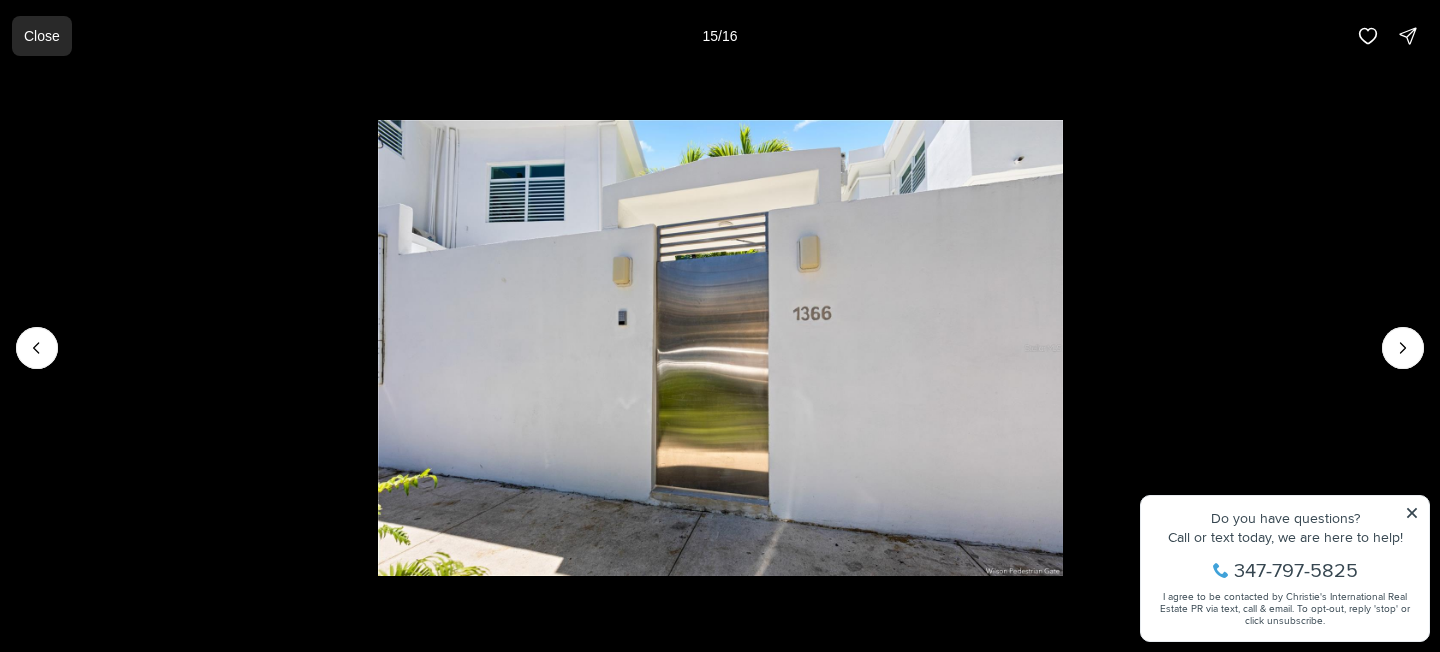 click on "Close" at bounding box center (42, 36) 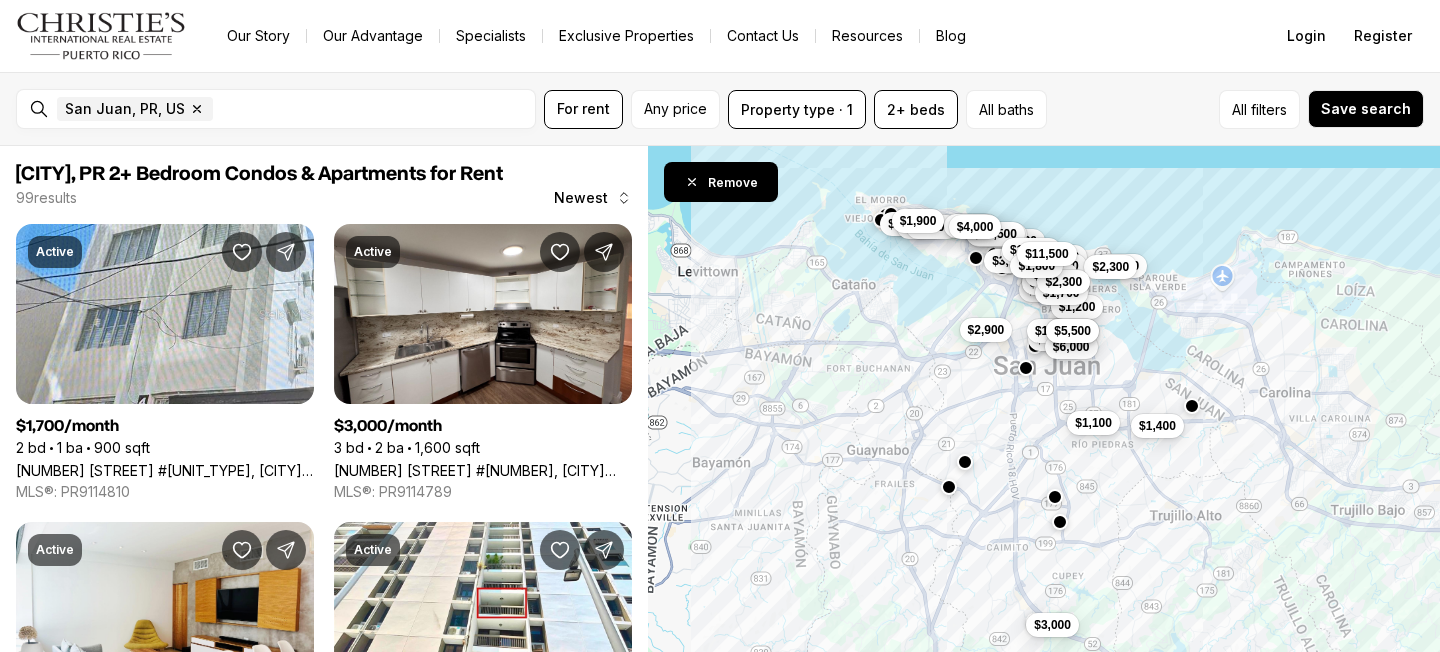 scroll, scrollTop: 0, scrollLeft: 0, axis: both 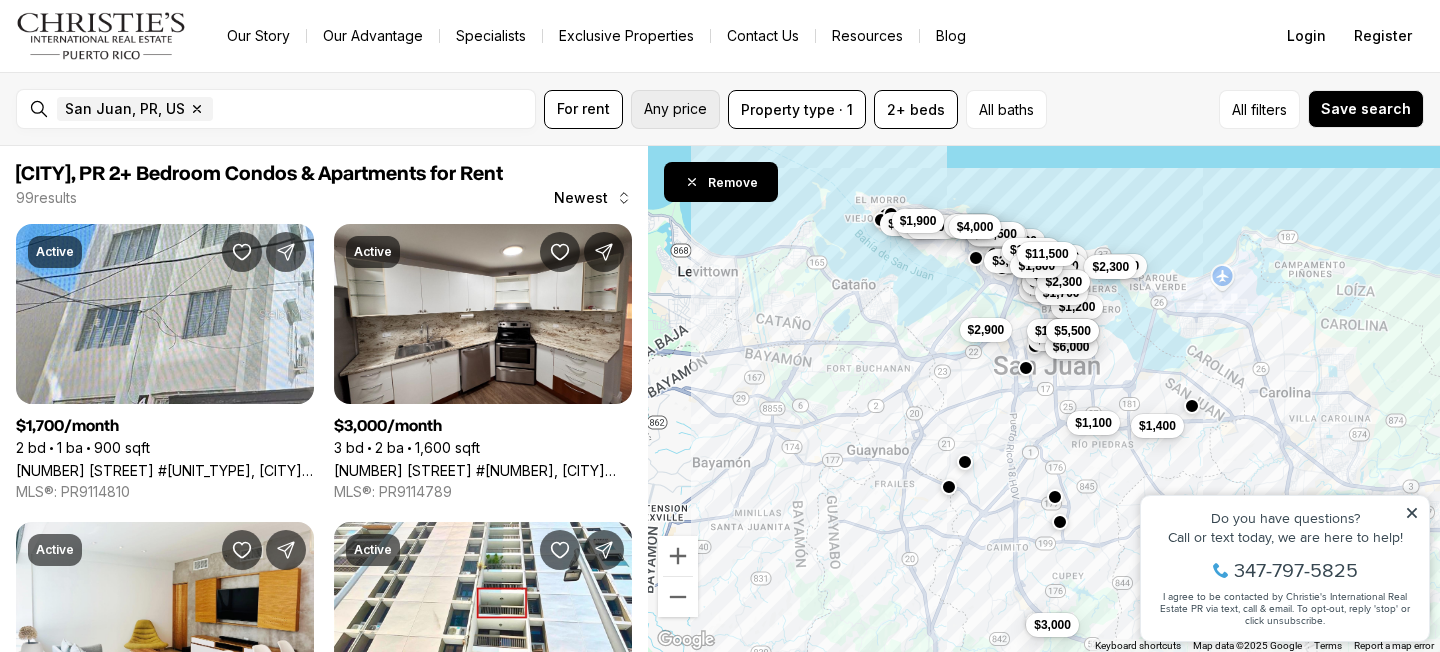 click on "Any price" at bounding box center (675, 109) 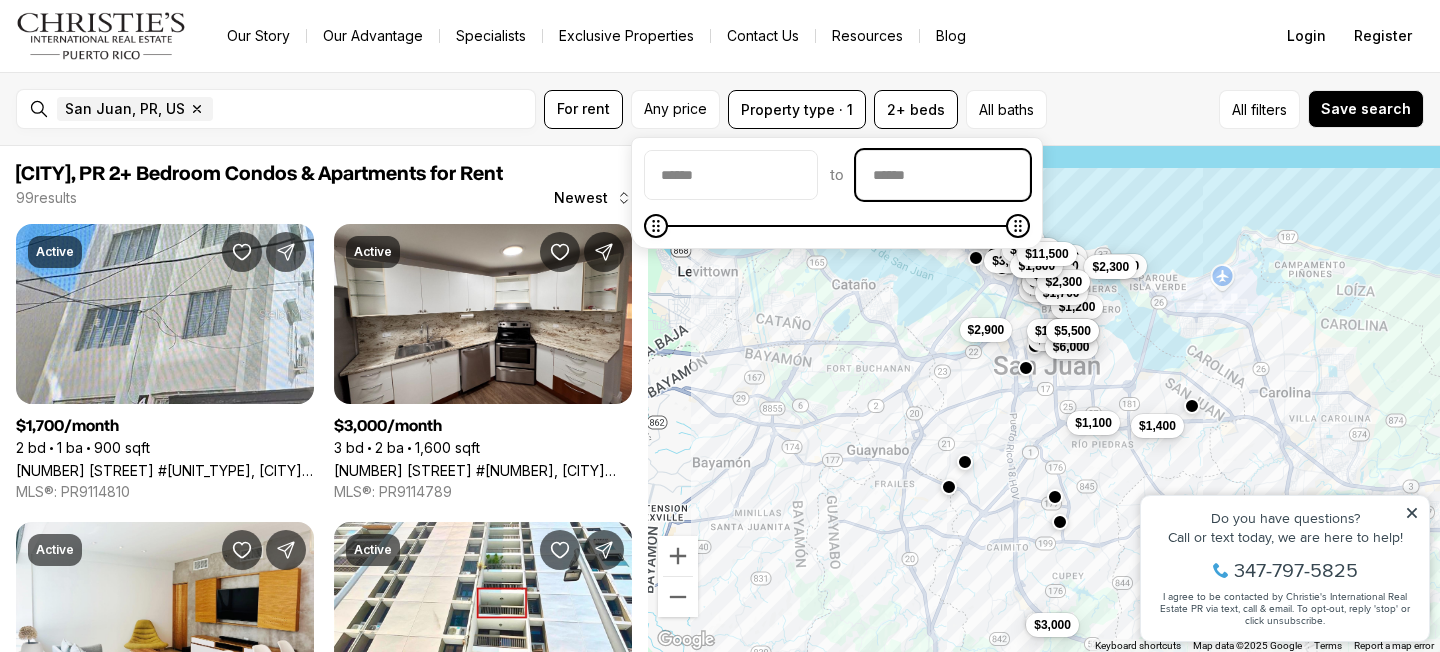 click at bounding box center (943, 175) 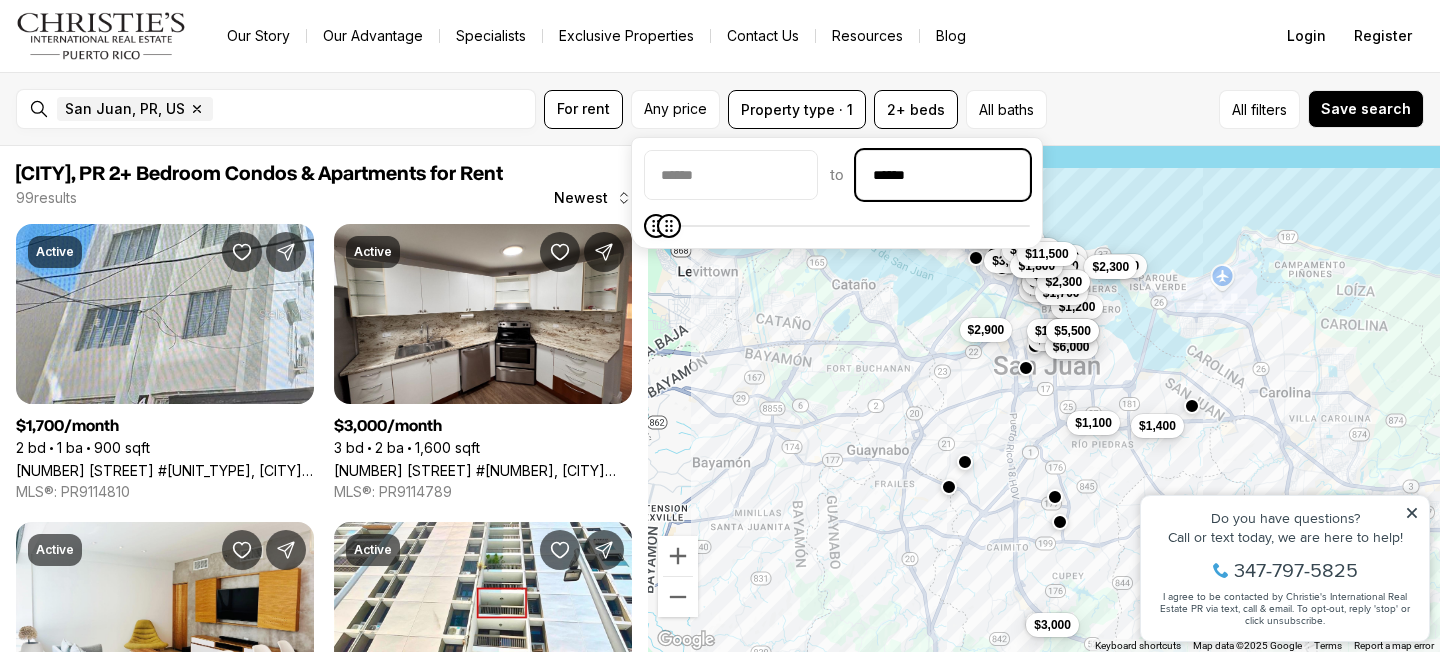 type on "******" 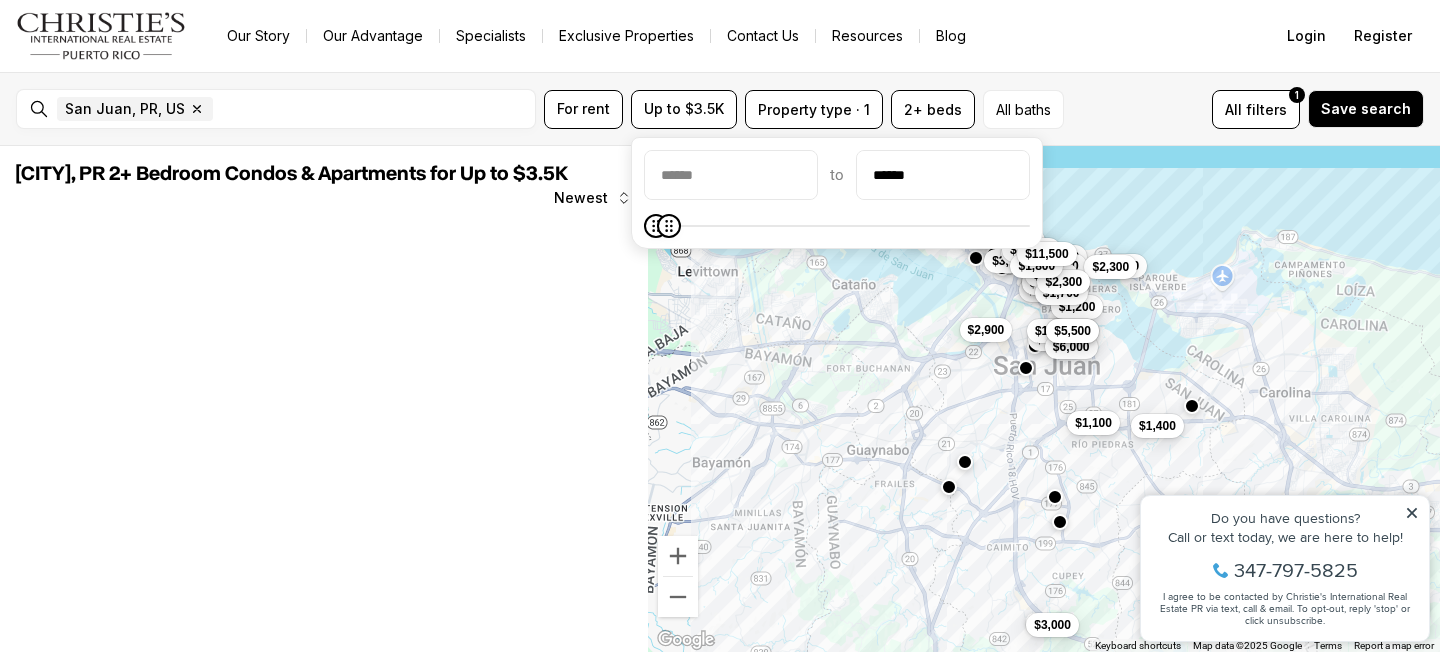 click on "$1,500 $1,800 $6,500 $3,000 $6,500 $4,200 $3,500 $6,500 $3,000 $2,495 $1,950 $2,800 $1,200 $1,400 $1,700 $1,100 $2,300 $6,000 $5,000 $5,500 $2,300 $5,000 $3,500 $5,500 $5,500 $2,900 $10,000 $11,500 $4,950 $4,500 $4,000 $3,800 $1,900 $5,800 $12,000 $1,800 $11,500" at bounding box center (1044, 399) 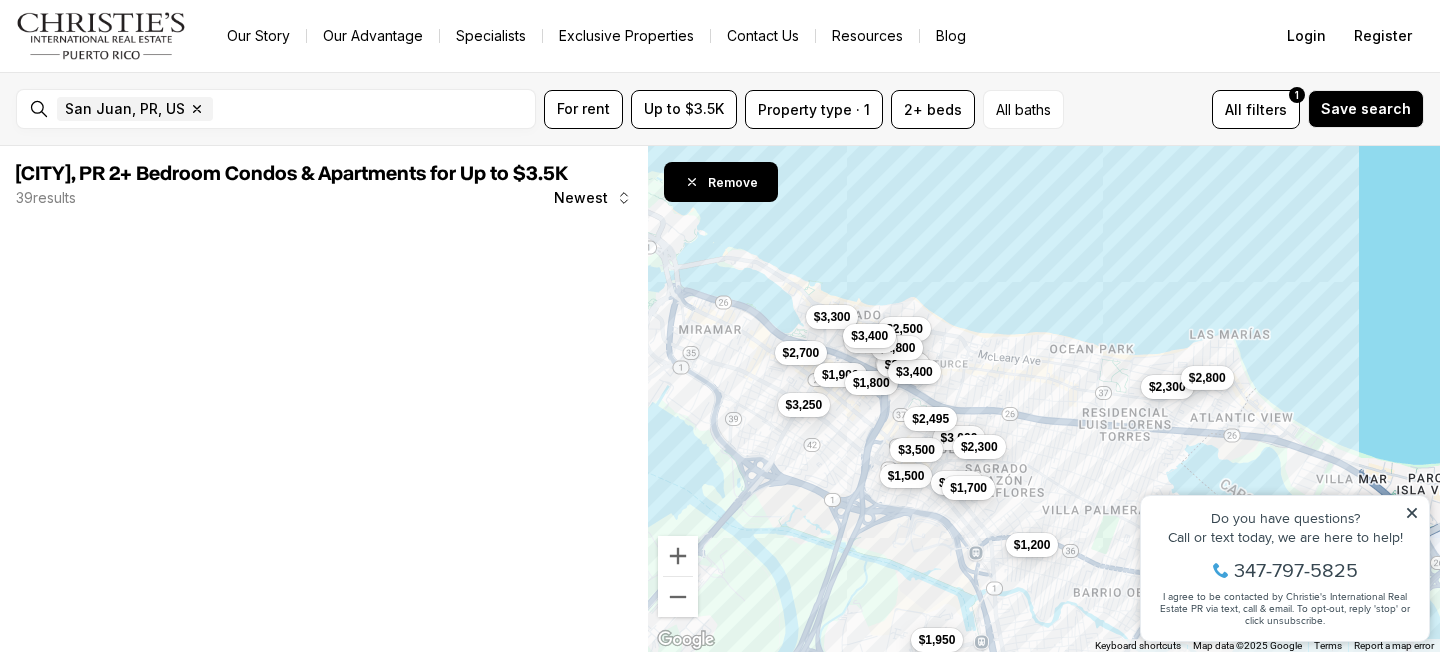 click on "$2,800" at bounding box center [1207, 377] 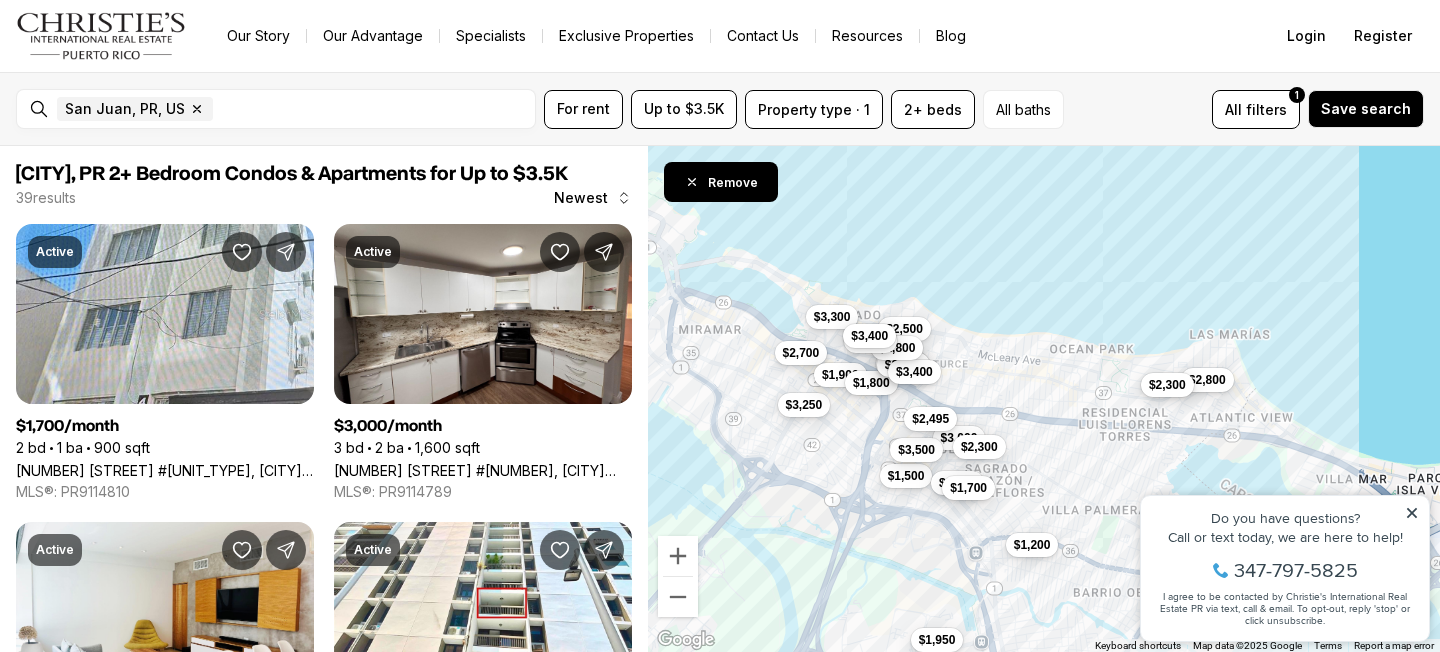 click on "$2,300" at bounding box center (1167, 385) 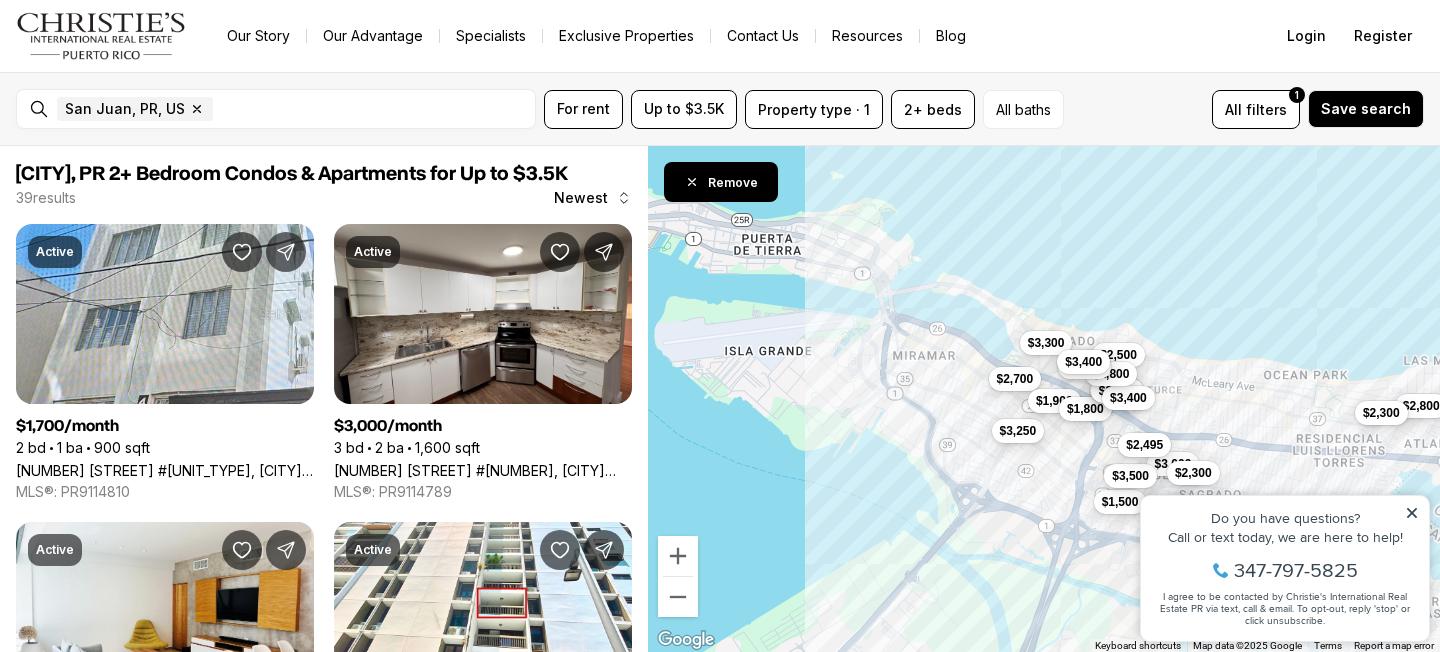drag, startPoint x: 744, startPoint y: 308, endPoint x: 1002, endPoint y: 339, distance: 259.85574 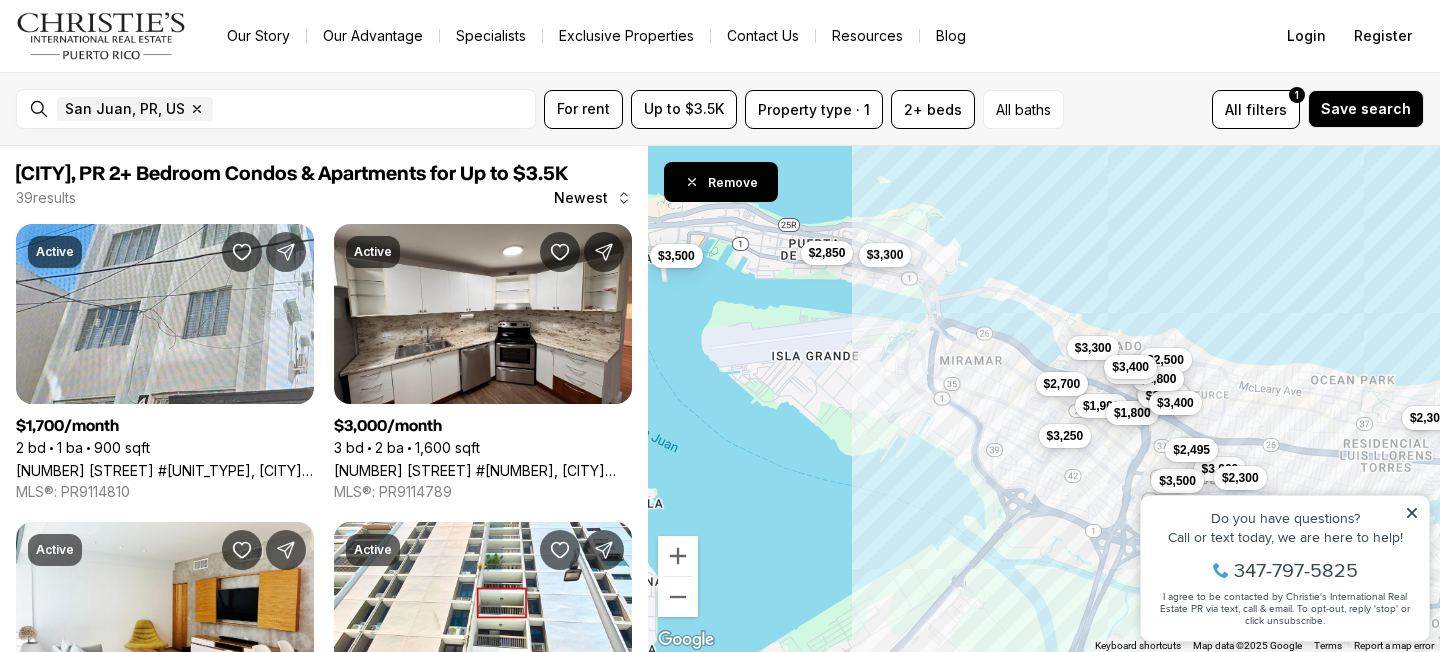 click on "$3,300" at bounding box center [885, 255] 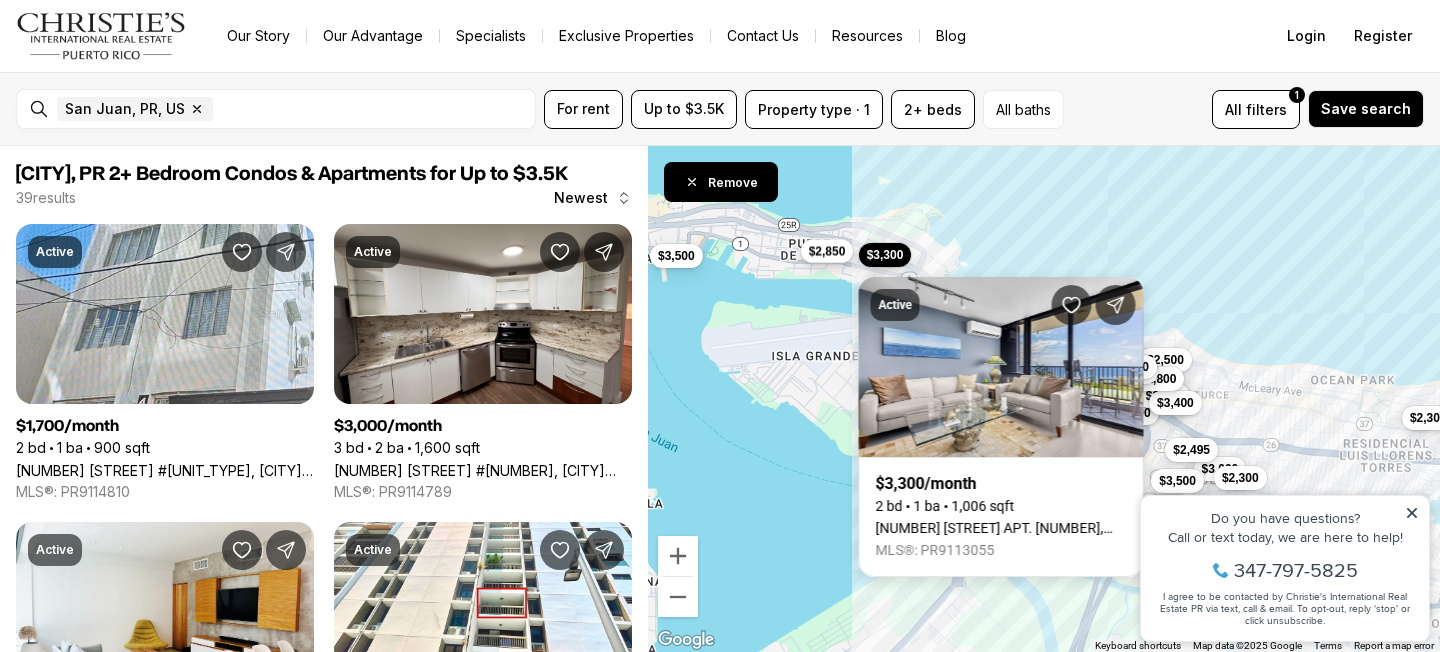 click on "$2,850" at bounding box center [827, 251] 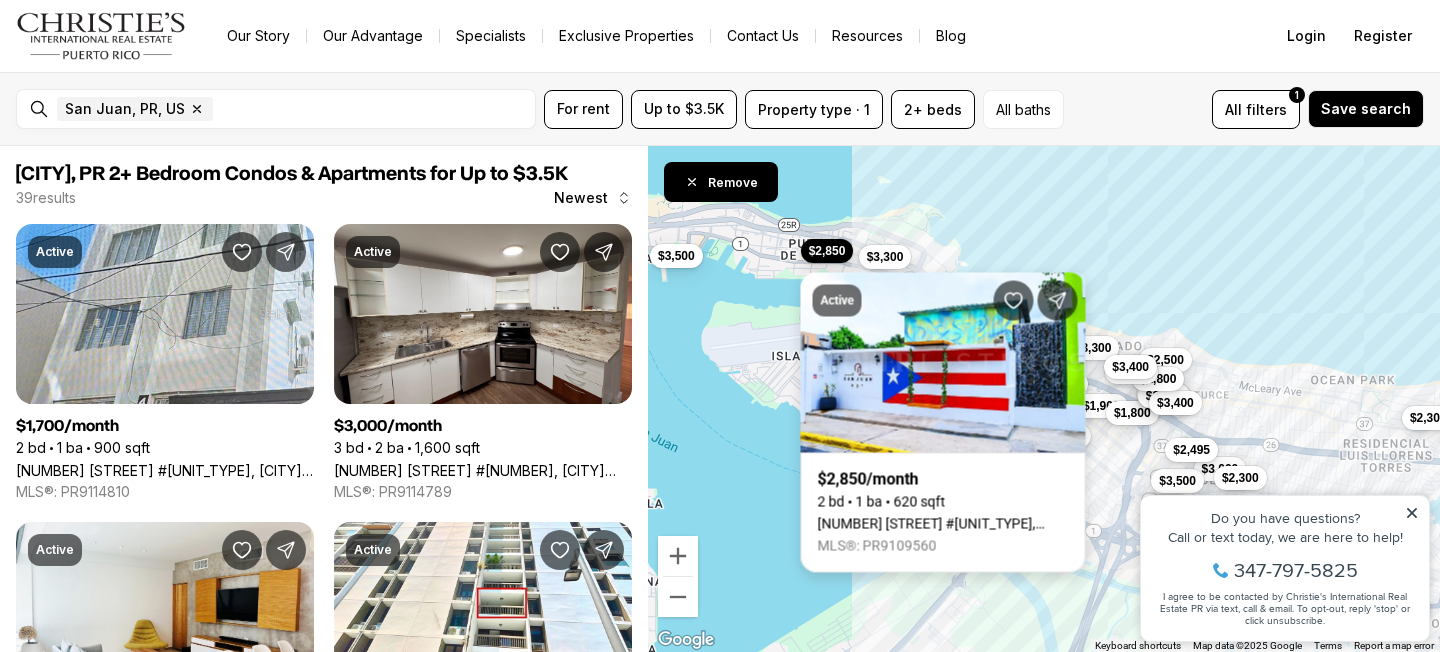 click on "[NUMBER] [STREET] [STREET_TYPE] #[TEXT], [CITY] [STATE], [POSTAL_CODE]" at bounding box center (943, 524) 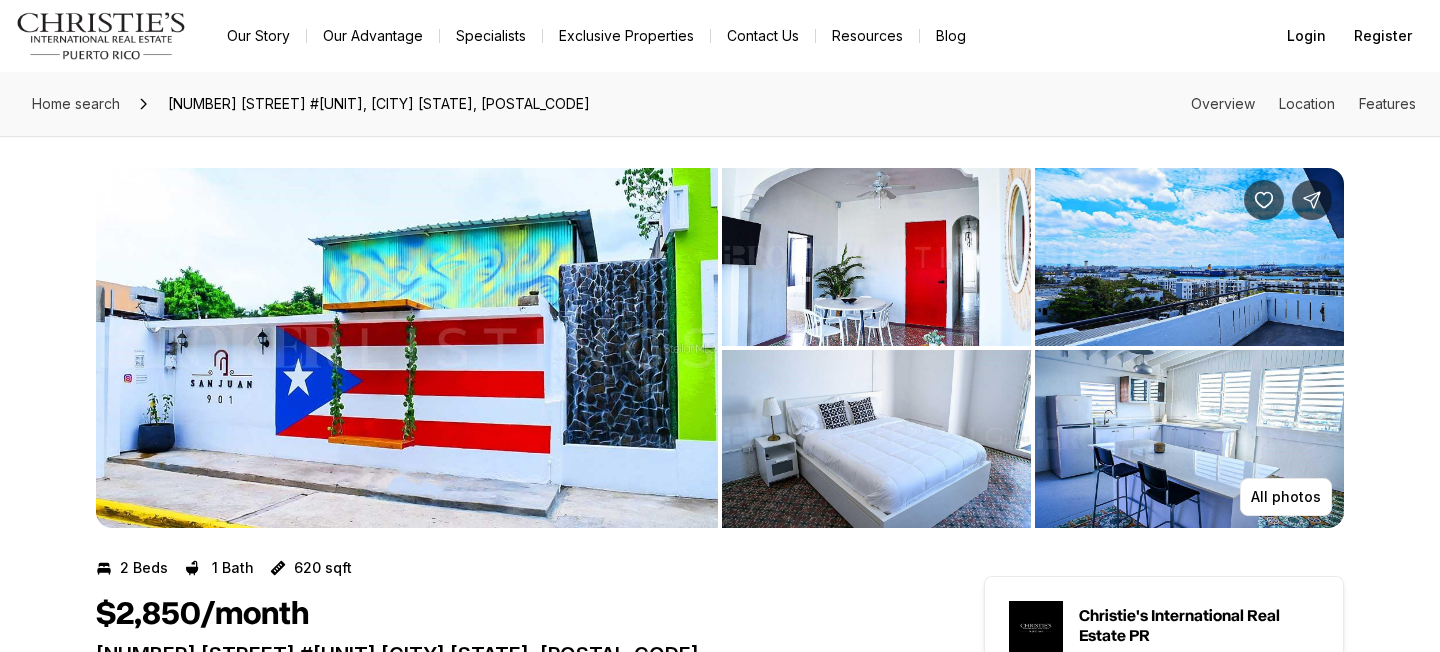 scroll, scrollTop: 0, scrollLeft: 0, axis: both 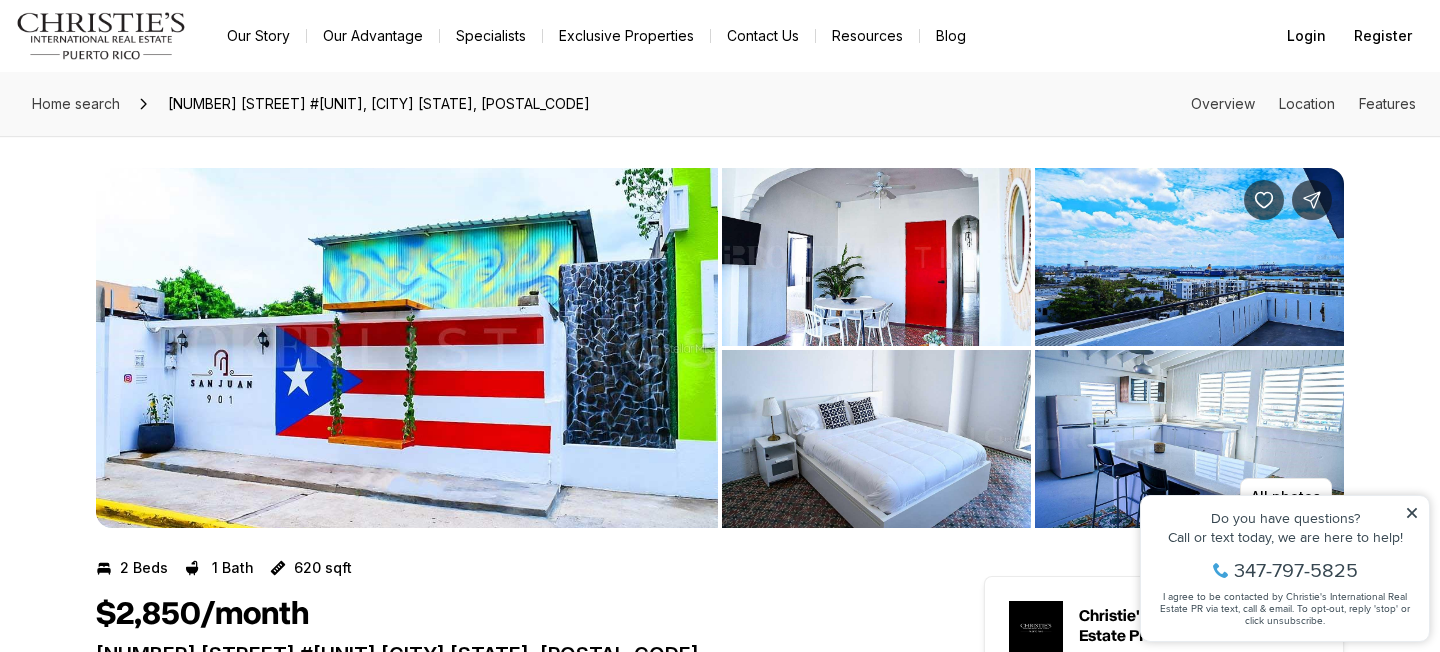 click at bounding box center (1189, 257) 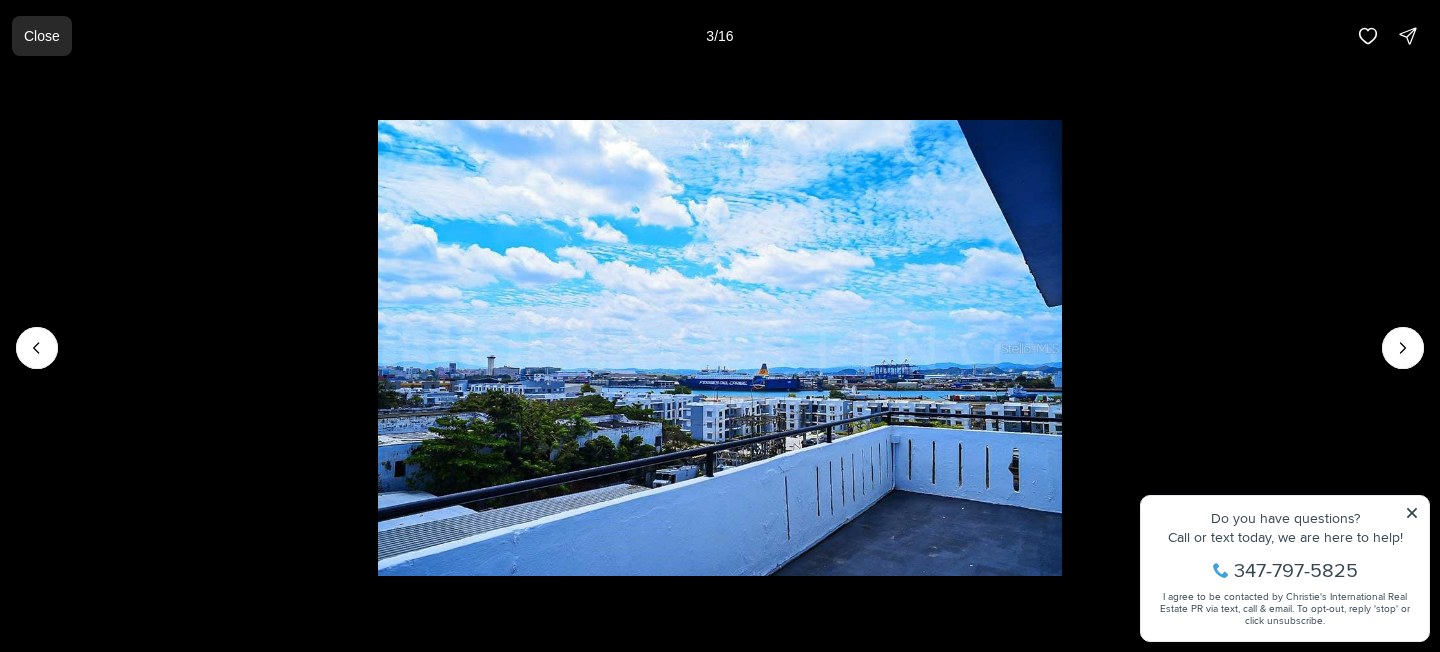 click on "Close" at bounding box center (42, 36) 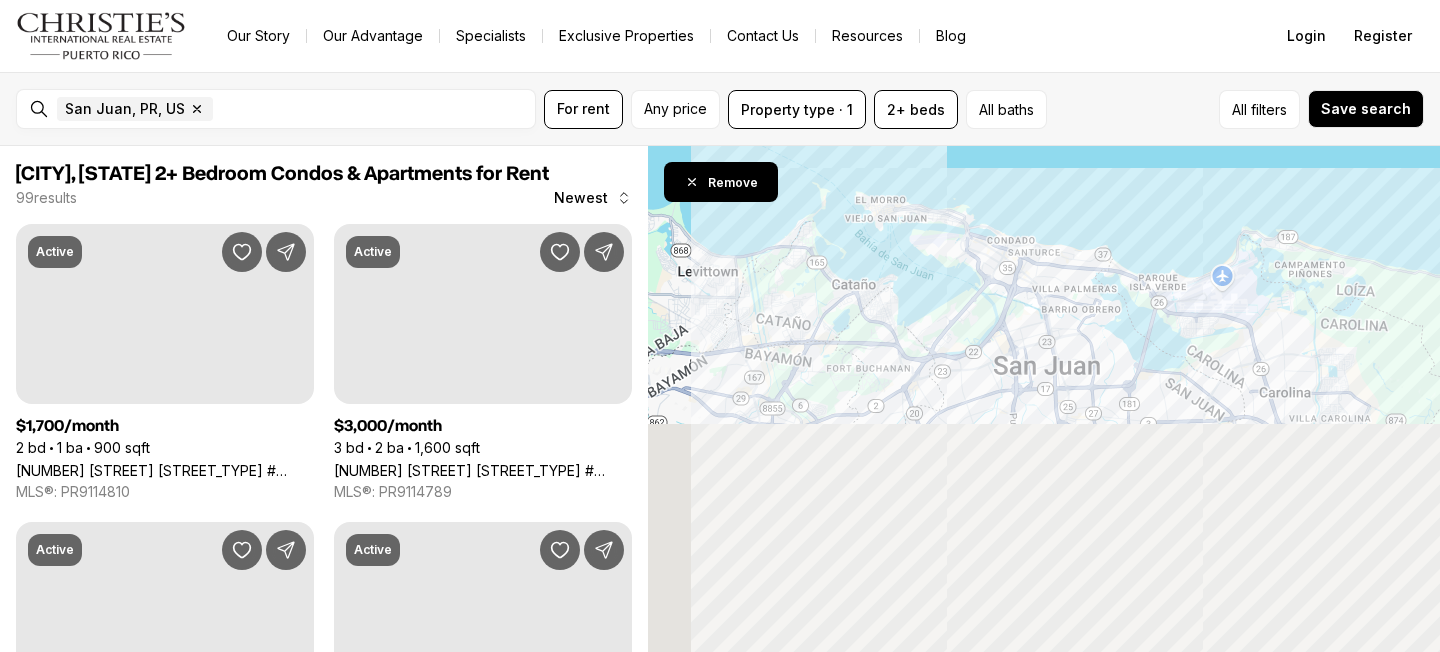 scroll, scrollTop: 0, scrollLeft: 0, axis: both 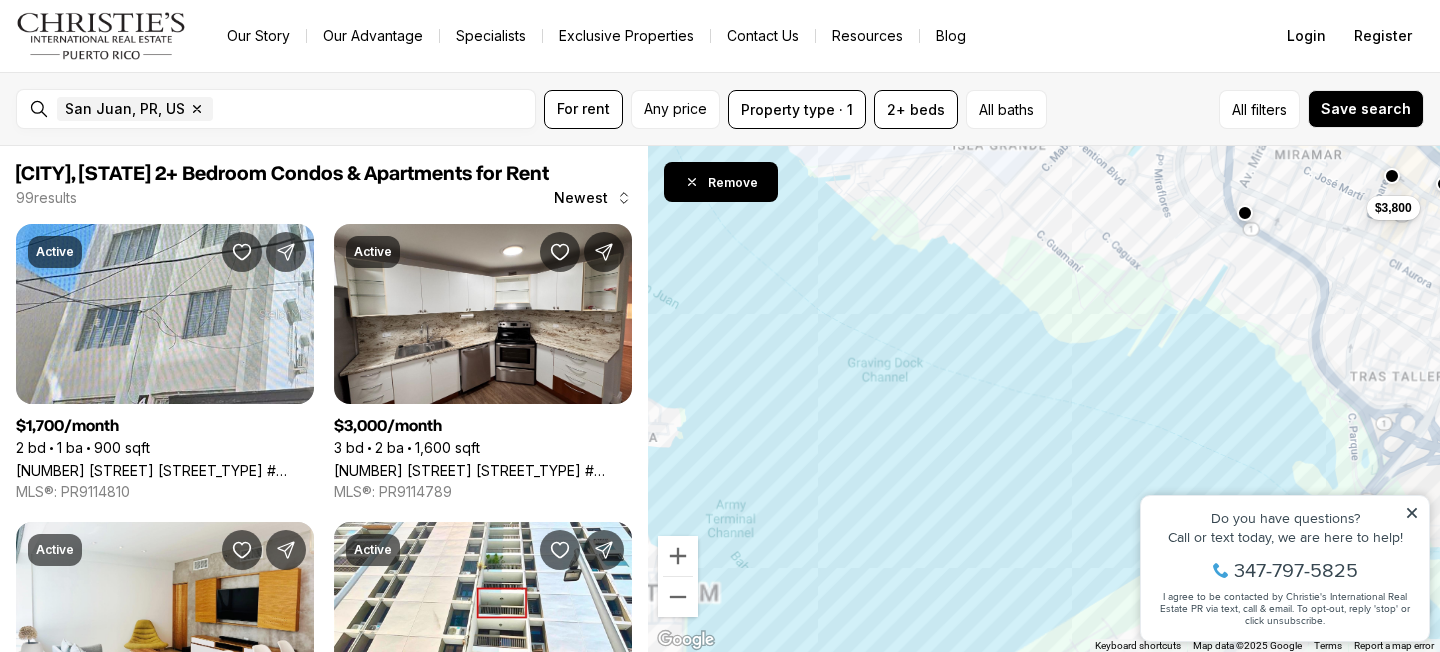 drag, startPoint x: 916, startPoint y: 228, endPoint x: 947, endPoint y: 576, distance: 349.37802 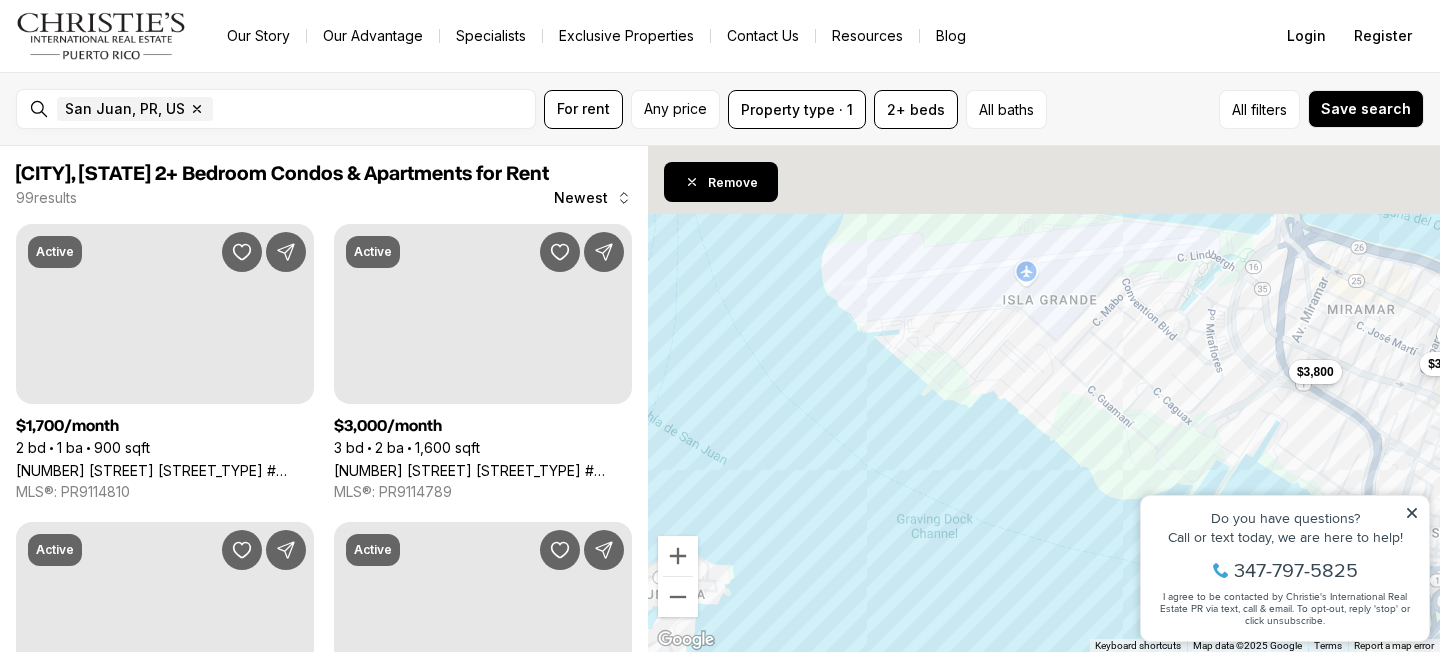drag, startPoint x: 908, startPoint y: 235, endPoint x: 1016, endPoint y: 569, distance: 351.02707 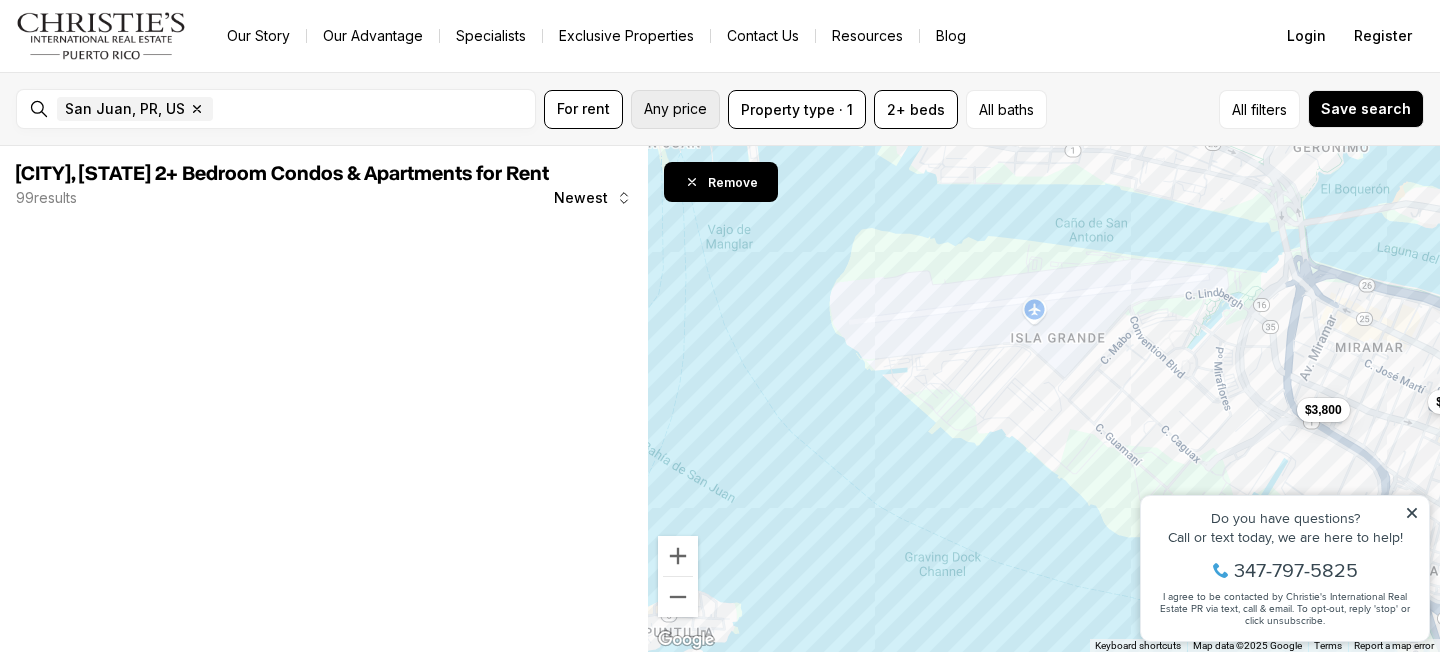 click on "Any price" at bounding box center (675, 109) 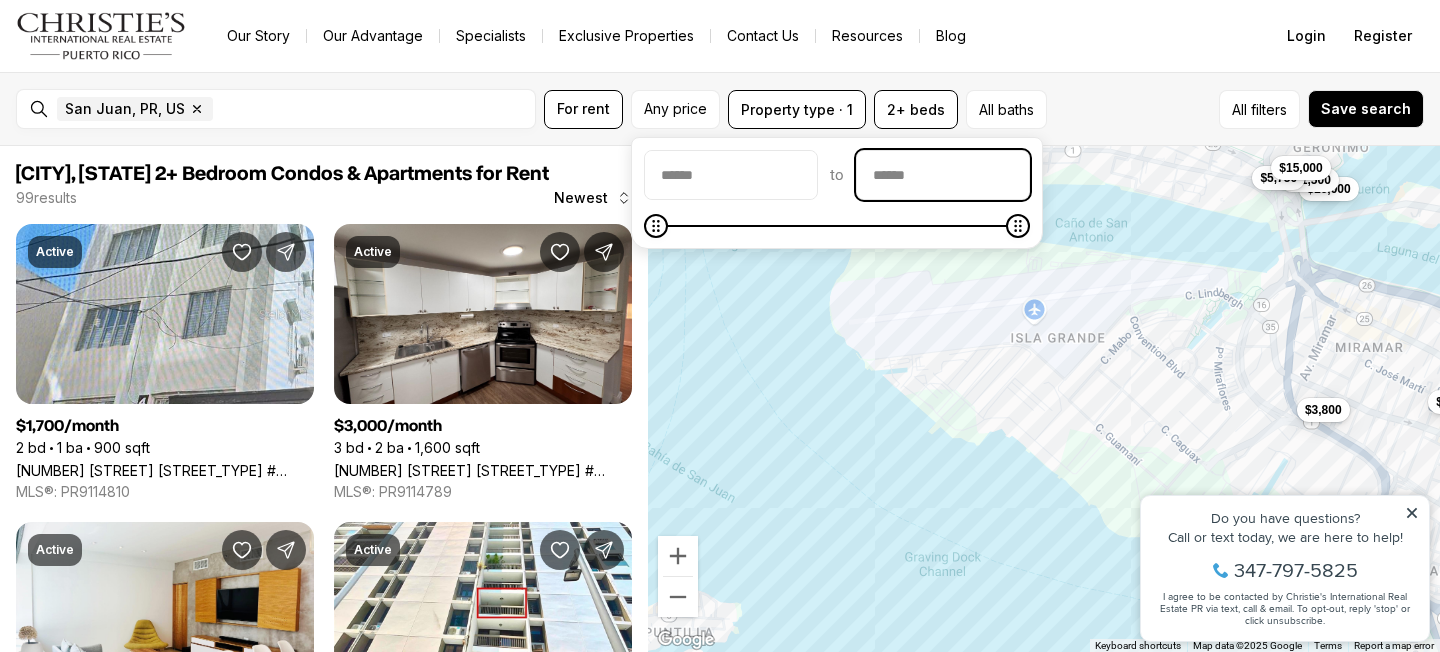 click at bounding box center (943, 175) 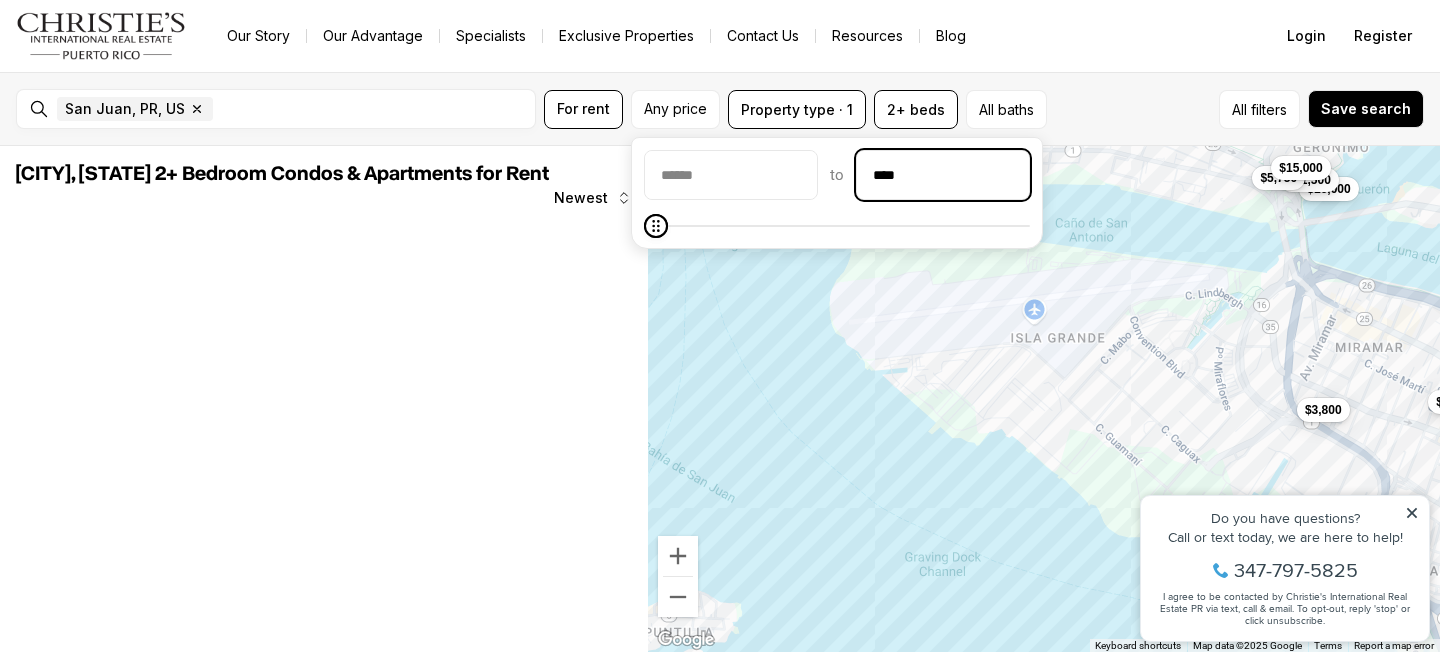type on "******" 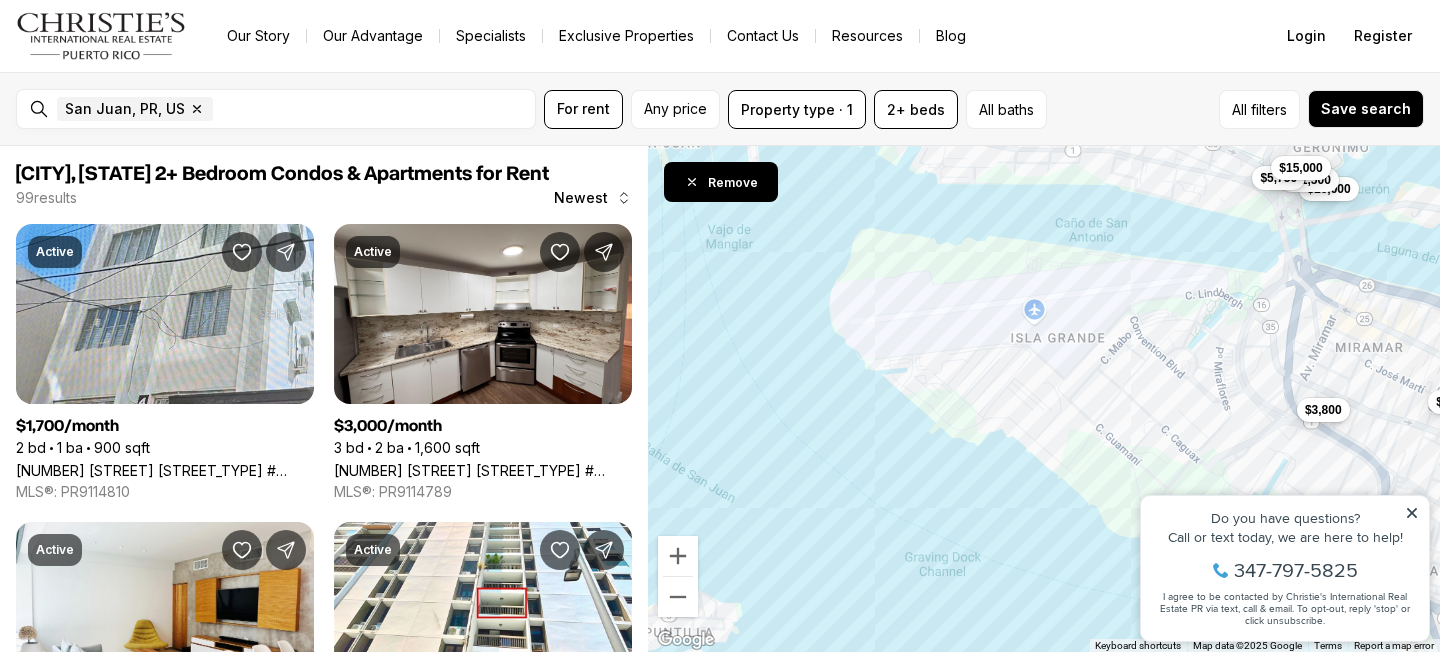 click on "$3,800 $3,800 $10,000 $11,500 $5,750 $15,000" at bounding box center (1044, 399) 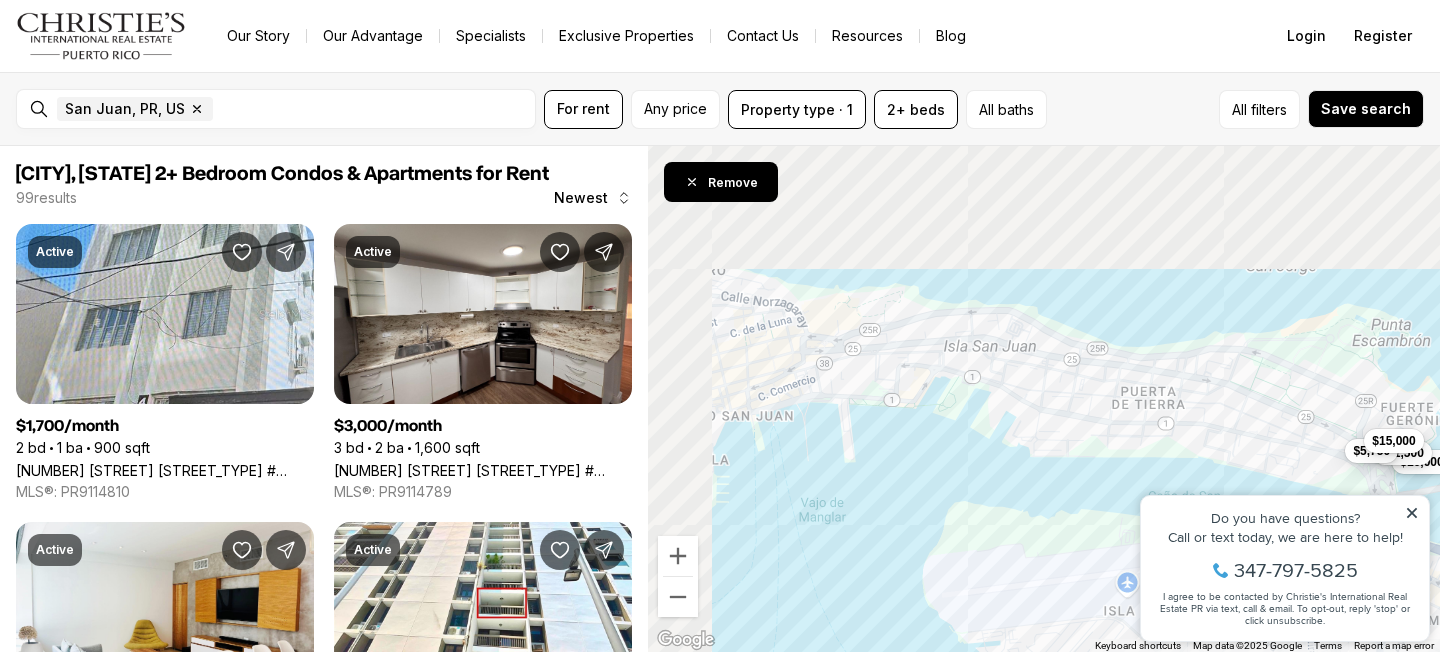 drag, startPoint x: 824, startPoint y: 286, endPoint x: 927, endPoint y: 578, distance: 309.63367 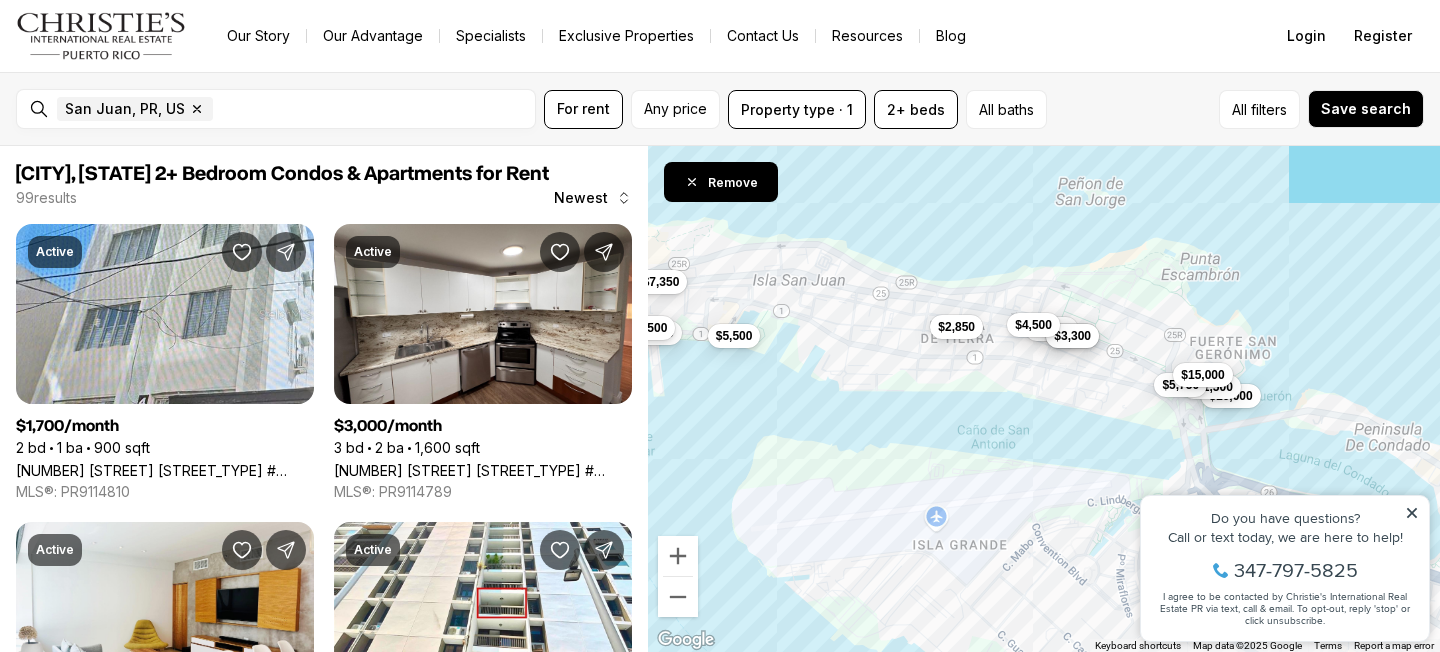 drag, startPoint x: 1082, startPoint y: 475, endPoint x: 829, endPoint y: 376, distance: 271.67996 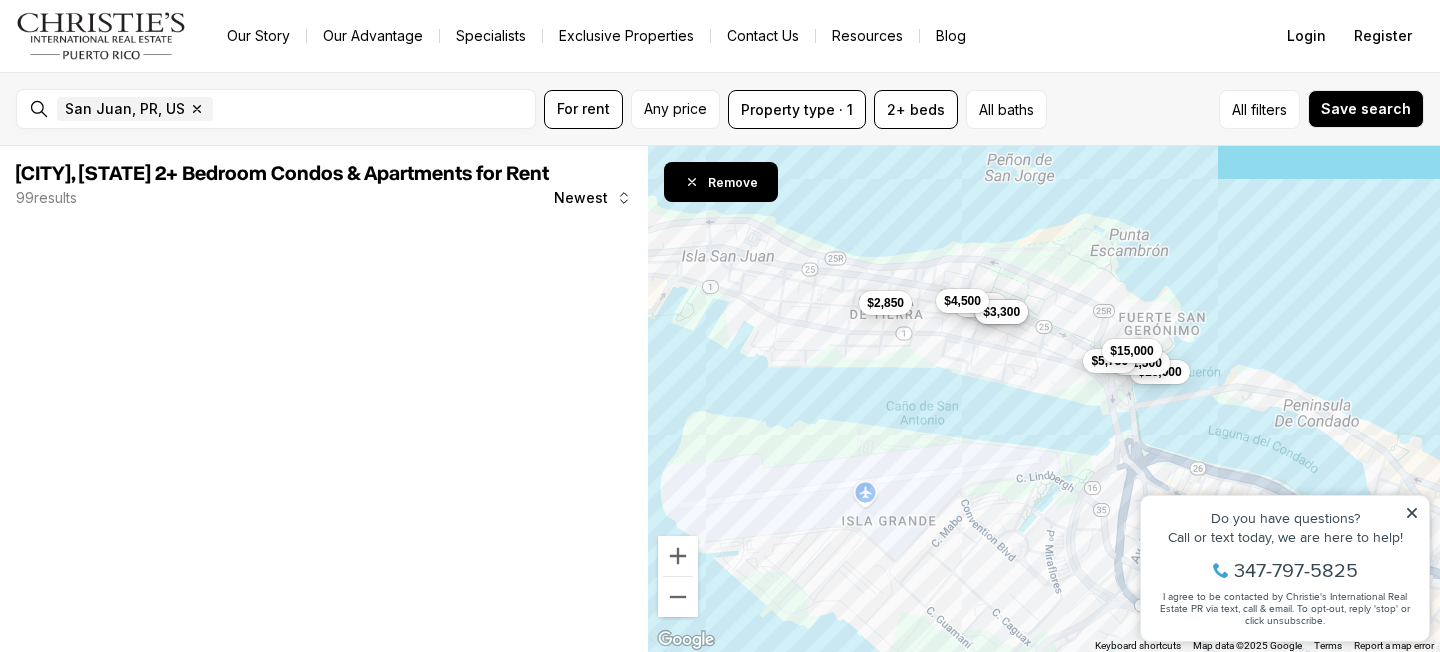 click on "$10,000 $11,500 $5,750 $15,000 $4,950 $4,000 $3,300 $4,500 $2,850" at bounding box center (1044, 399) 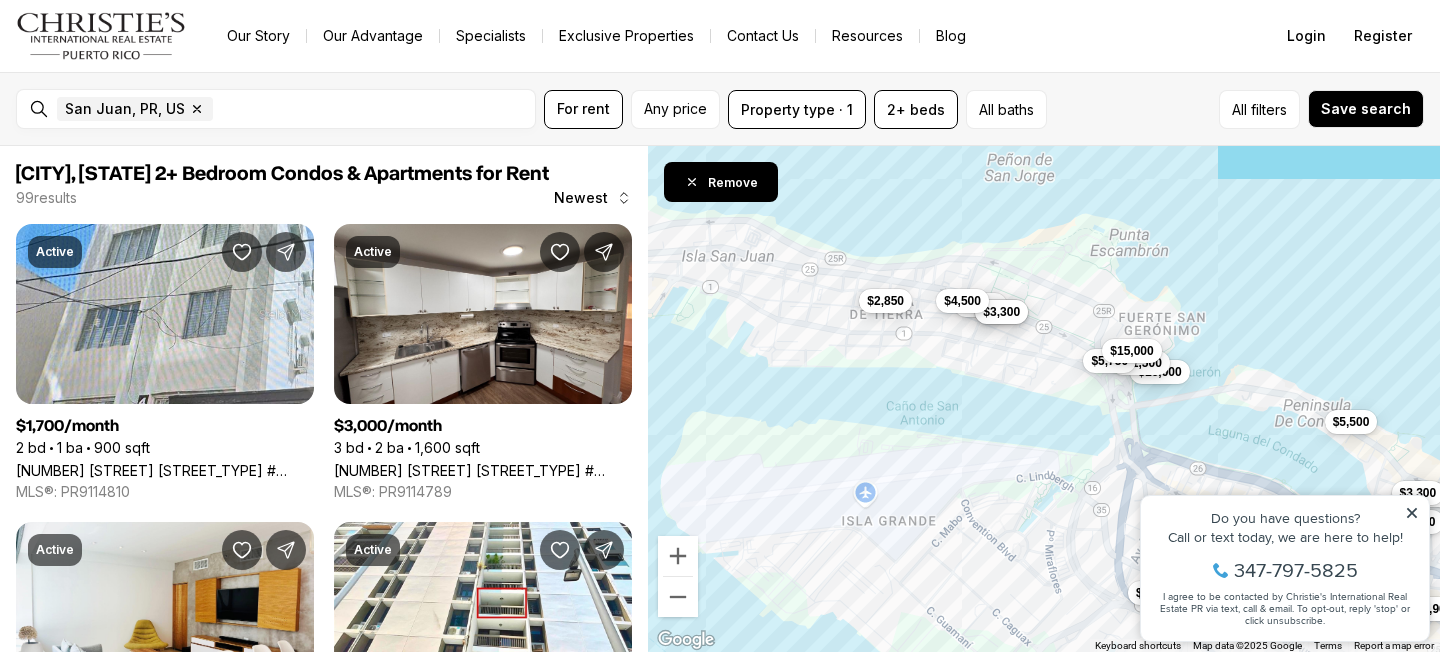 click on "$2,850" at bounding box center [885, 301] 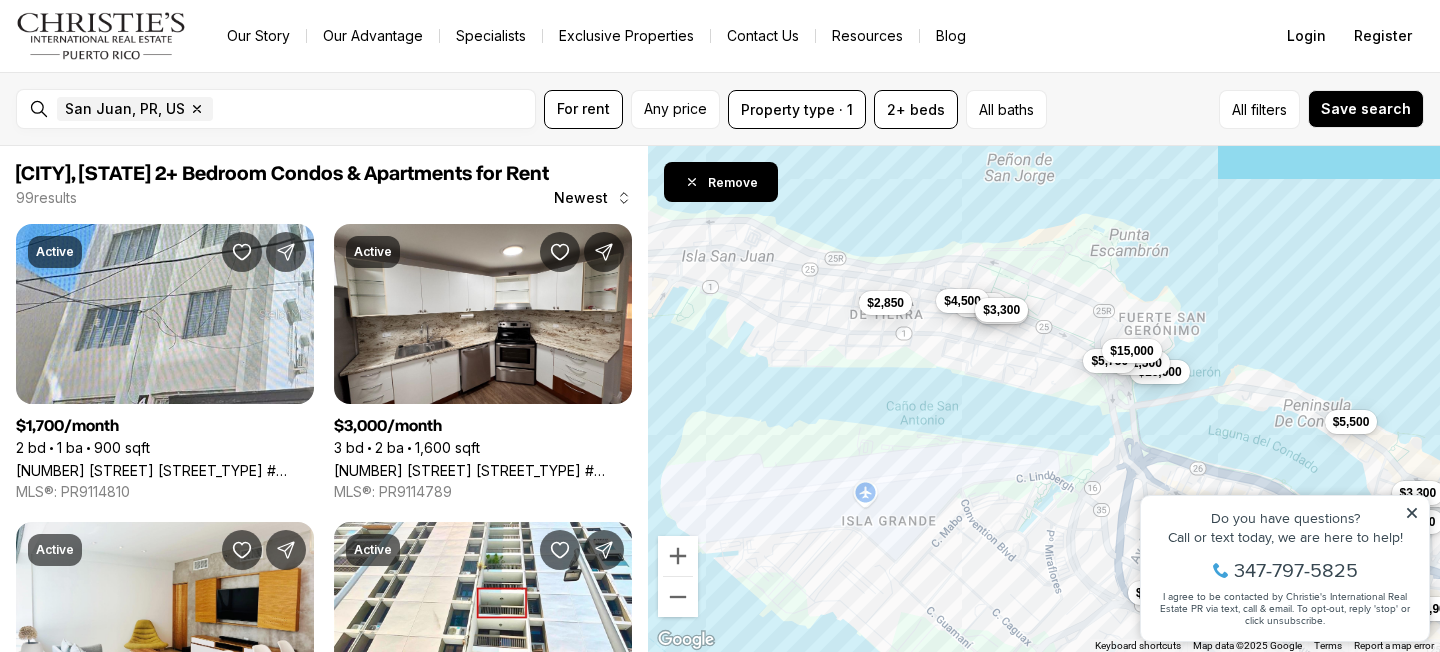click on "$3,300" at bounding box center [1001, 309] 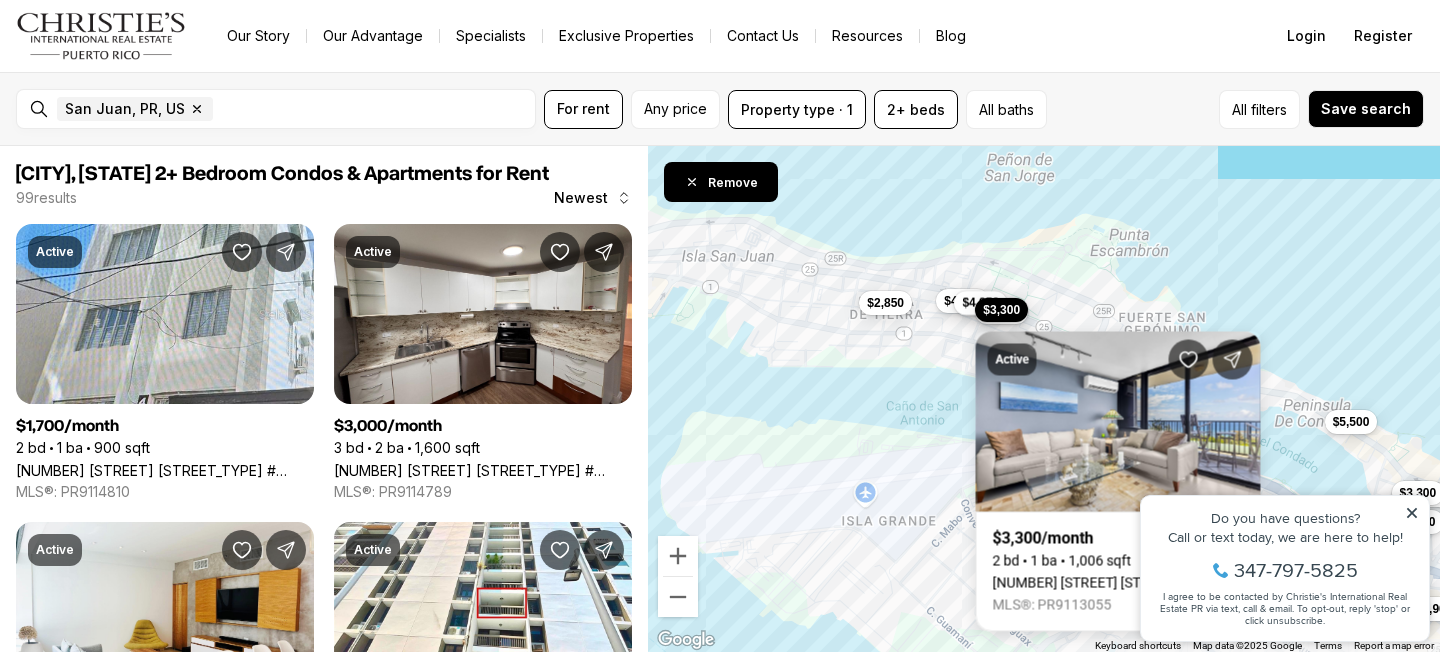 click on "$4,950" at bounding box center (980, 303) 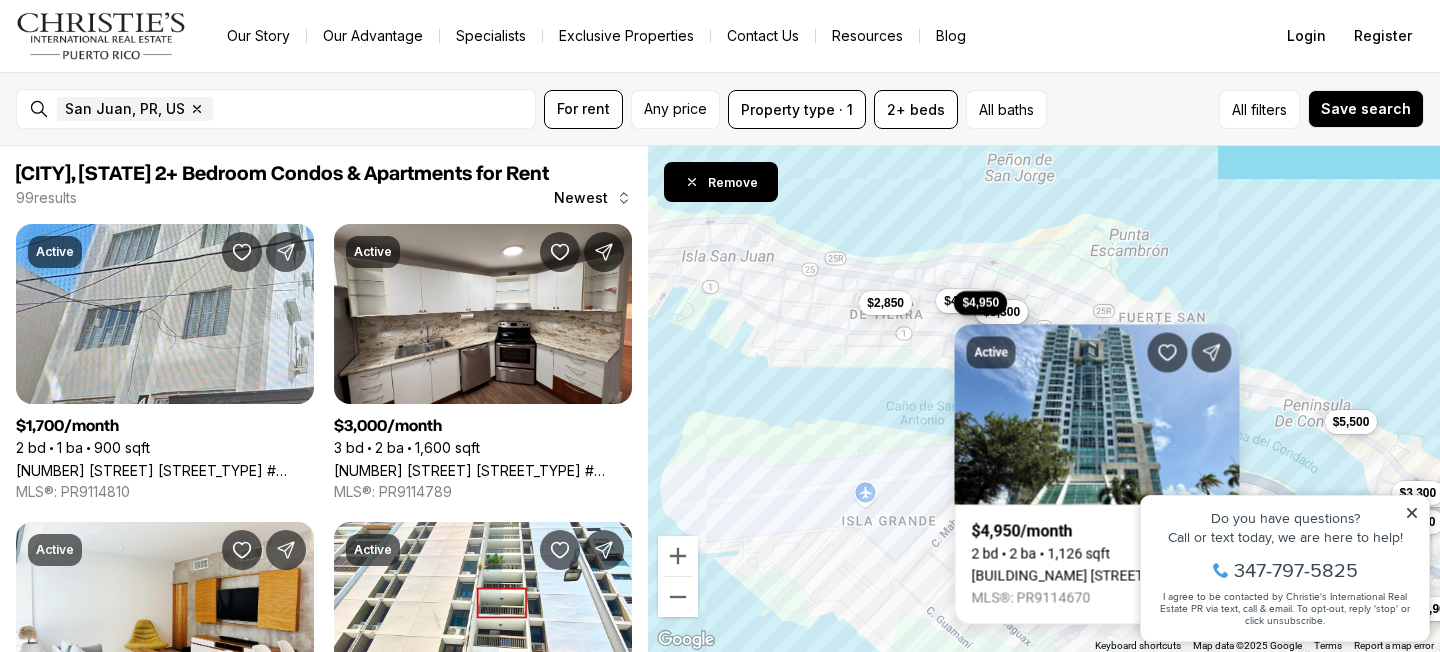 click on "$10,000 $11,500 $5,750 $15,000 $4,950 $4,000 $3,300 $4,500 $2,850 $3,800 $5,500 $12,000 $5,800 $1,900 $3,800 $7,000 $2,700 $3,300" at bounding box center [1044, 399] 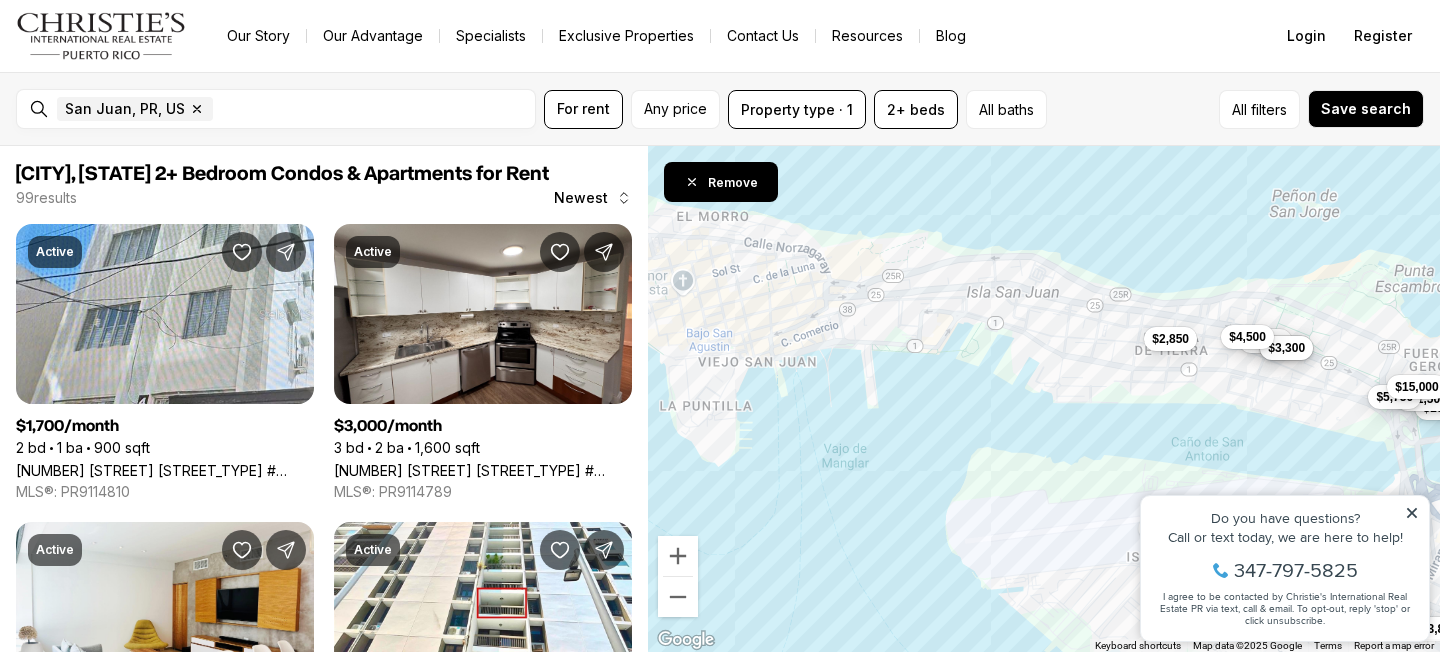 drag, startPoint x: 795, startPoint y: 304, endPoint x: 1085, endPoint y: 338, distance: 291.9863 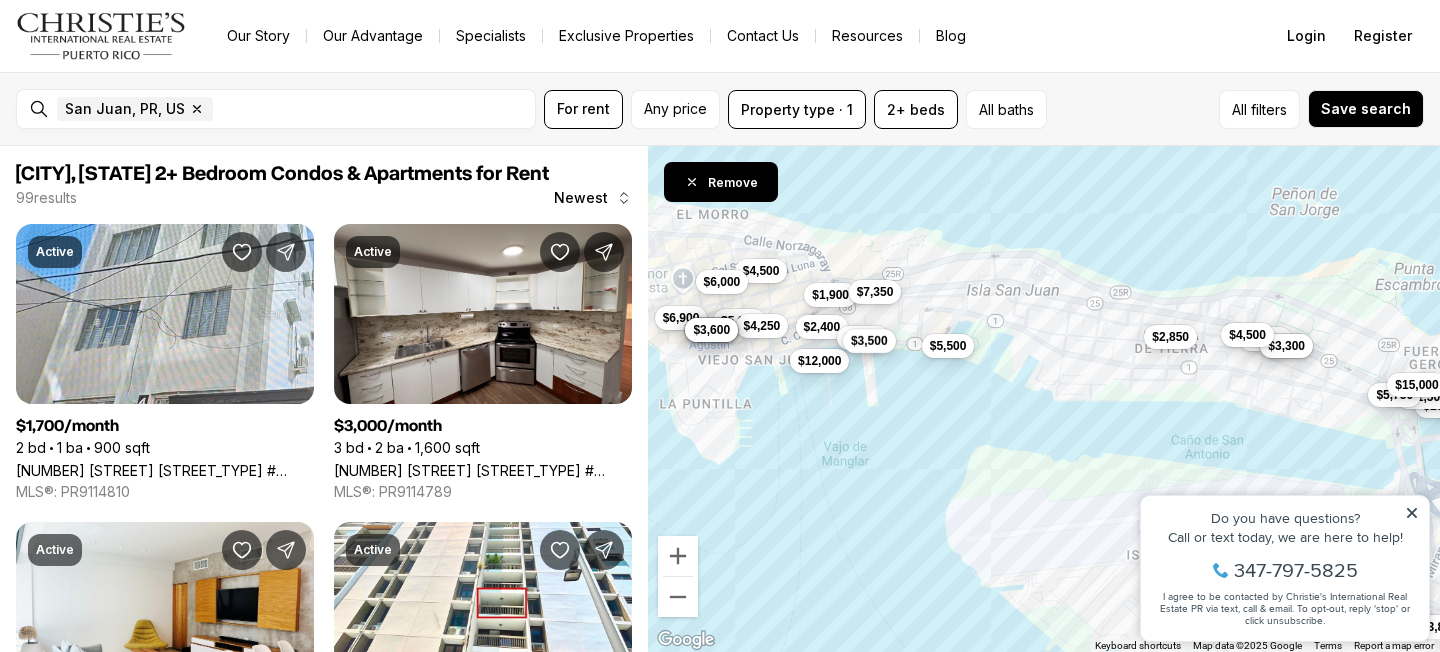 click on "$3,500" at bounding box center (869, 341) 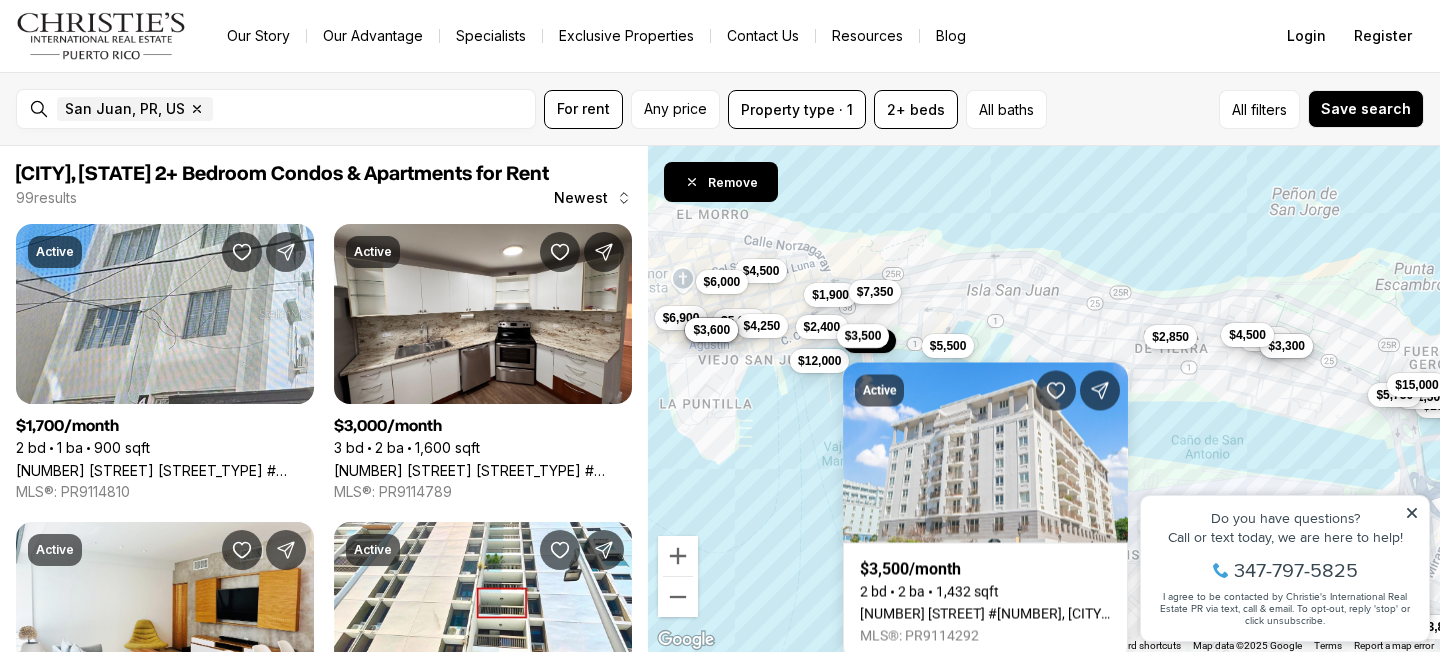 click on "$3,500" at bounding box center (863, 335) 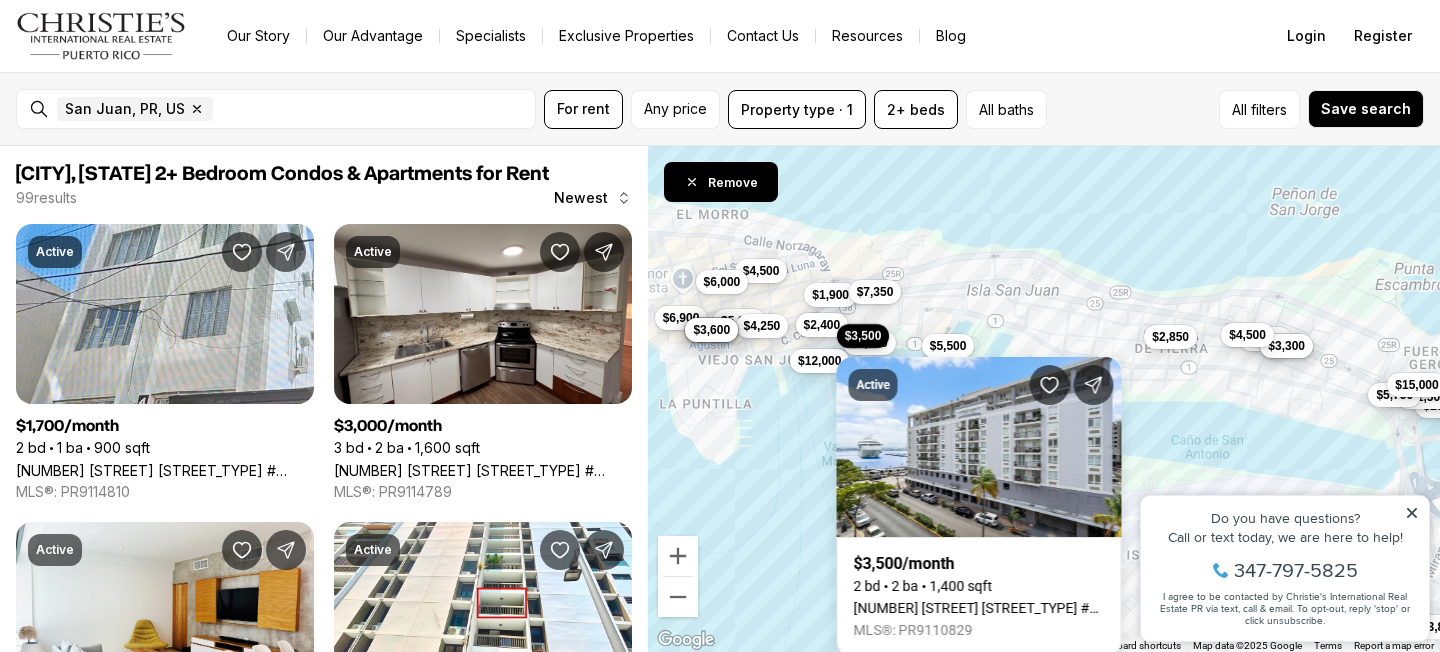 click on "$2,400" at bounding box center [822, 324] 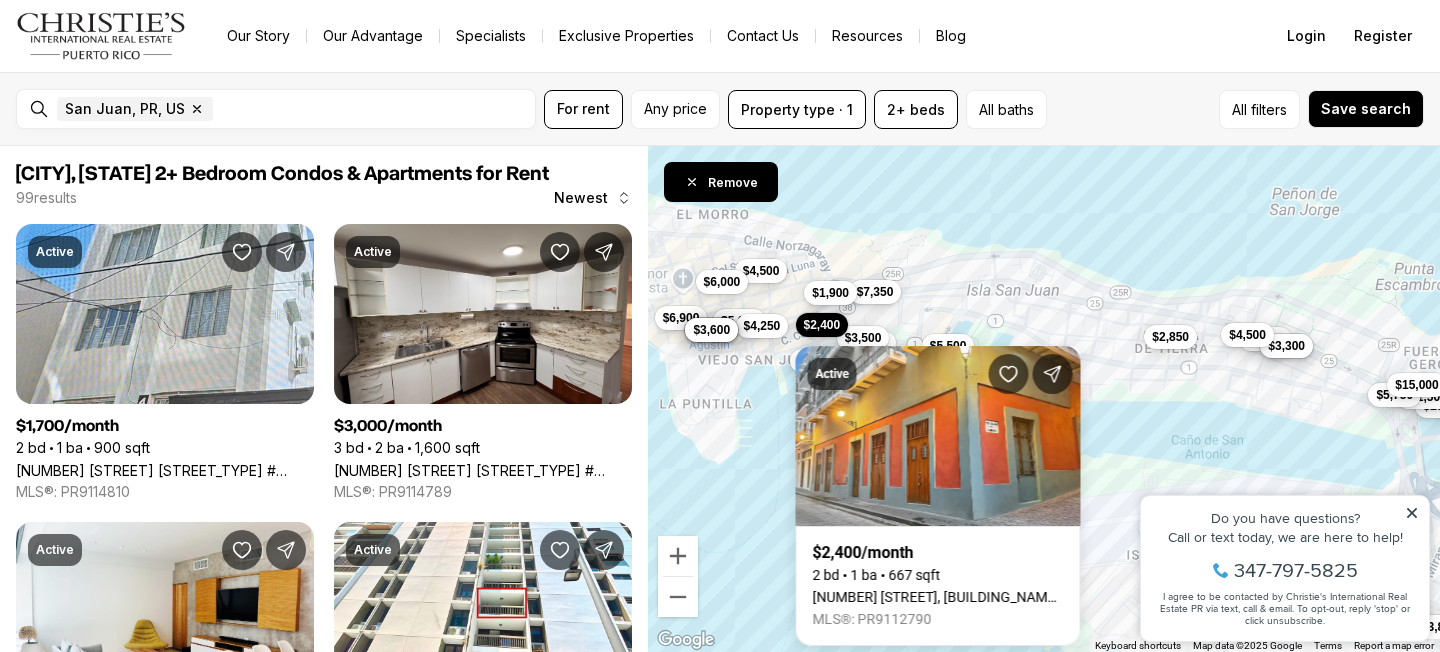 click on "$1,900" at bounding box center (830, 293) 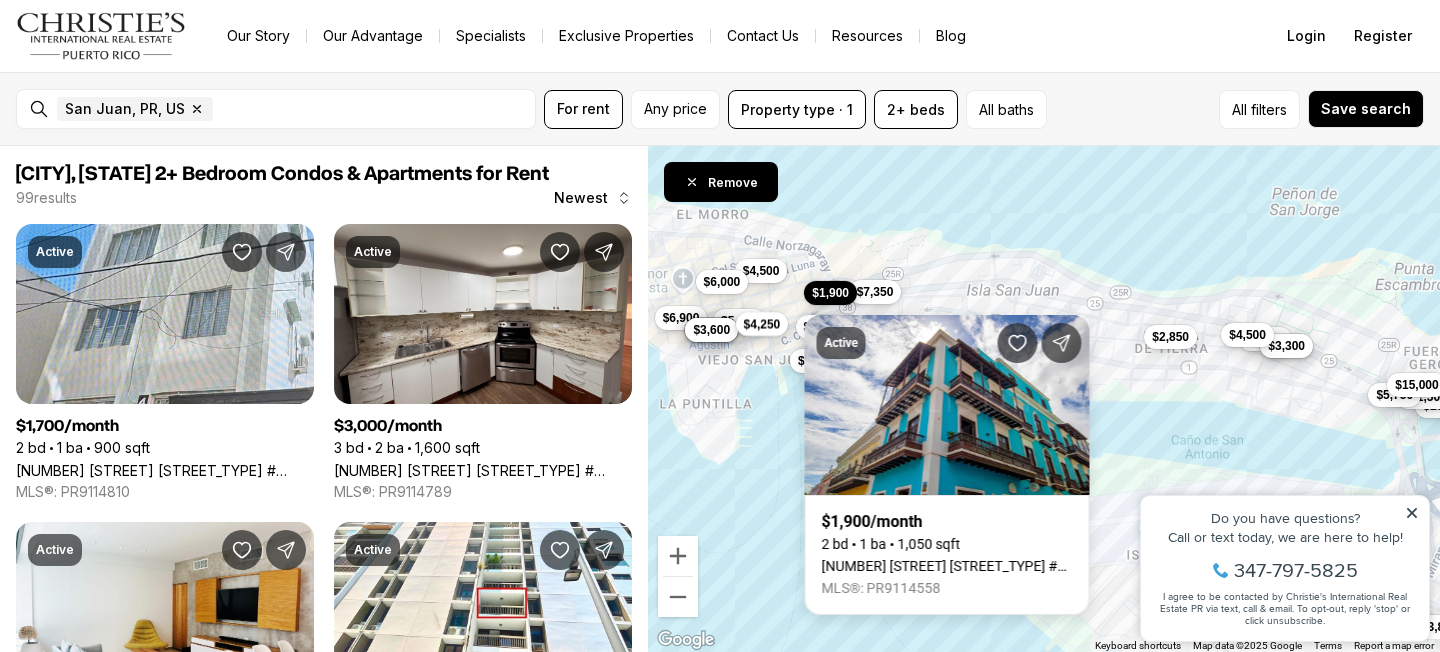 click on "$4,250" at bounding box center [762, 324] 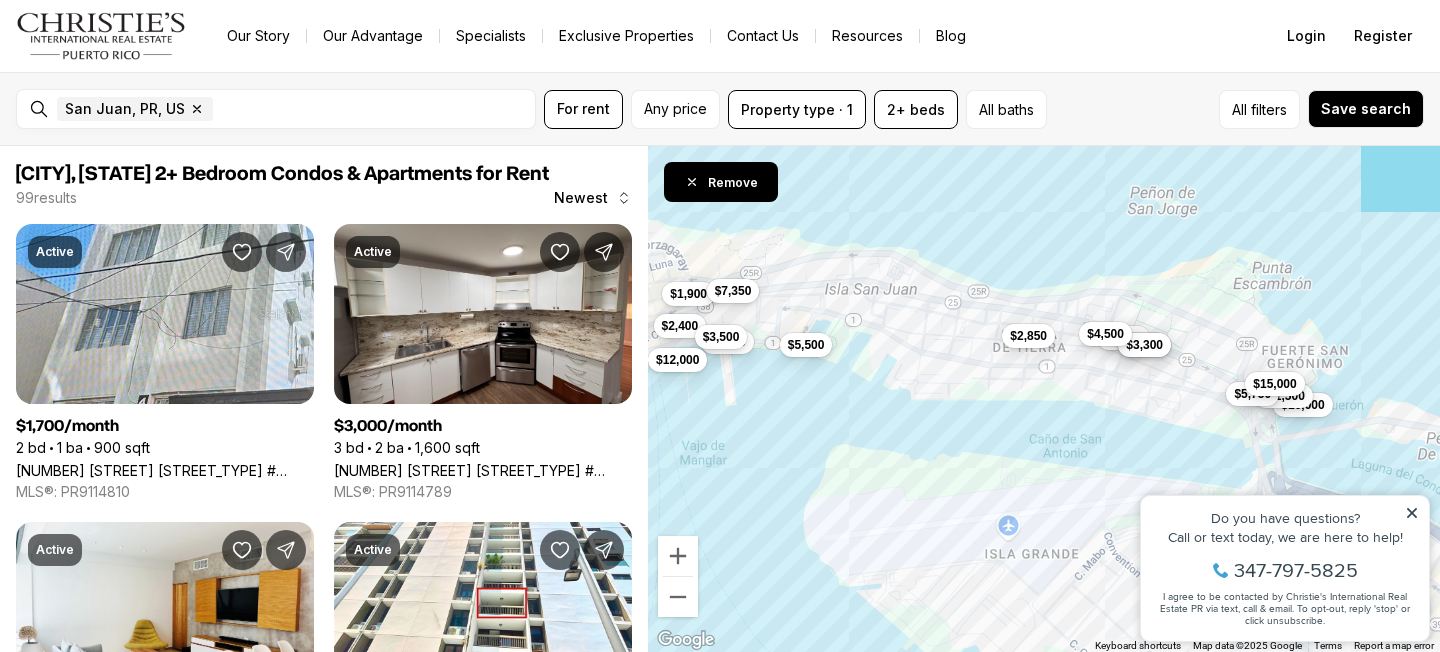 drag, startPoint x: 1109, startPoint y: 321, endPoint x: 694, endPoint y: 264, distance: 418.89618 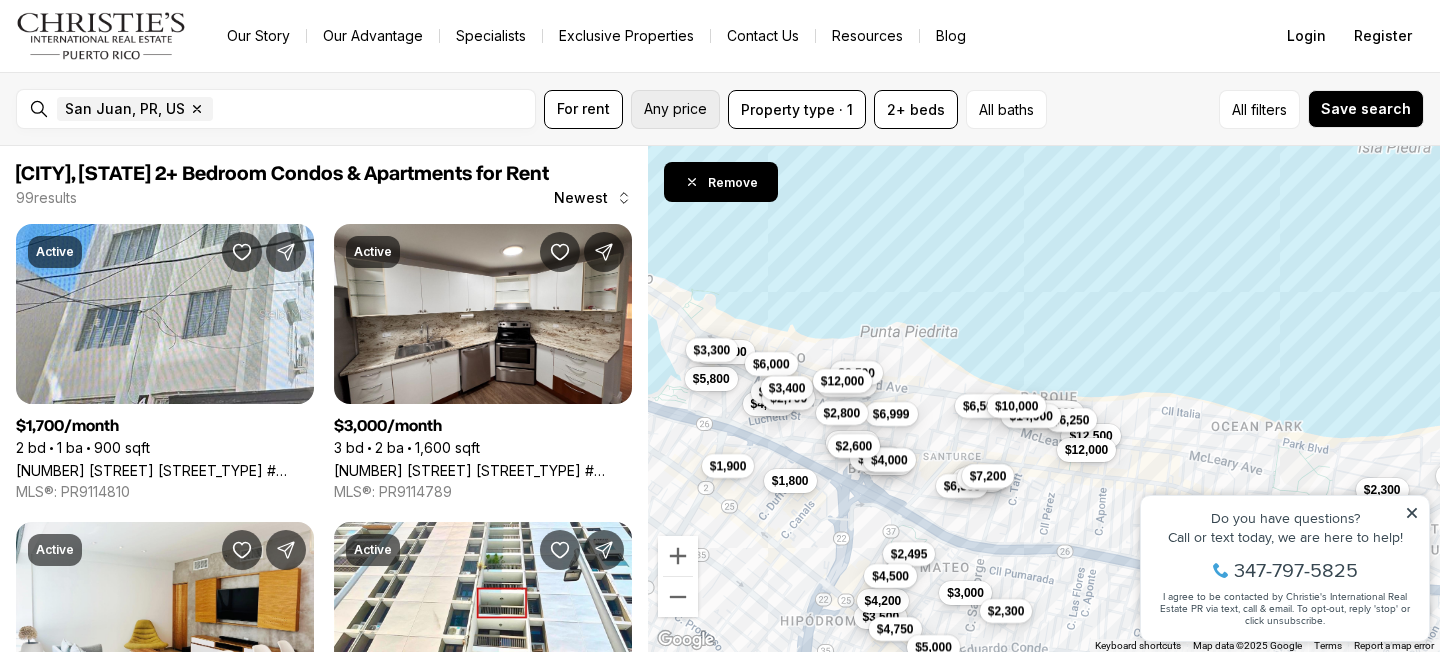 click on "Any price" at bounding box center (675, 109) 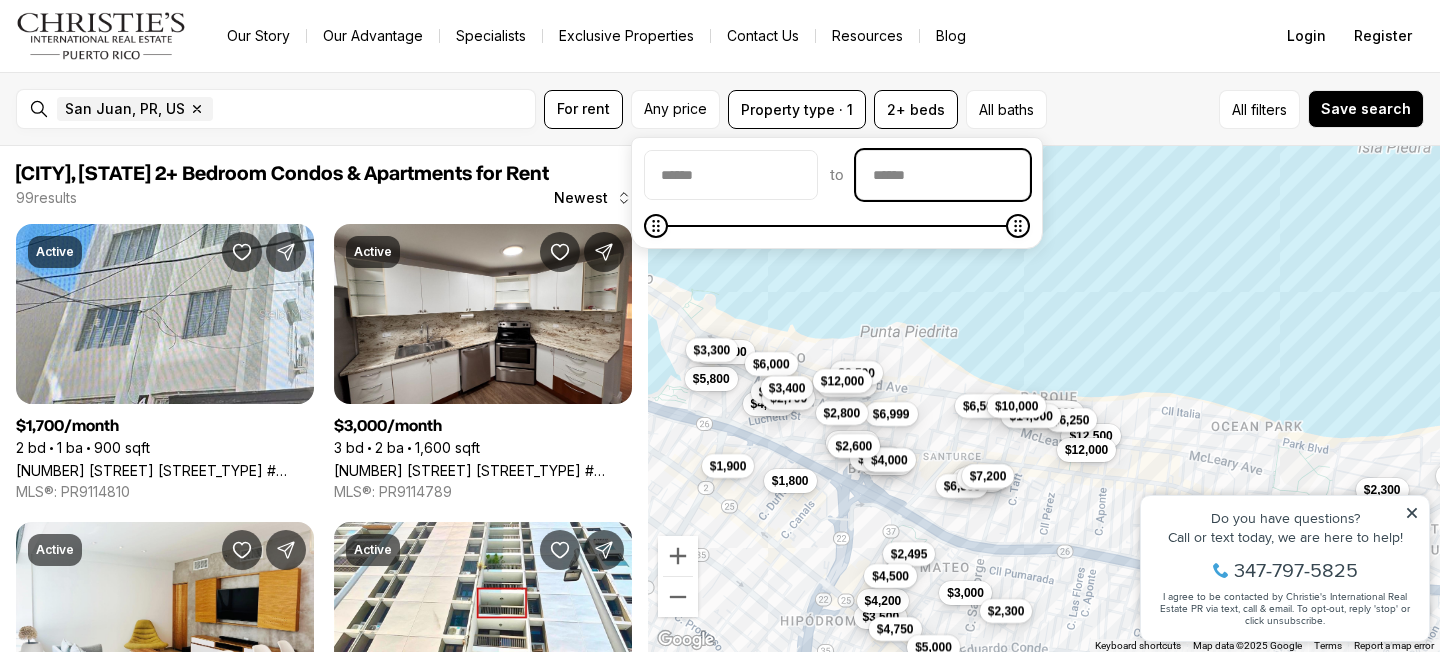 click at bounding box center [943, 175] 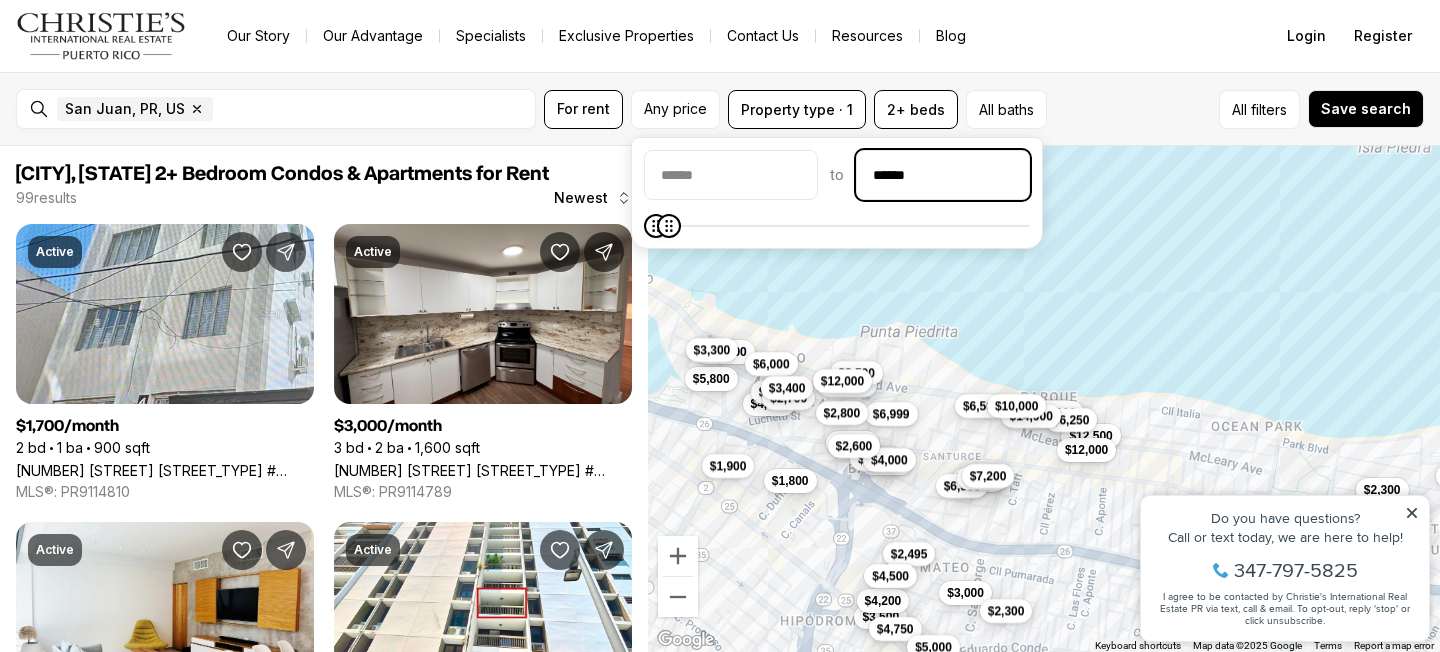 type on "******" 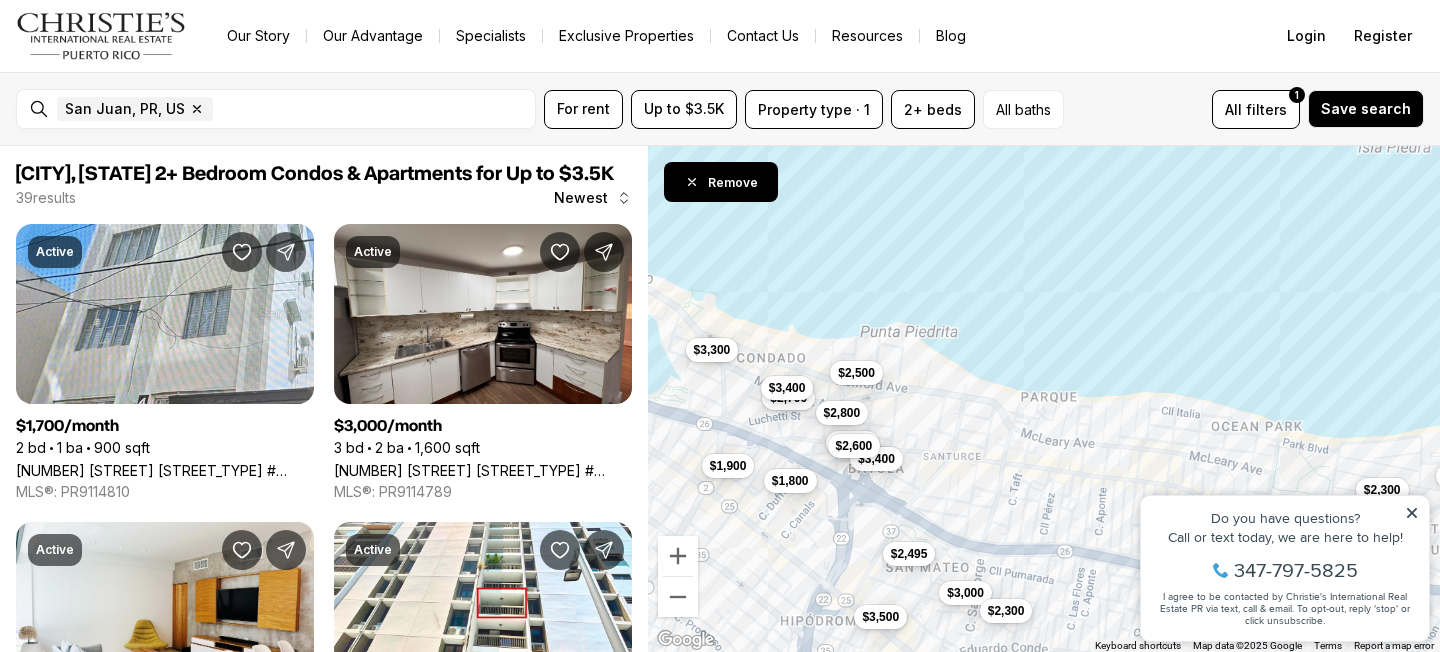 click on "$3,500 $3,000 $2,650 $1,800 $2,300 $2,495 $2,300 $2,800 $3,400 $2,700 $2,500 $1,900 $2,800 $2,600 $3,300 $3,400" at bounding box center [1044, 399] 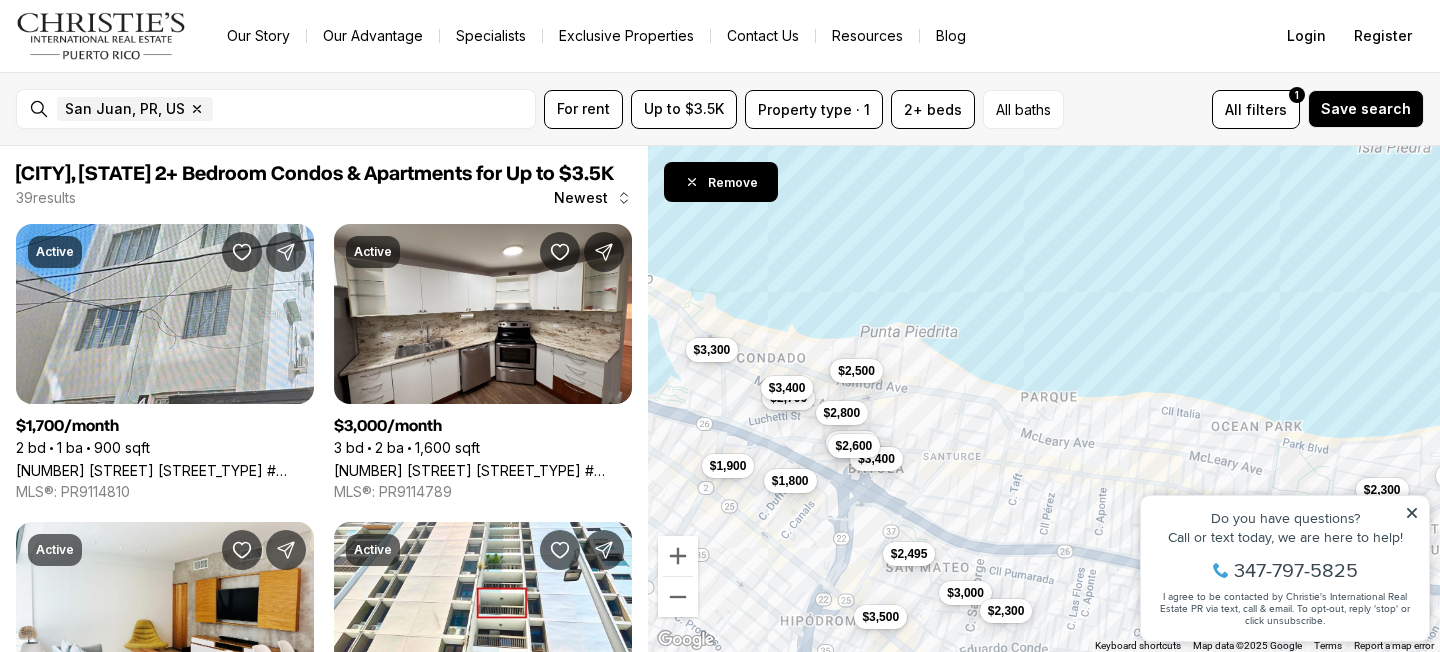 click on "$2,500" at bounding box center (856, 371) 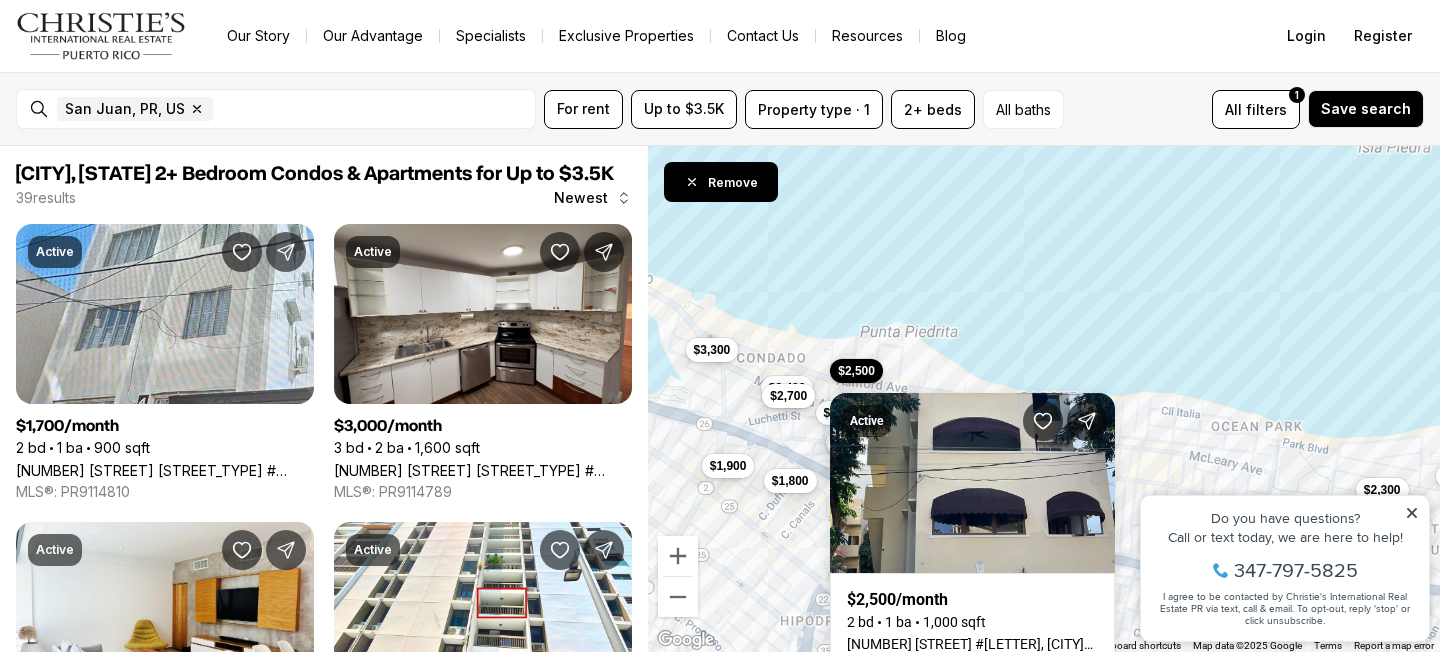click on "$2,700" at bounding box center [788, 395] 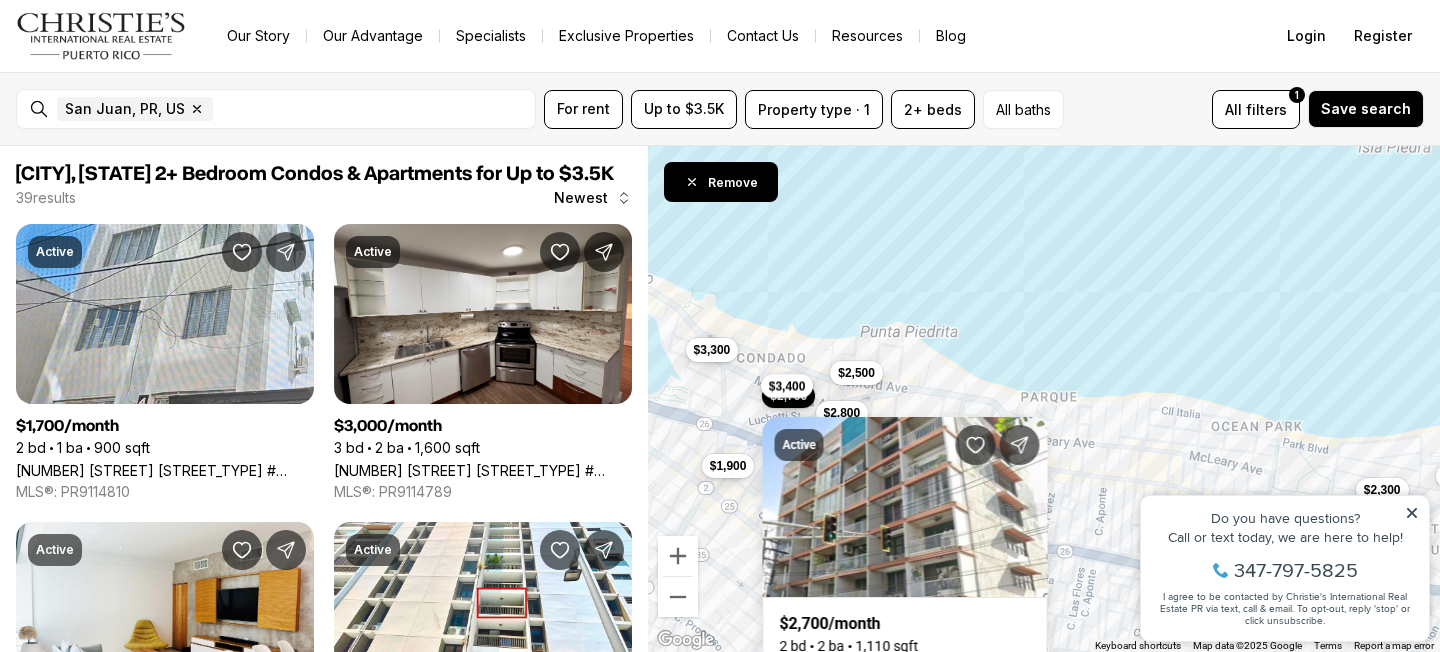 click on "$3,400" at bounding box center (787, 386) 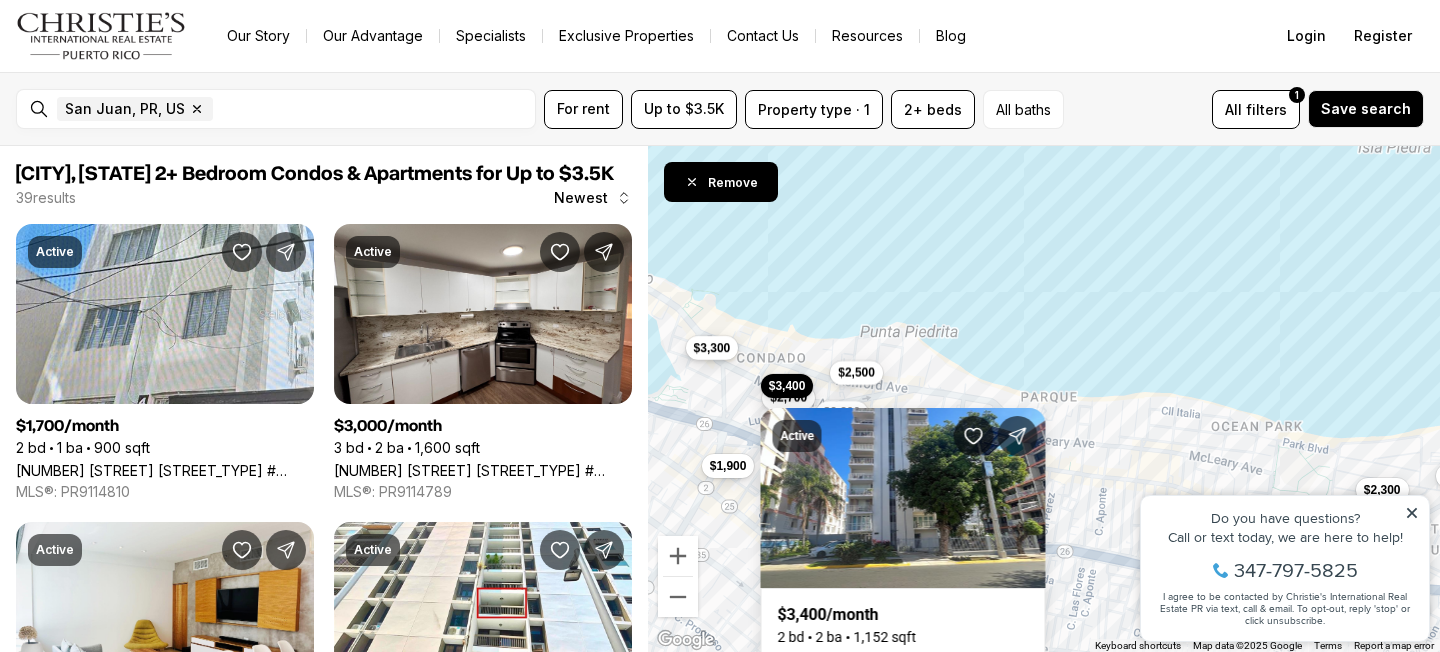 click on "$3,300" at bounding box center [712, 348] 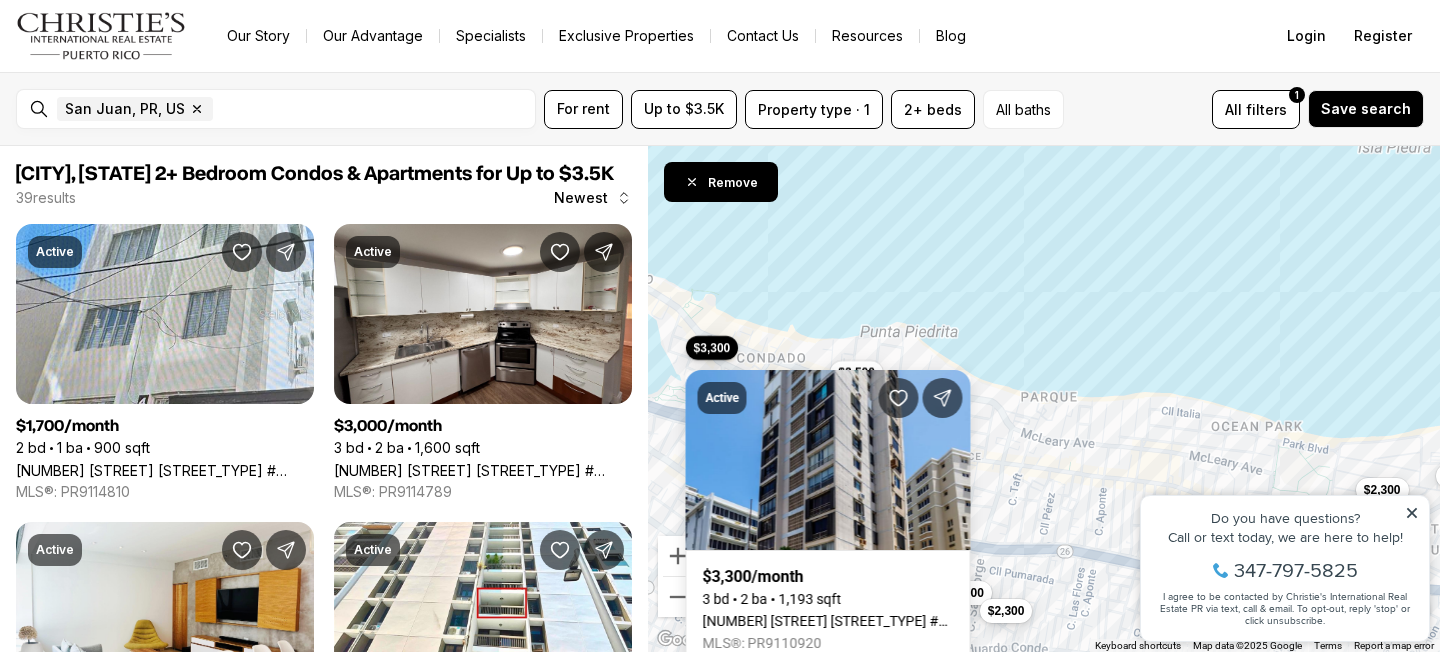 click on "$3,500 $3,000 $2,650 $1,800 $2,300 $2,495 $2,300 $2,800 $3,400 $2,700 $2,500 $1,900 $2,800 $2,600 $3,300 $3,400" at bounding box center [1044, 399] 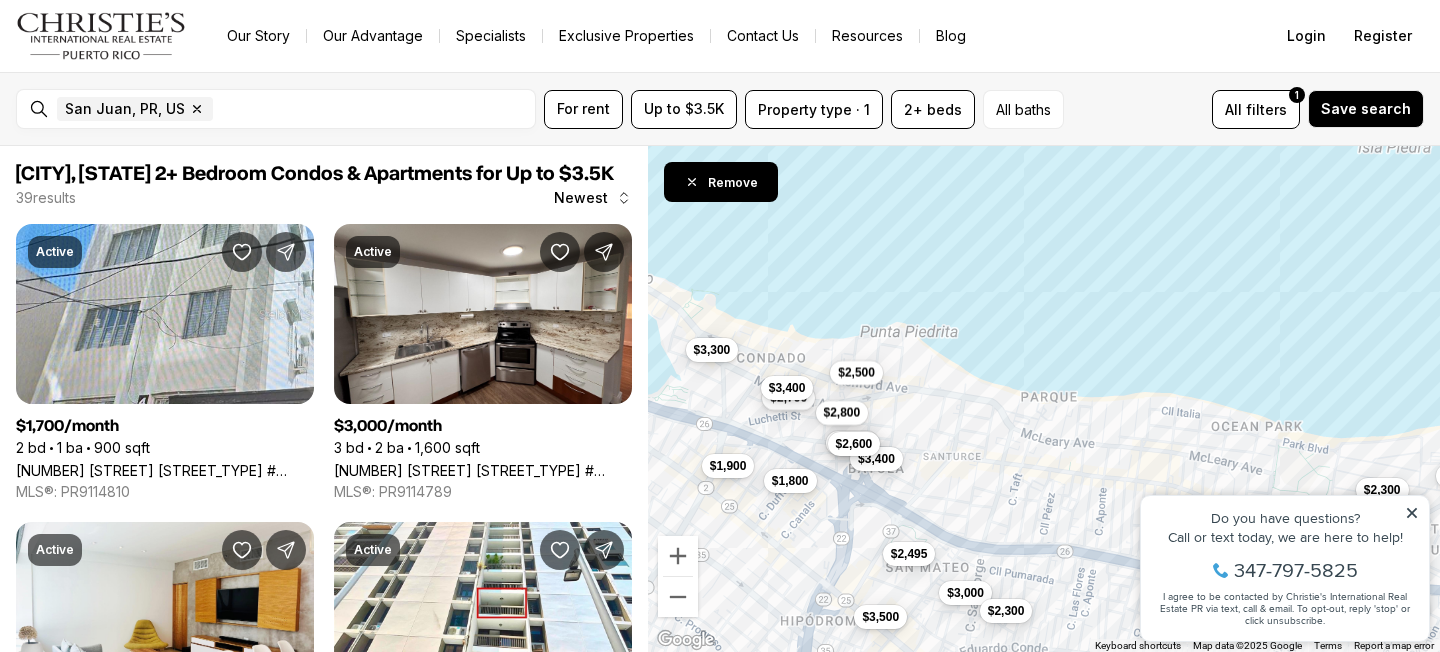 click on "$2,600" at bounding box center (854, 443) 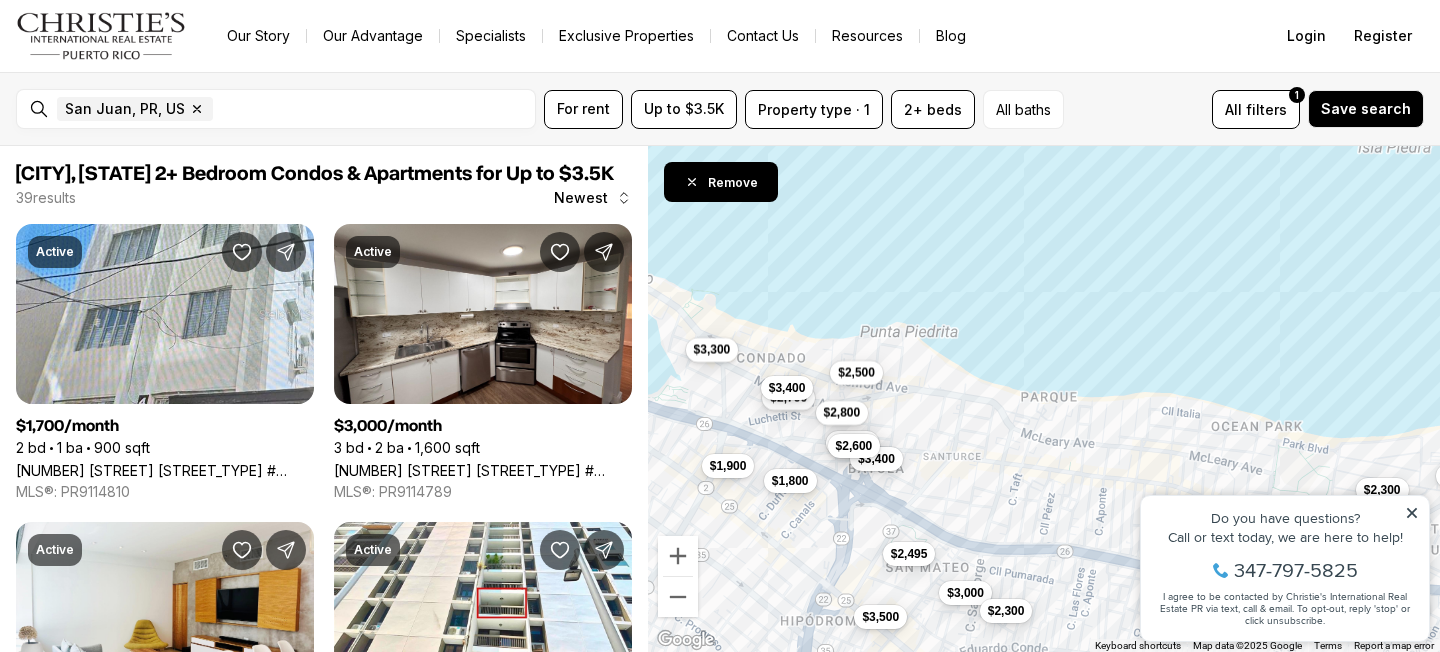 click on "$3,500 $3,000 $2,650 $1,800 $2,300 $2,495 $2,300 $2,800 $3,400 $2,700 $2,500 $1,900 $2,800 $2,600 $3,300 $3,400" at bounding box center [1044, 399] 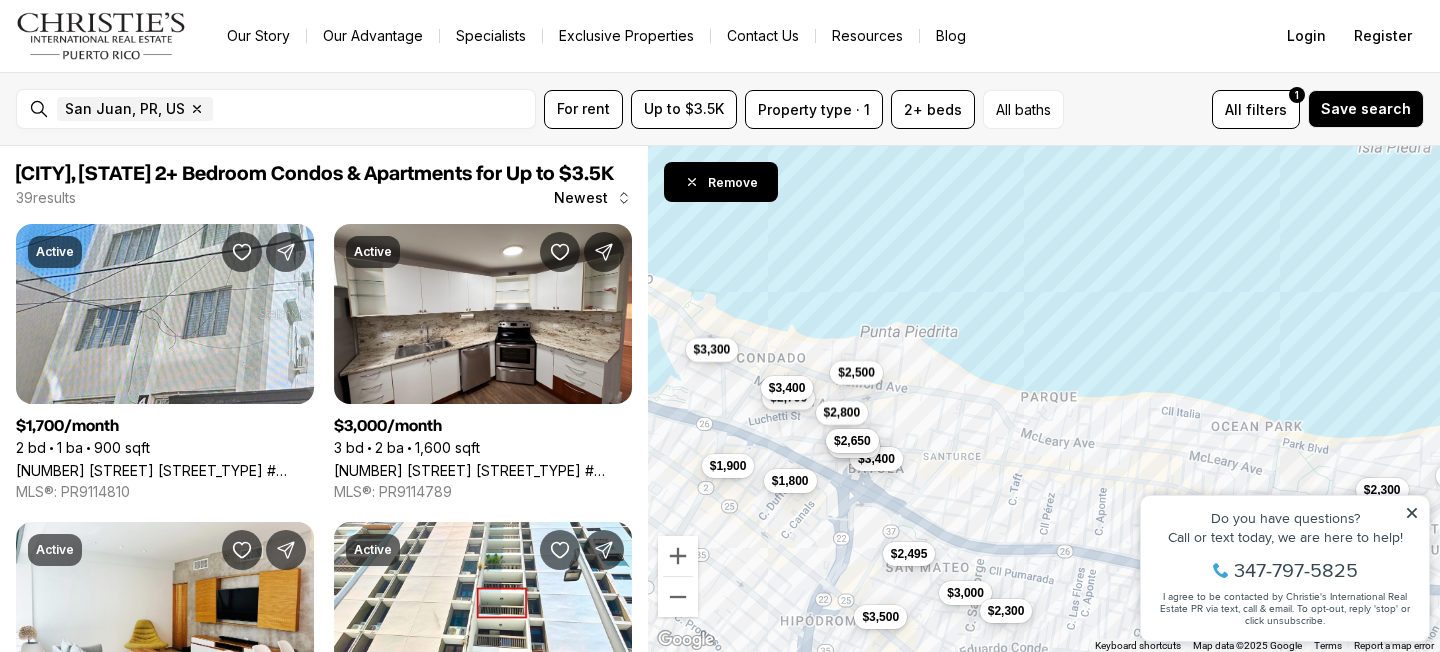 click on "$2,650" at bounding box center (852, 441) 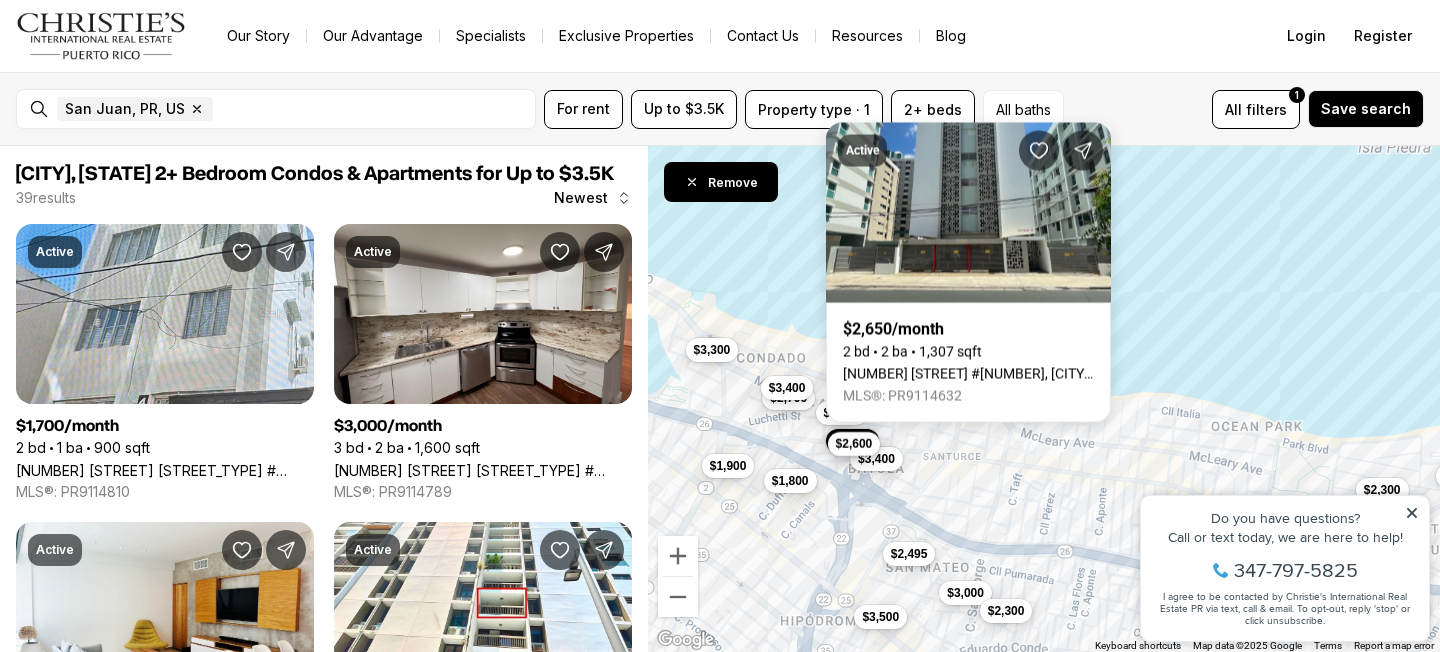 click on "$2,600" at bounding box center [854, 443] 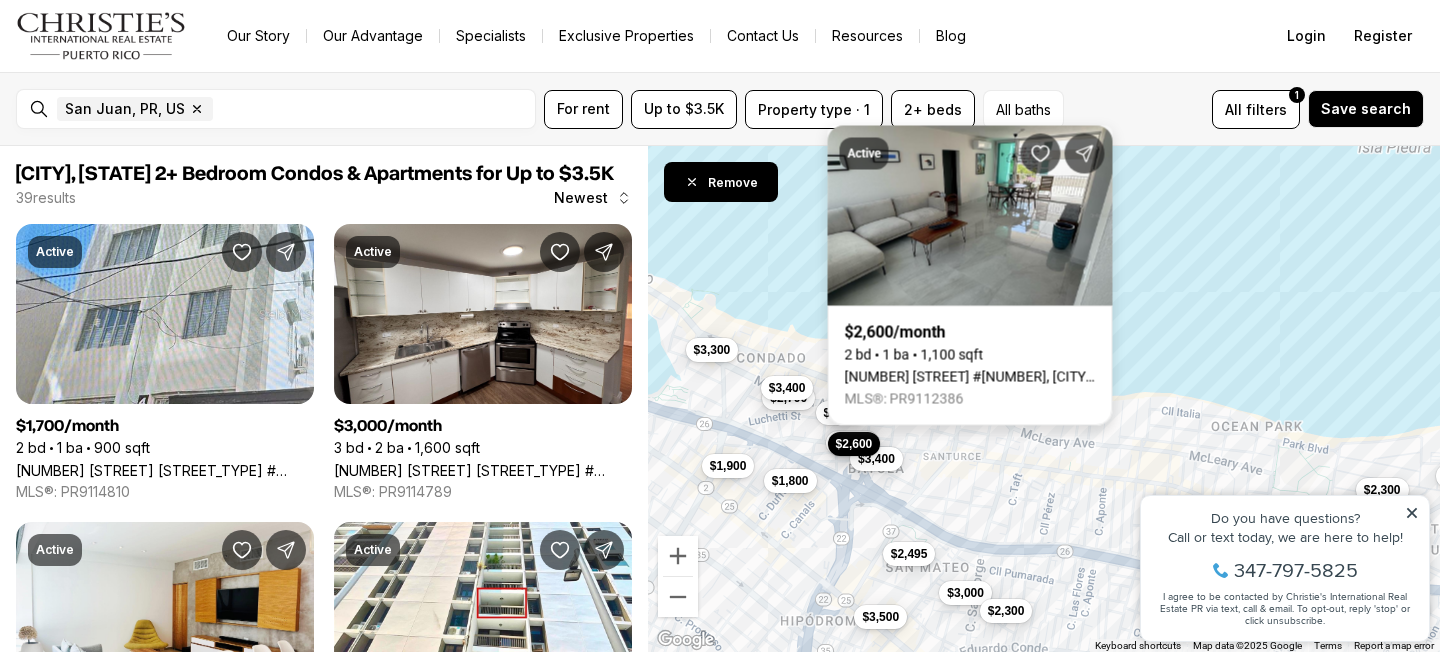 click on "[NUMBER] [STREET] #[APT], [CITY] [STATE], [POSTAL_CODE]" at bounding box center (970, 377) 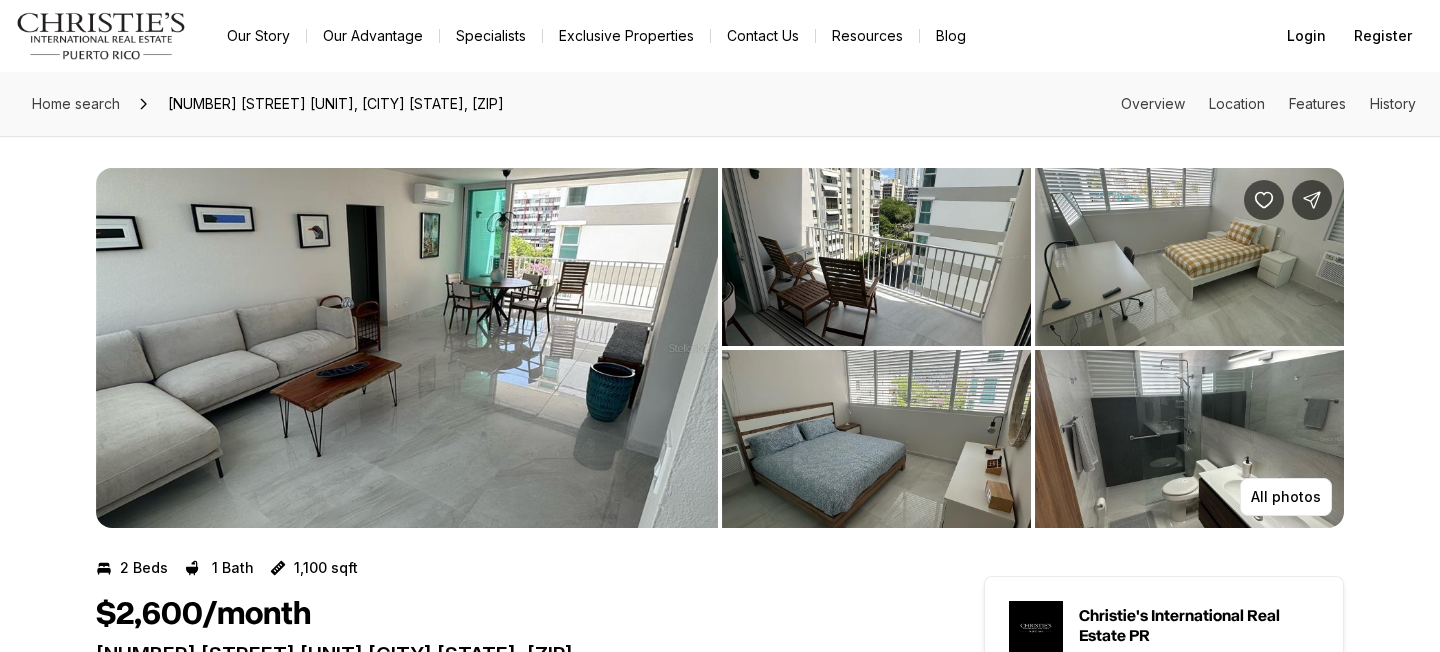 scroll, scrollTop: 0, scrollLeft: 0, axis: both 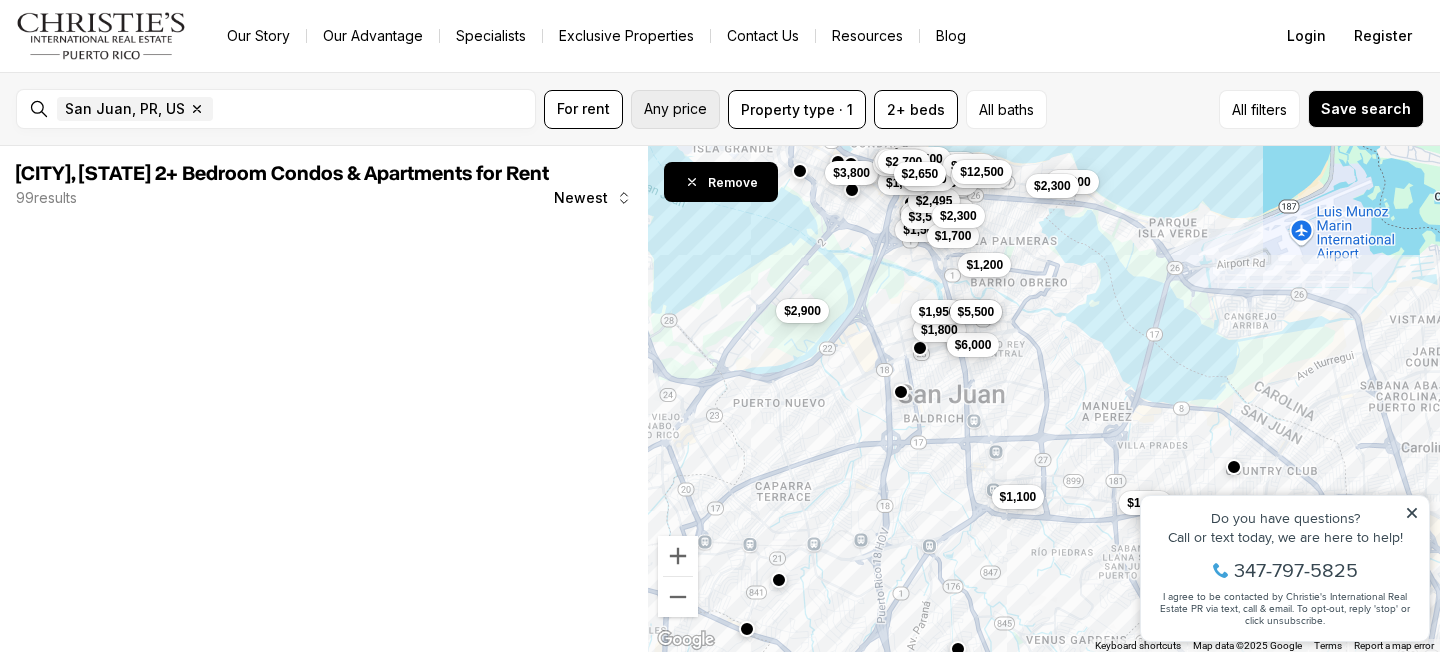 click on "Any price" at bounding box center [675, 109] 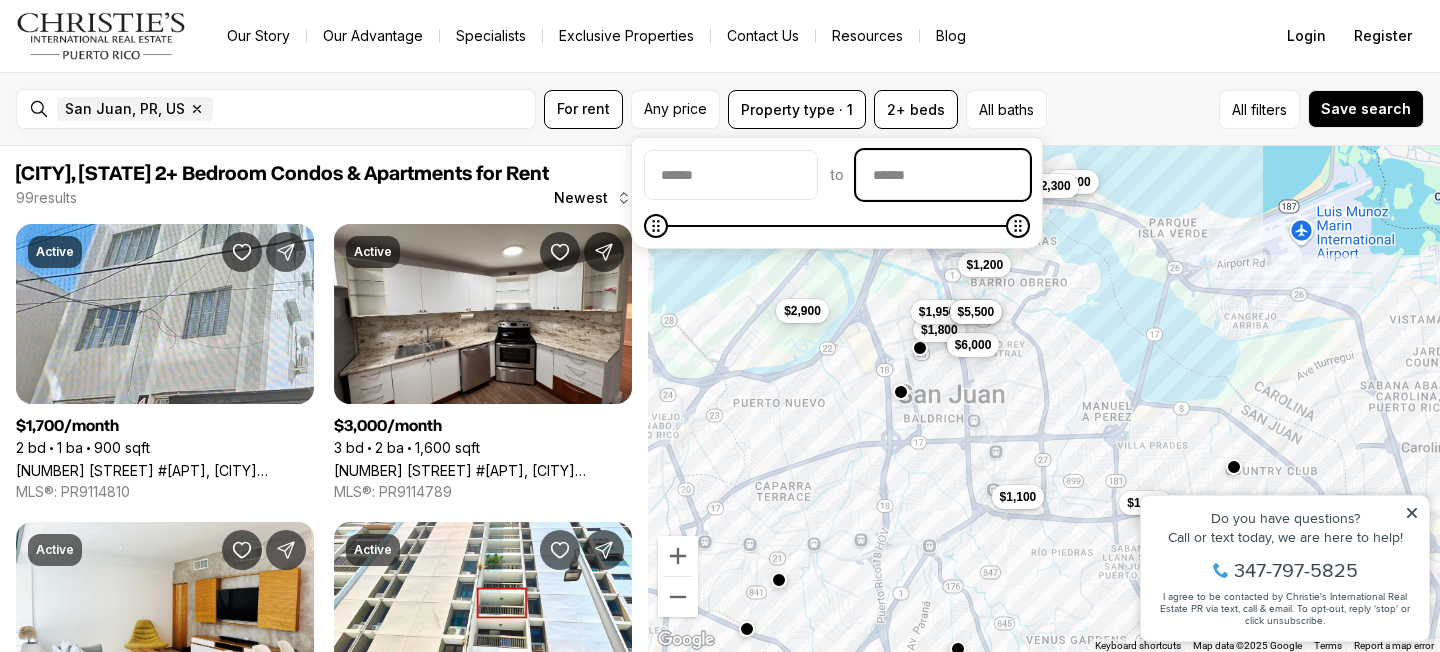 click at bounding box center [943, 175] 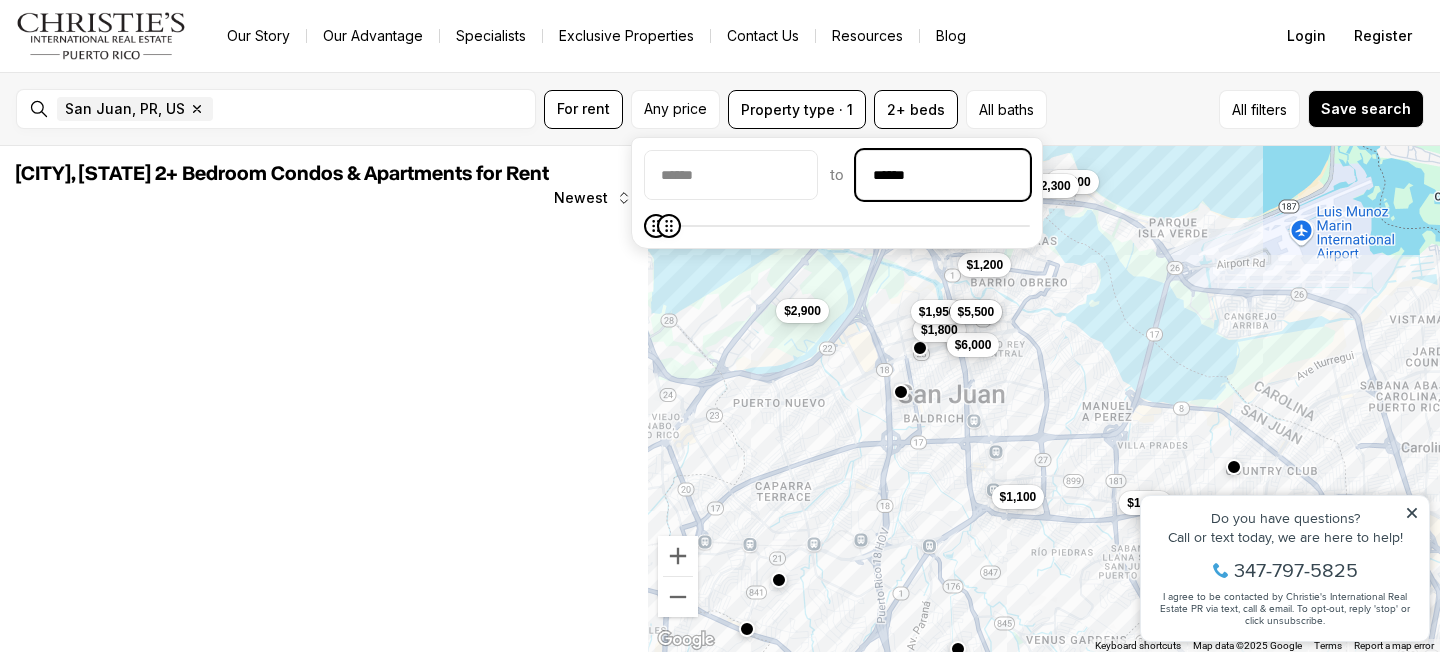 type on "******" 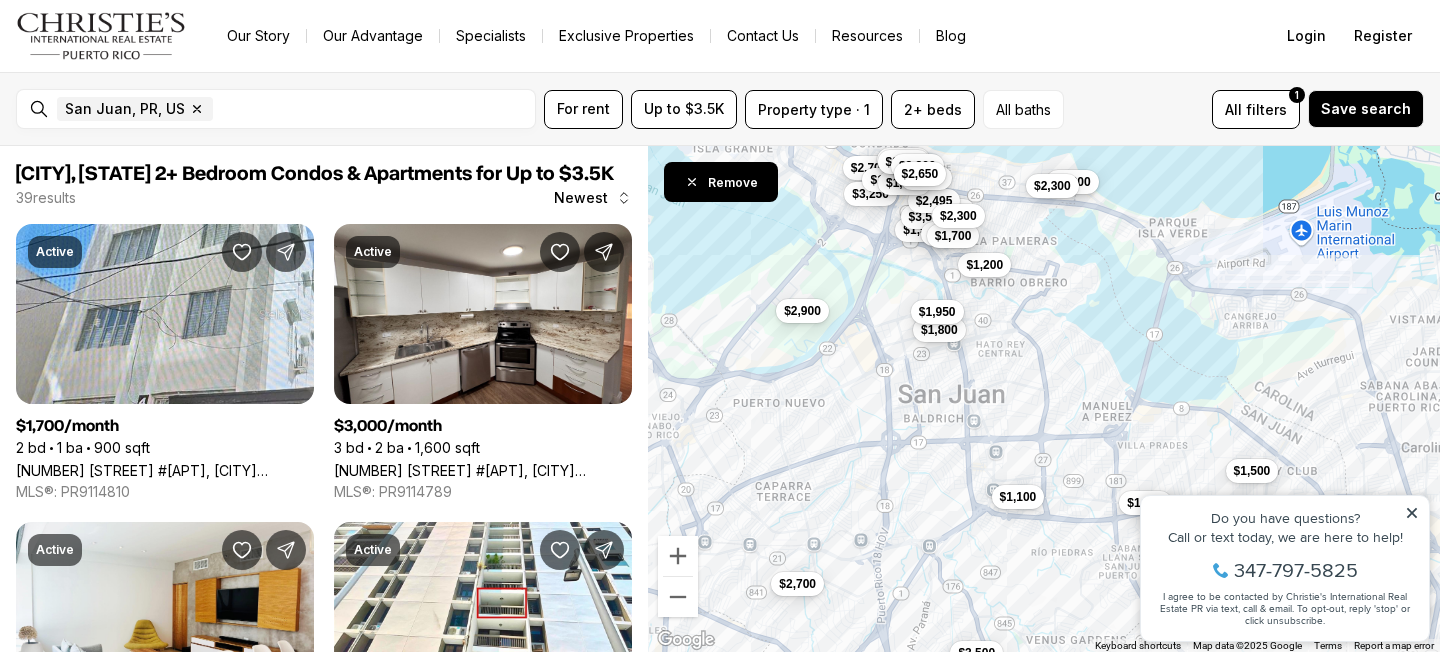 click on "$1,500 $1,800 $3,000 $3,500 $2,000 $2,495 $1,950 $2,800 $1,200 $1,400 $1,700 $1,100 $2,300 $3,500 $1,500 $2,300 $2,900 $2,700 $2,700 $3,250 $1,900 $1,800 $2,600 $3,400 $3,400 $2,700 $2,800 $2,650" at bounding box center [1044, 399] 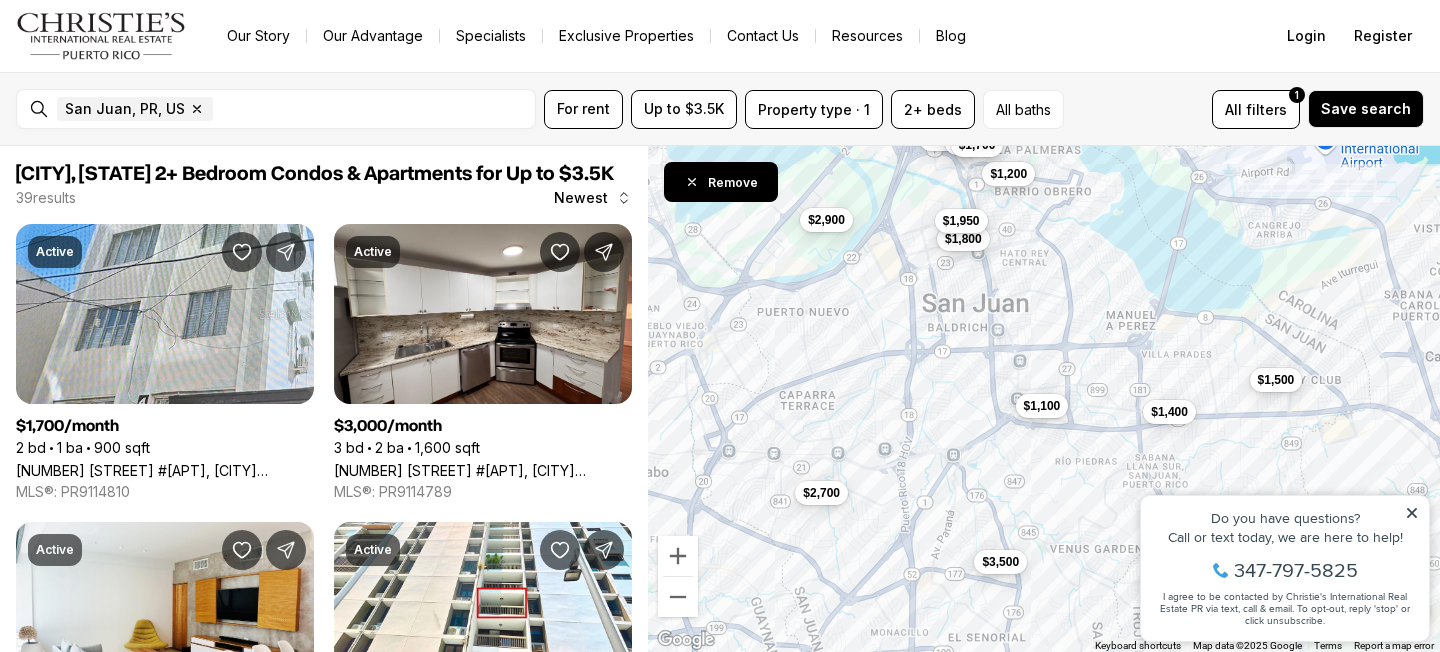 drag, startPoint x: 1013, startPoint y: 367, endPoint x: 1037, endPoint y: 269, distance: 100.89599 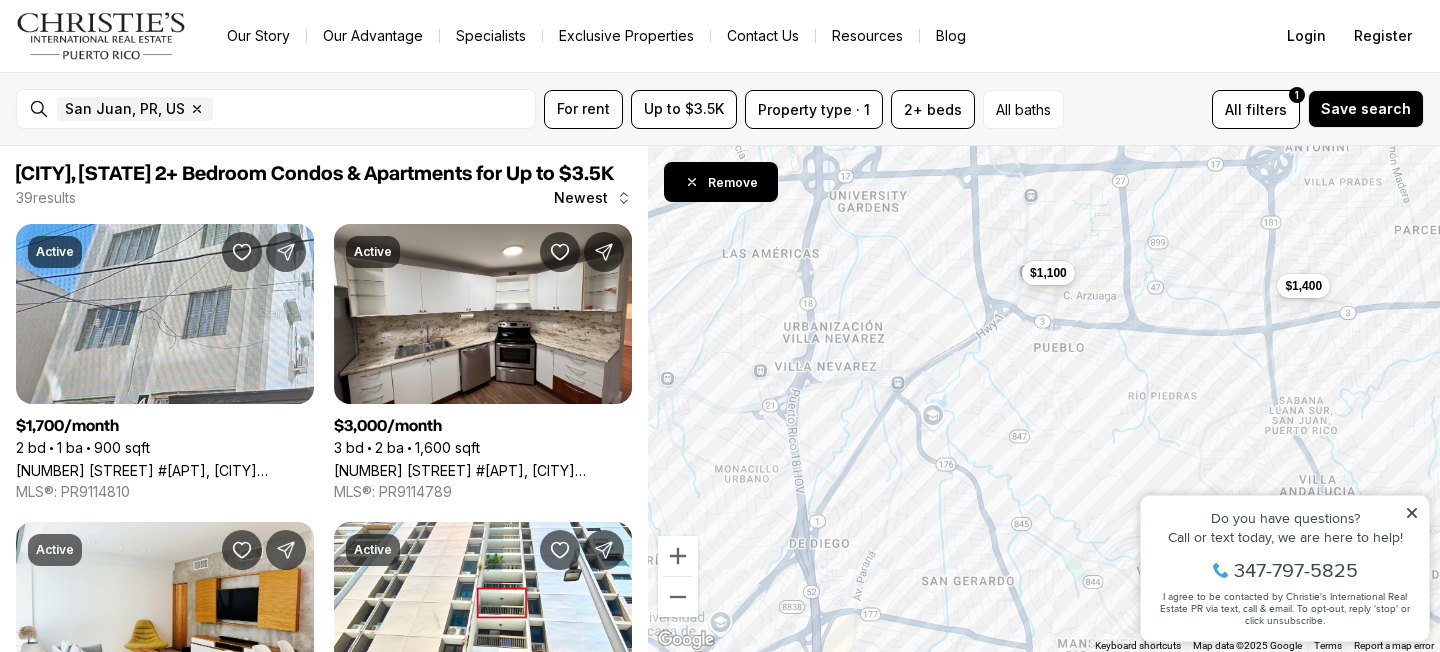 drag, startPoint x: 883, startPoint y: 395, endPoint x: 912, endPoint y: 137, distance: 259.62473 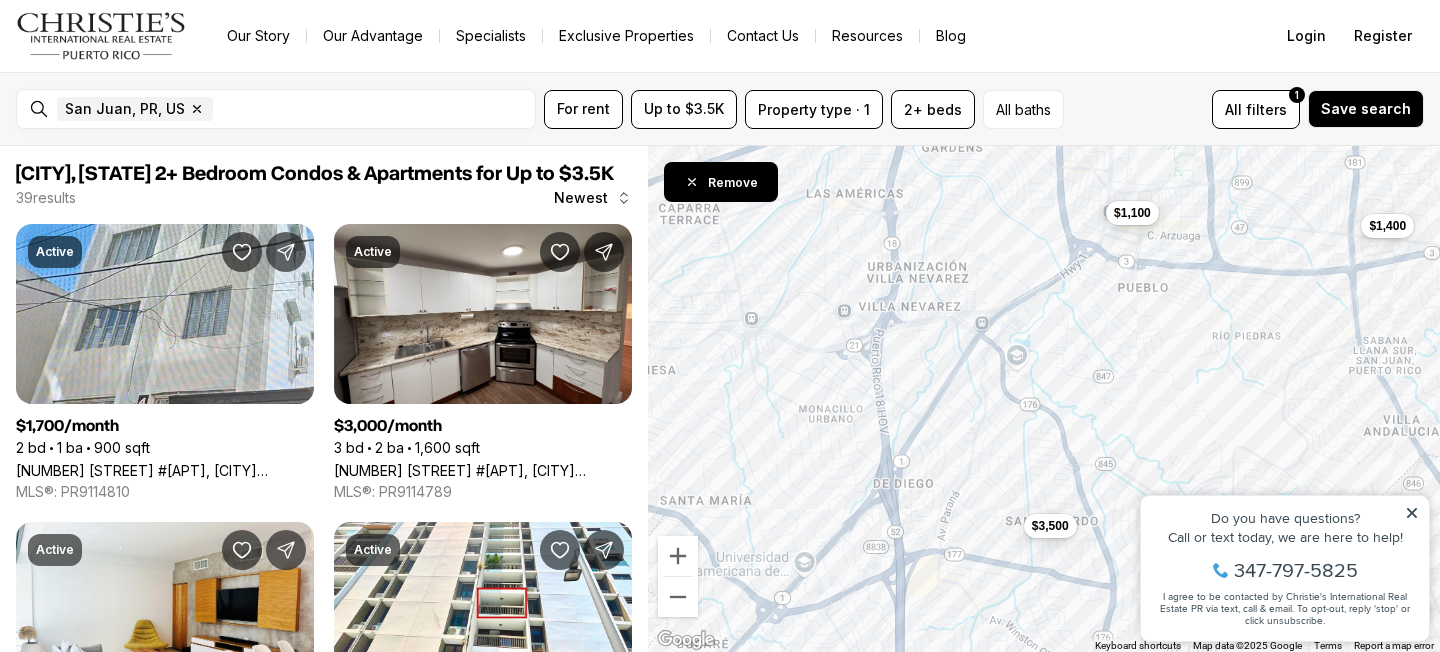 drag, startPoint x: 813, startPoint y: 420, endPoint x: 896, endPoint y: 358, distance: 103.6002 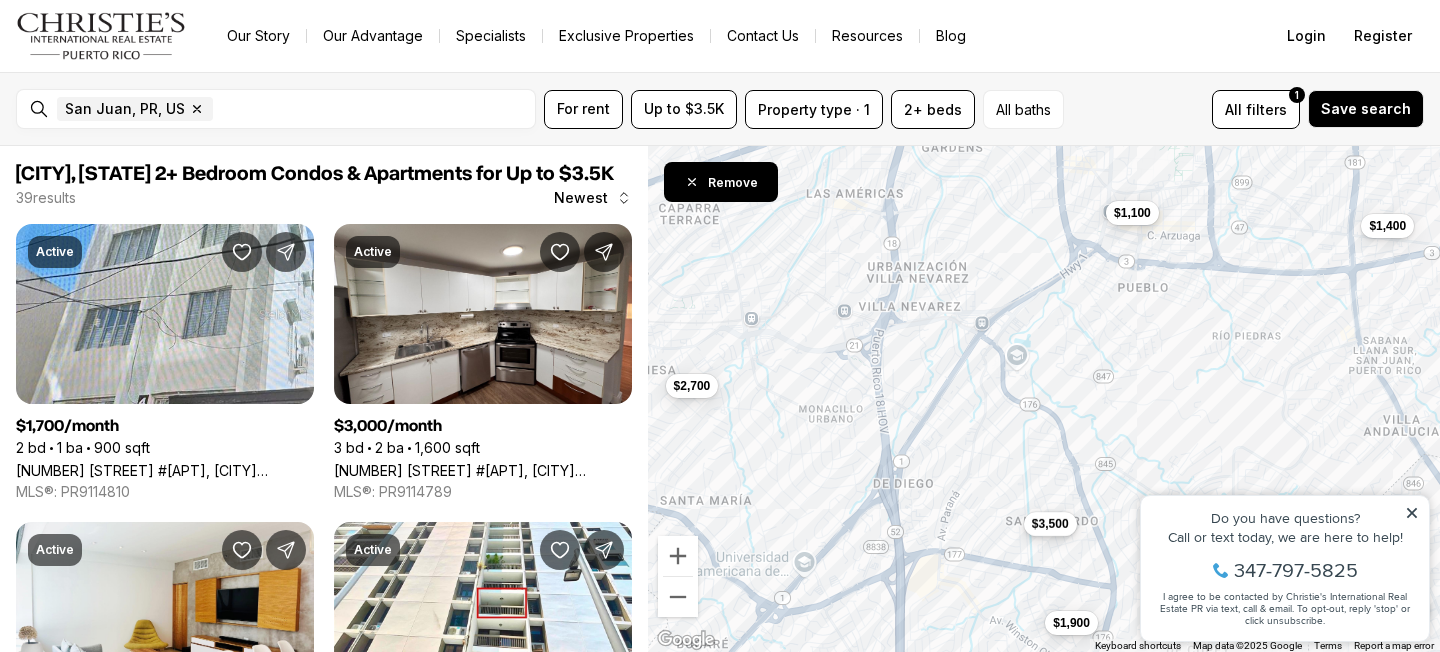 click on "$3,500" at bounding box center [1050, 523] 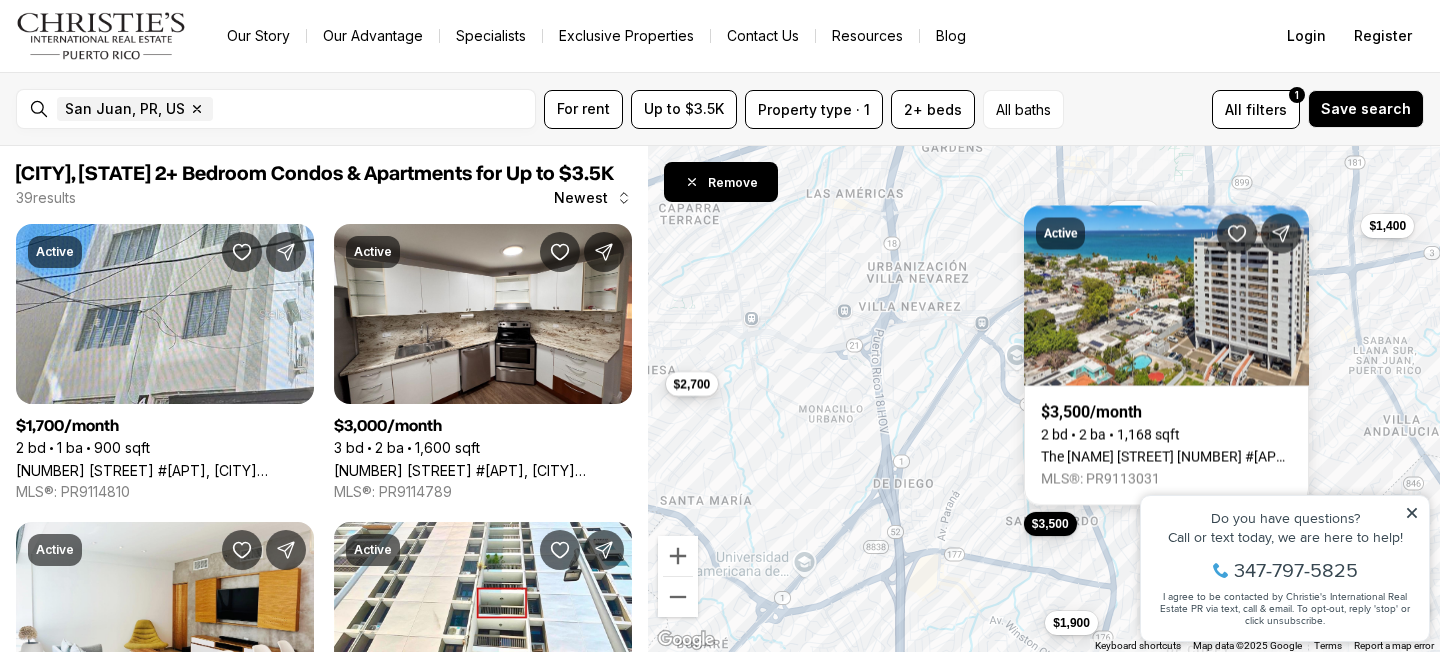 click on "$2,700" at bounding box center [692, 384] 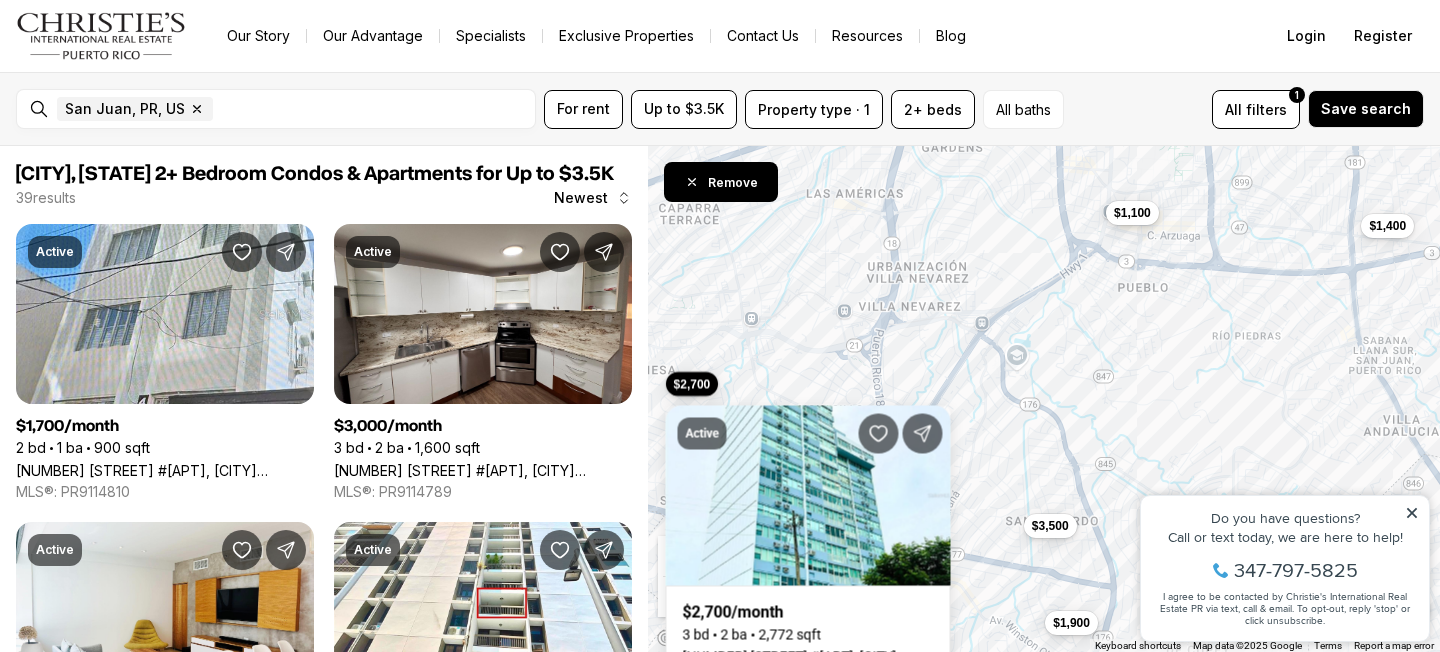 click on "$1,400 $1,100 $3,500 $2,700 $1,900" at bounding box center (1044, 399) 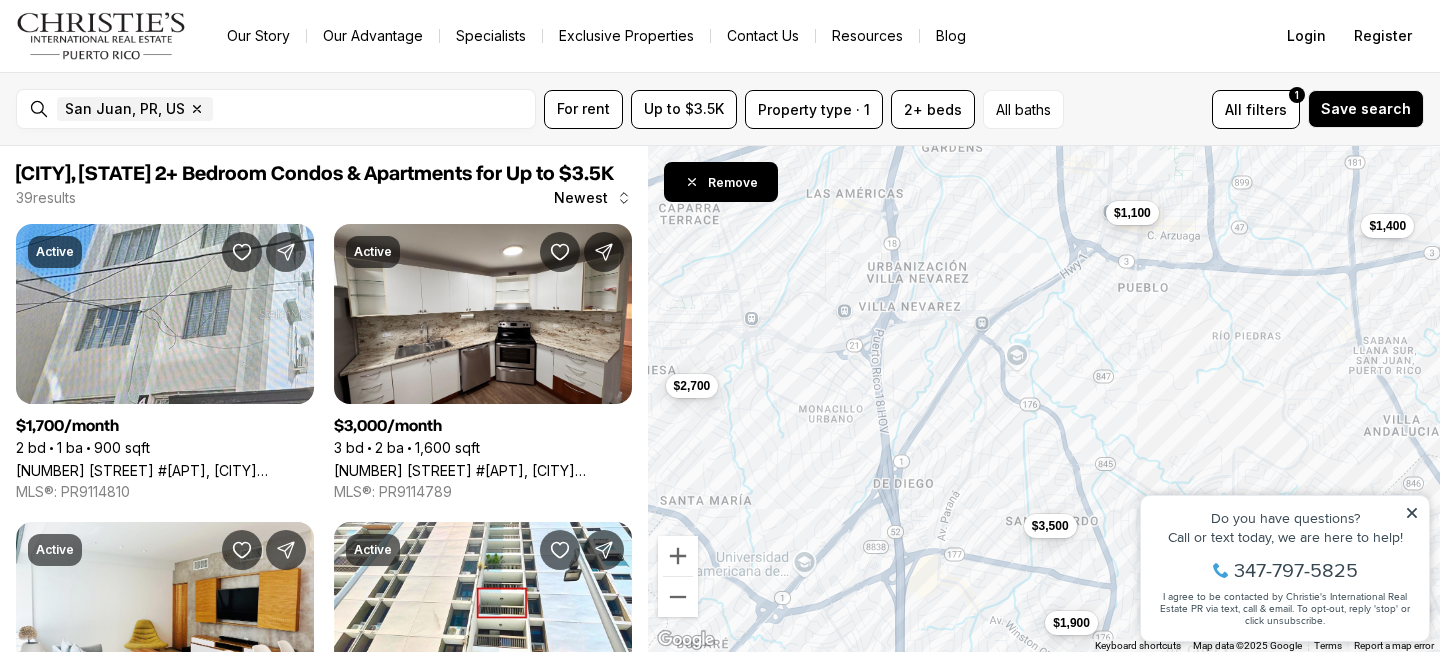 drag, startPoint x: 876, startPoint y: 252, endPoint x: 868, endPoint y: 739, distance: 487.0657 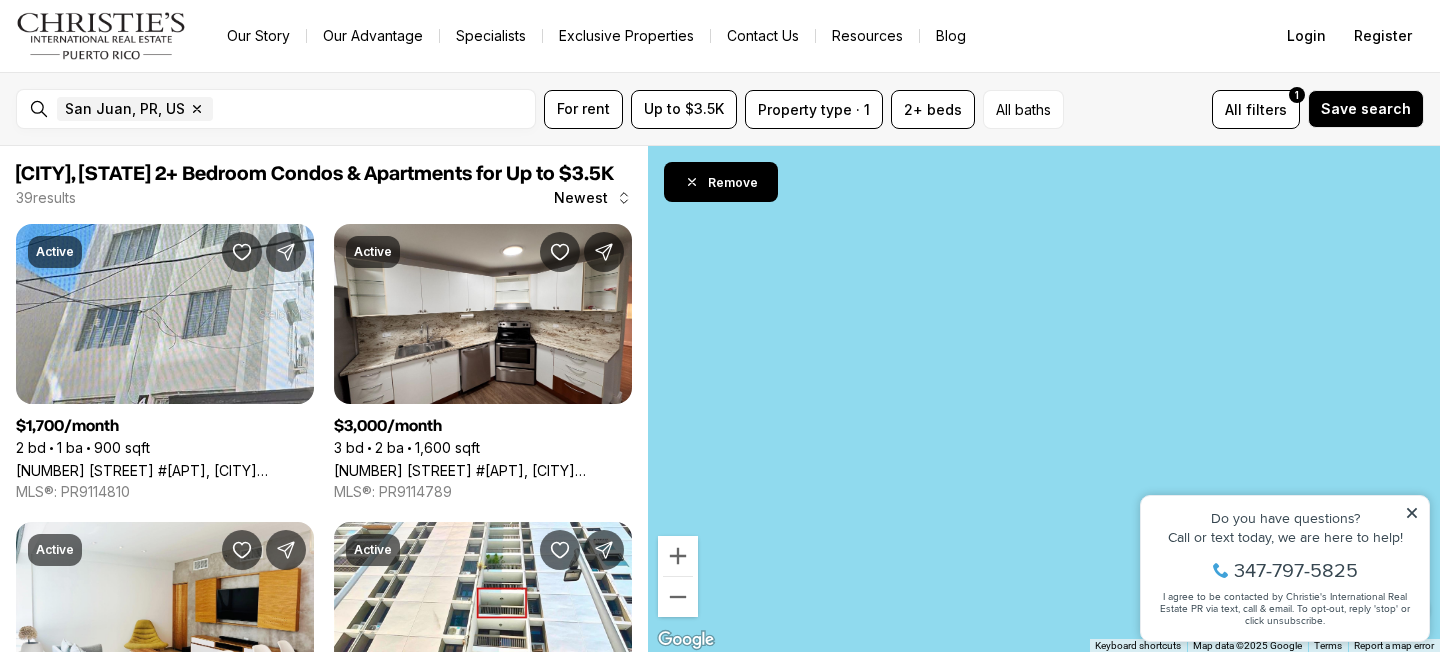 drag, startPoint x: 1145, startPoint y: 498, endPoint x: 911, endPoint y: 381, distance: 261.61996 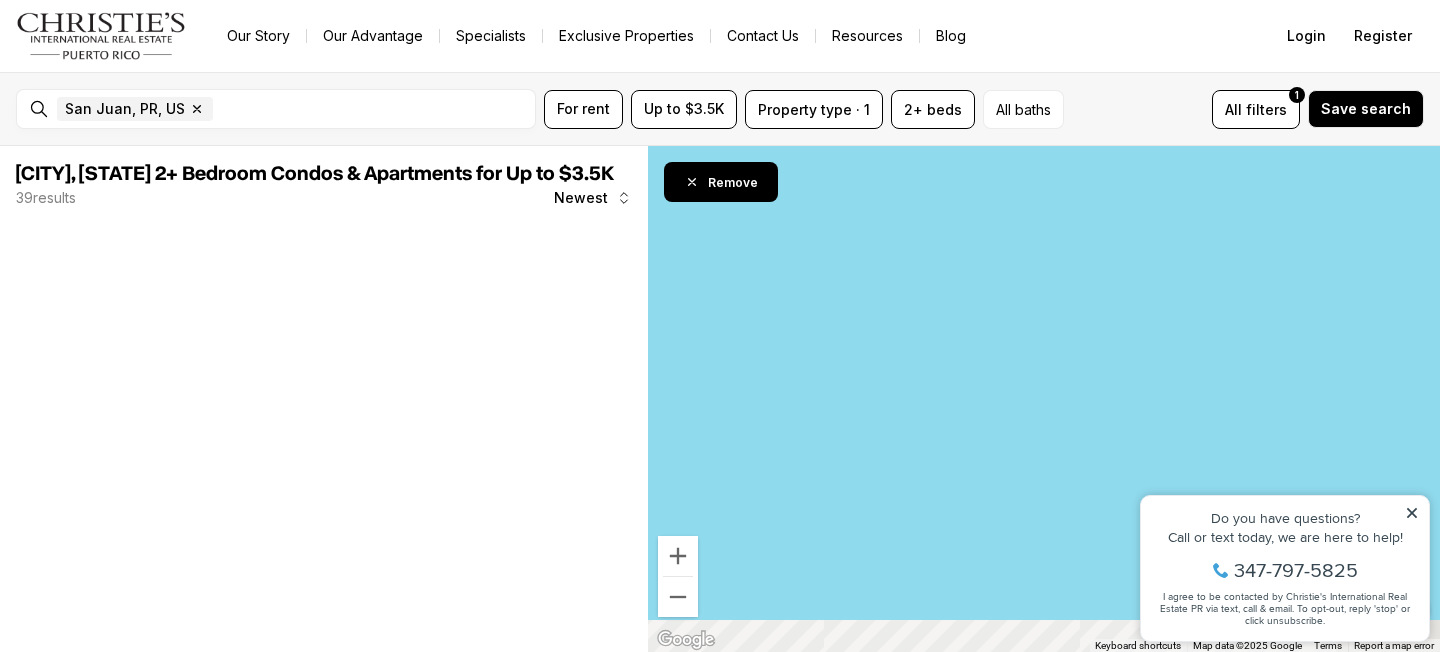 drag, startPoint x: 950, startPoint y: 429, endPoint x: 906, endPoint y: 283, distance: 152.48607 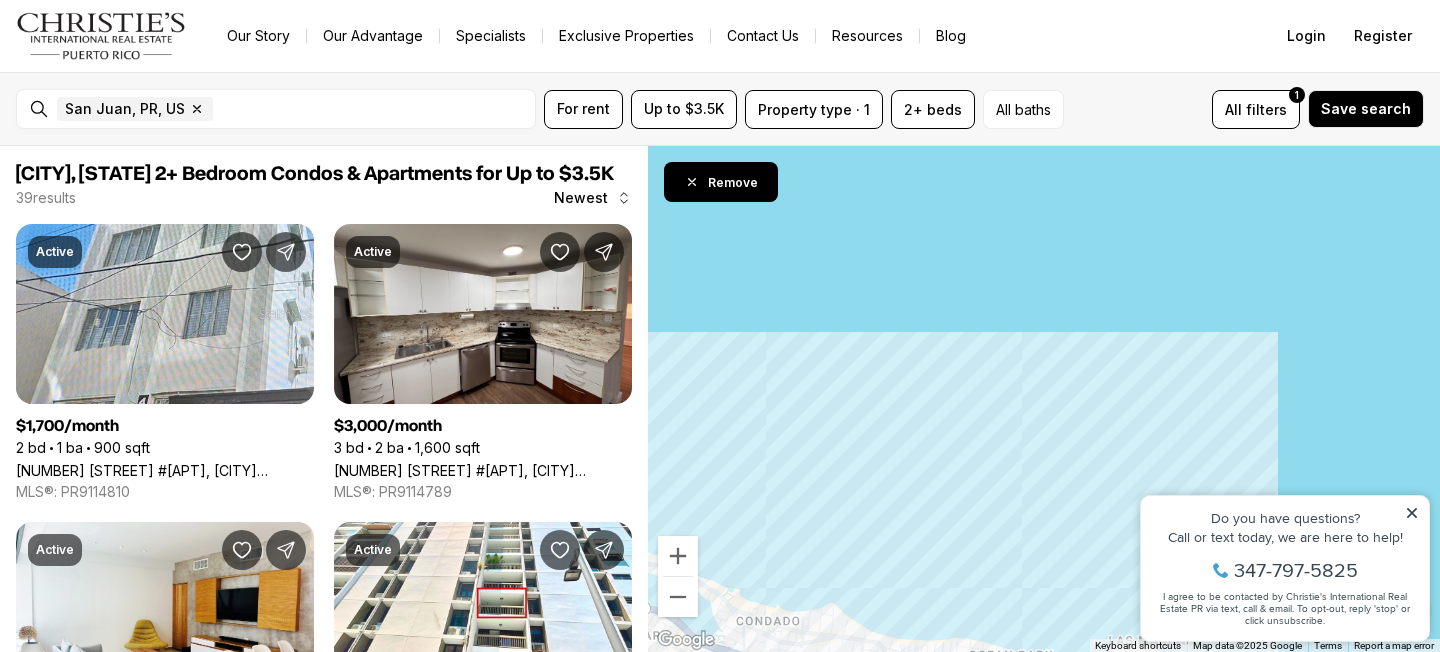 drag, startPoint x: 1034, startPoint y: 500, endPoint x: 973, endPoint y: 313, distance: 196.69774 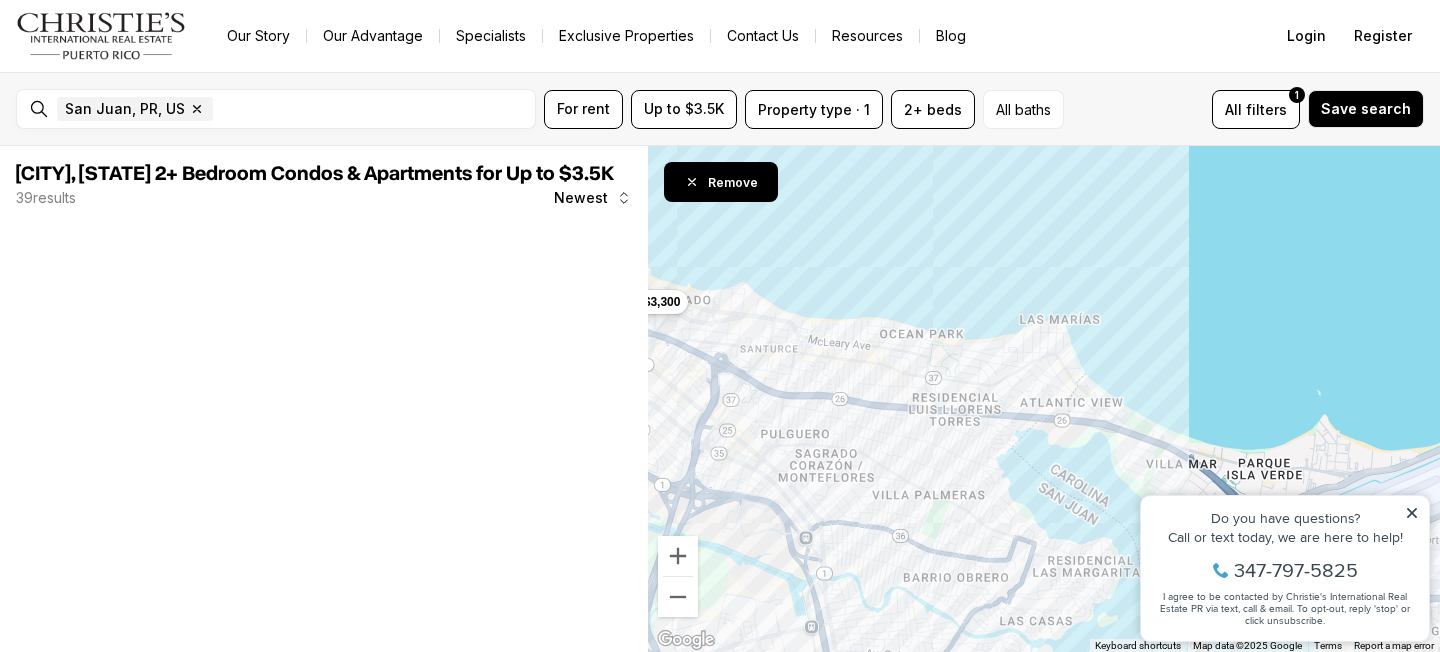 drag, startPoint x: 994, startPoint y: 408, endPoint x: 892, endPoint y: 258, distance: 181.39459 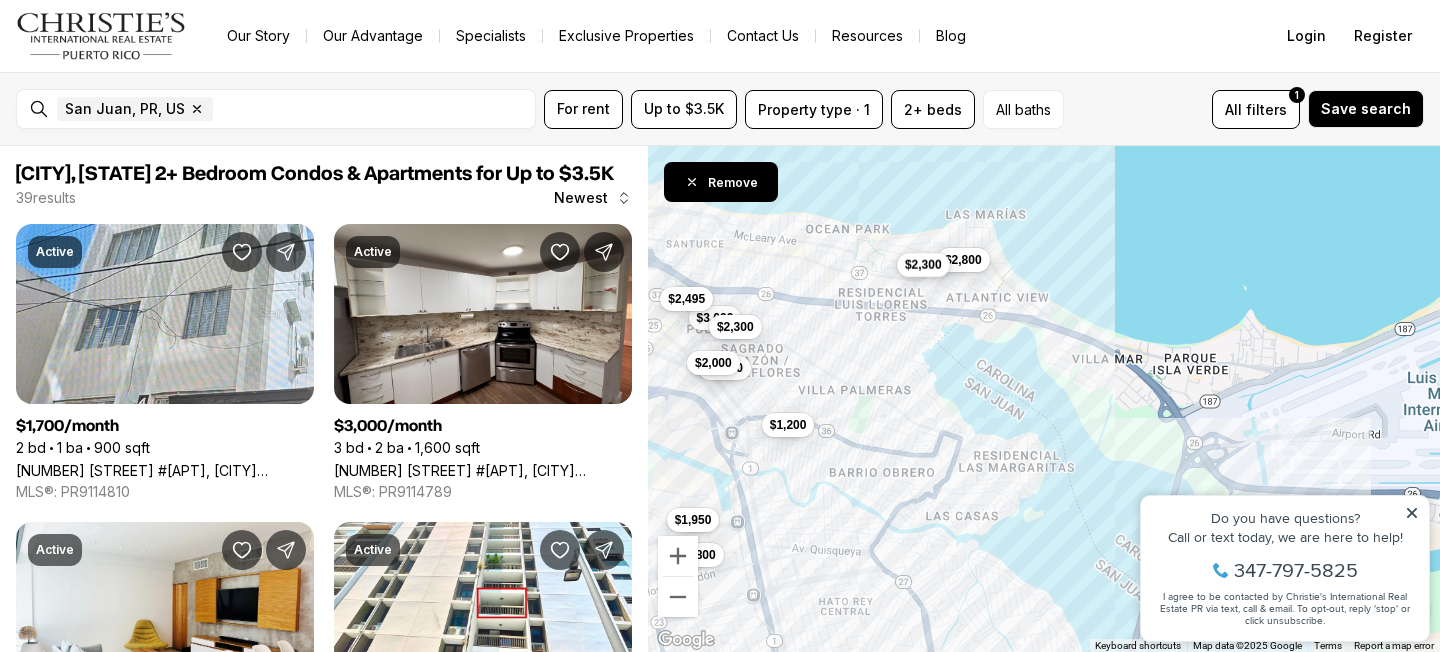 click on "$2,300" at bounding box center [923, 265] 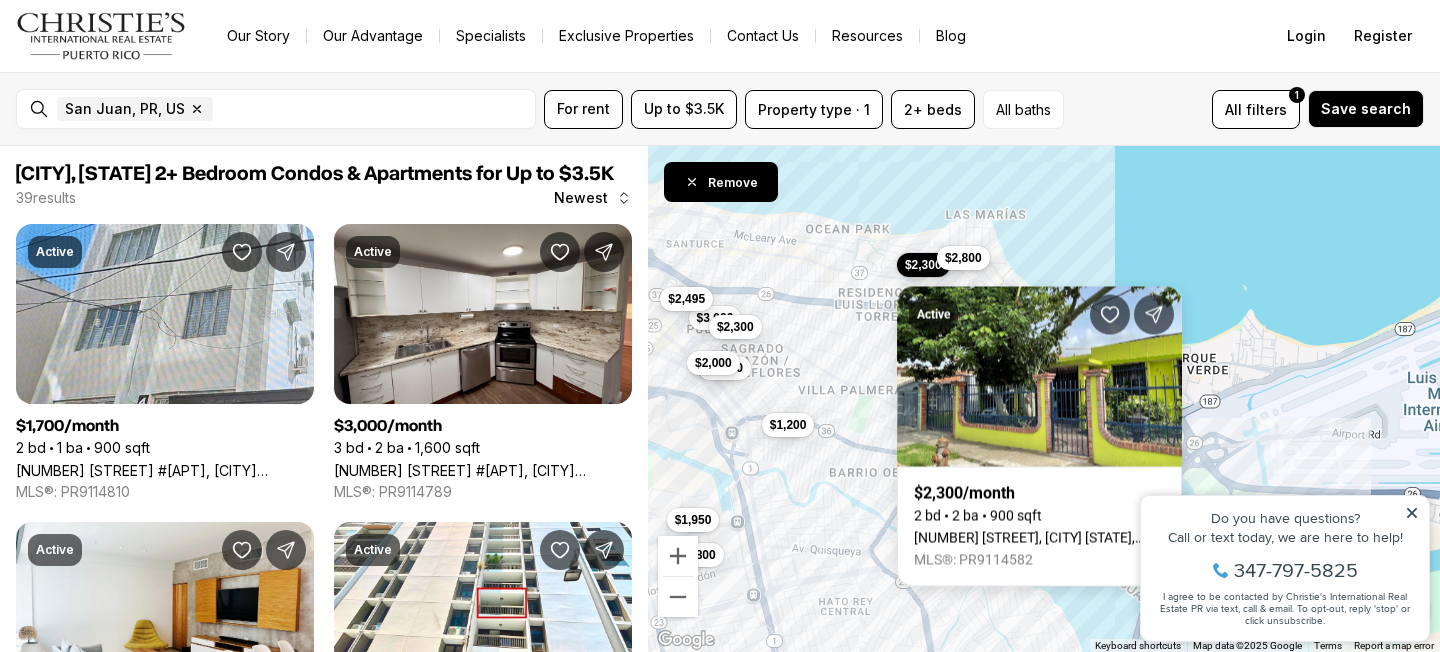 click on "$2,800" at bounding box center [963, 257] 